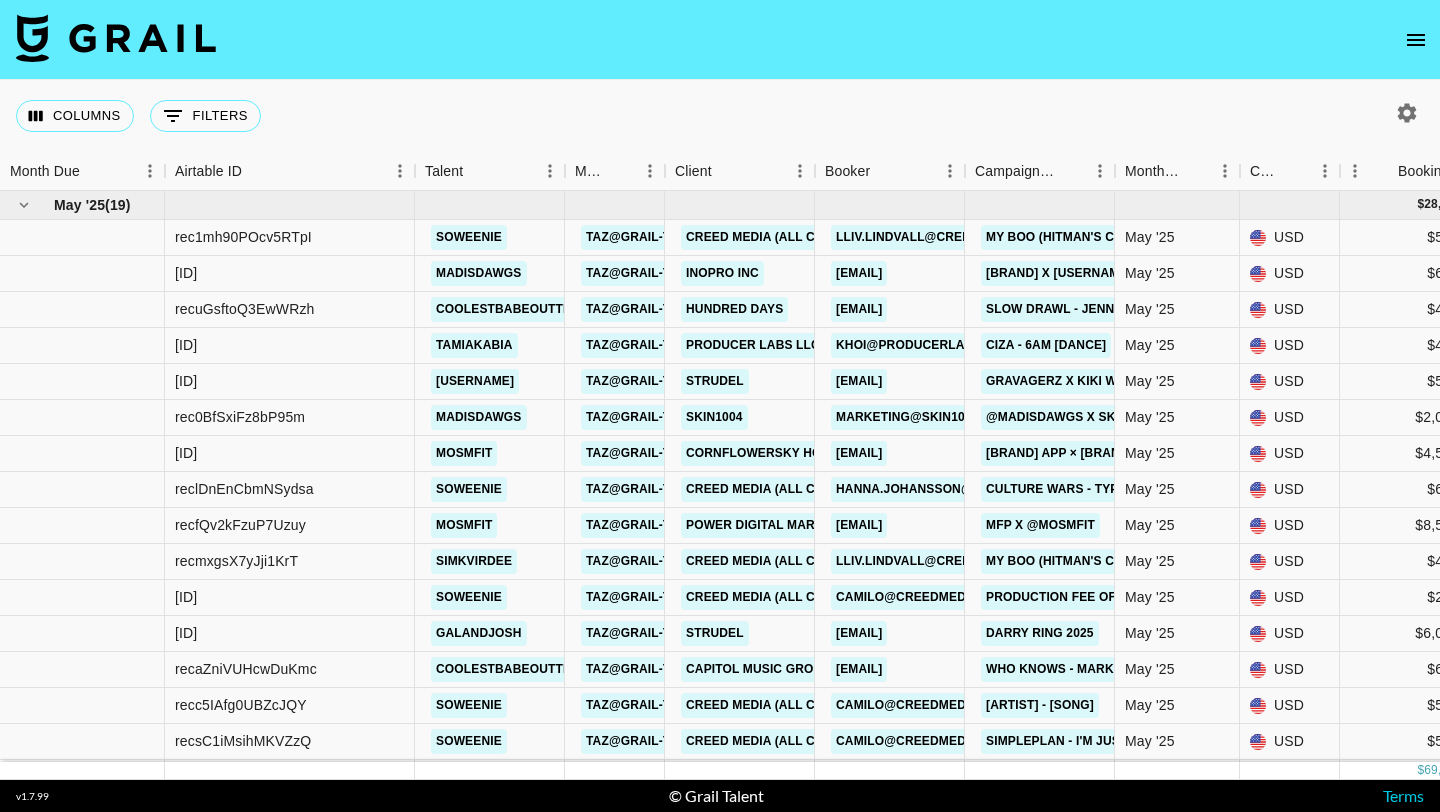 scroll, scrollTop: 0, scrollLeft: 0, axis: both 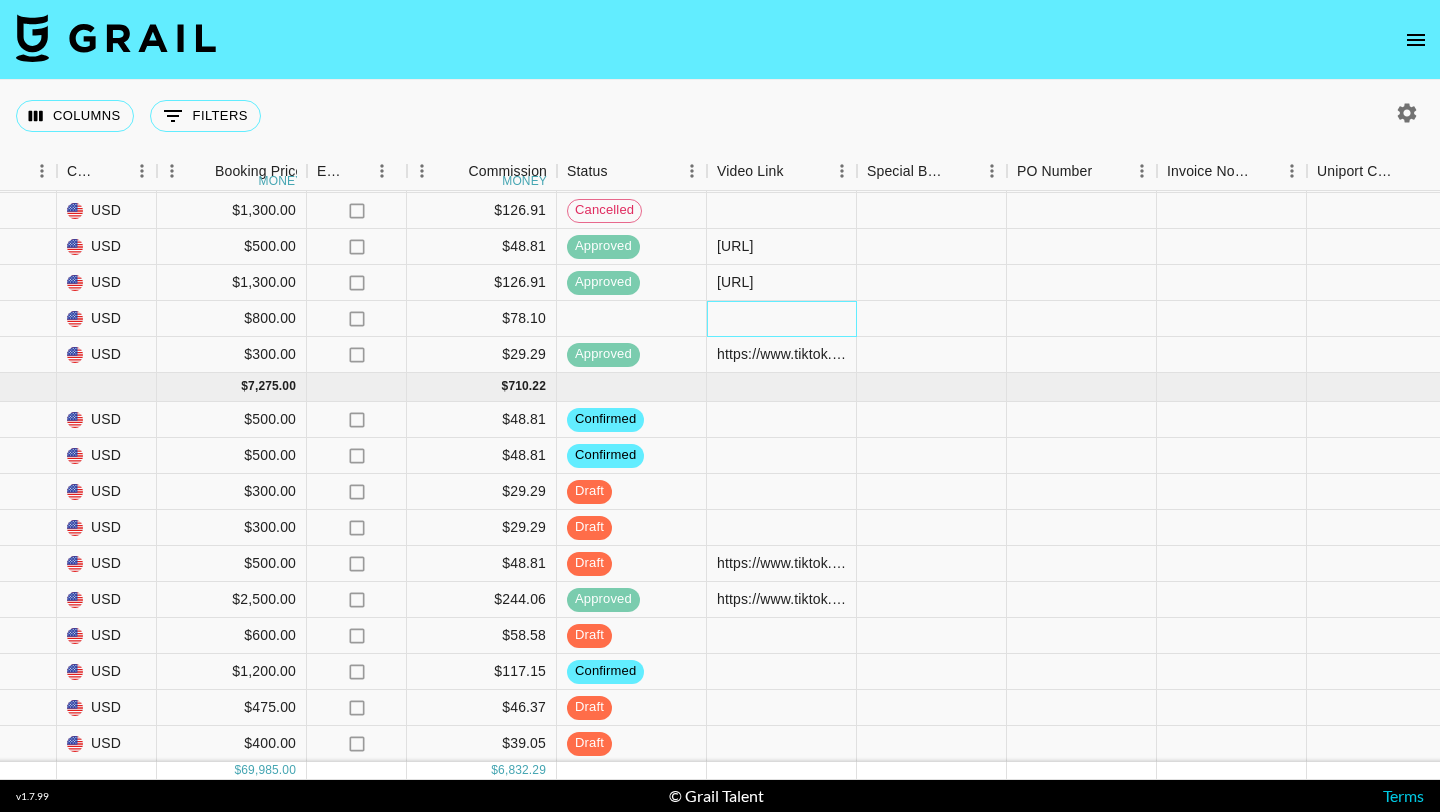 click at bounding box center [782, 319] 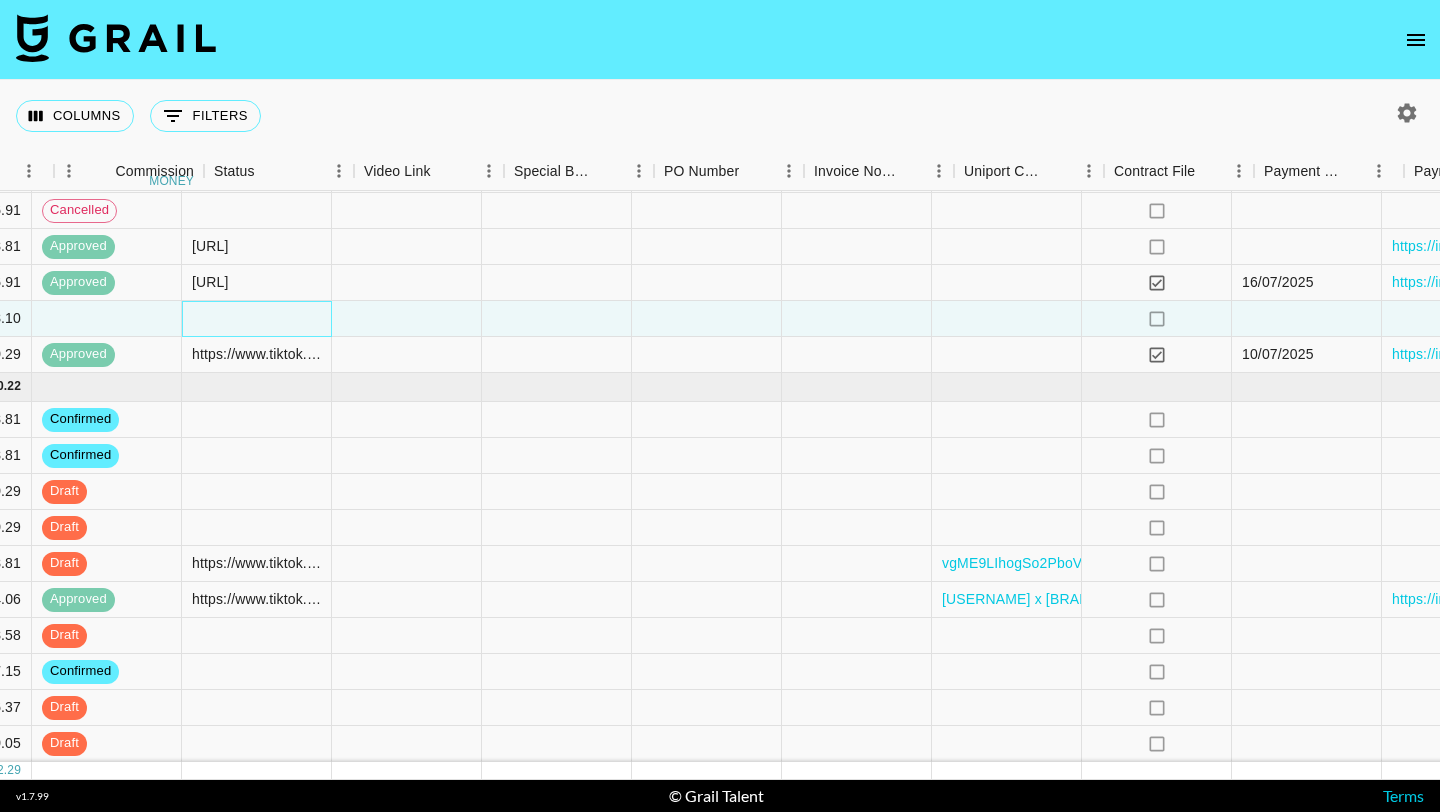 scroll, scrollTop: 1928, scrollLeft: 1880, axis: both 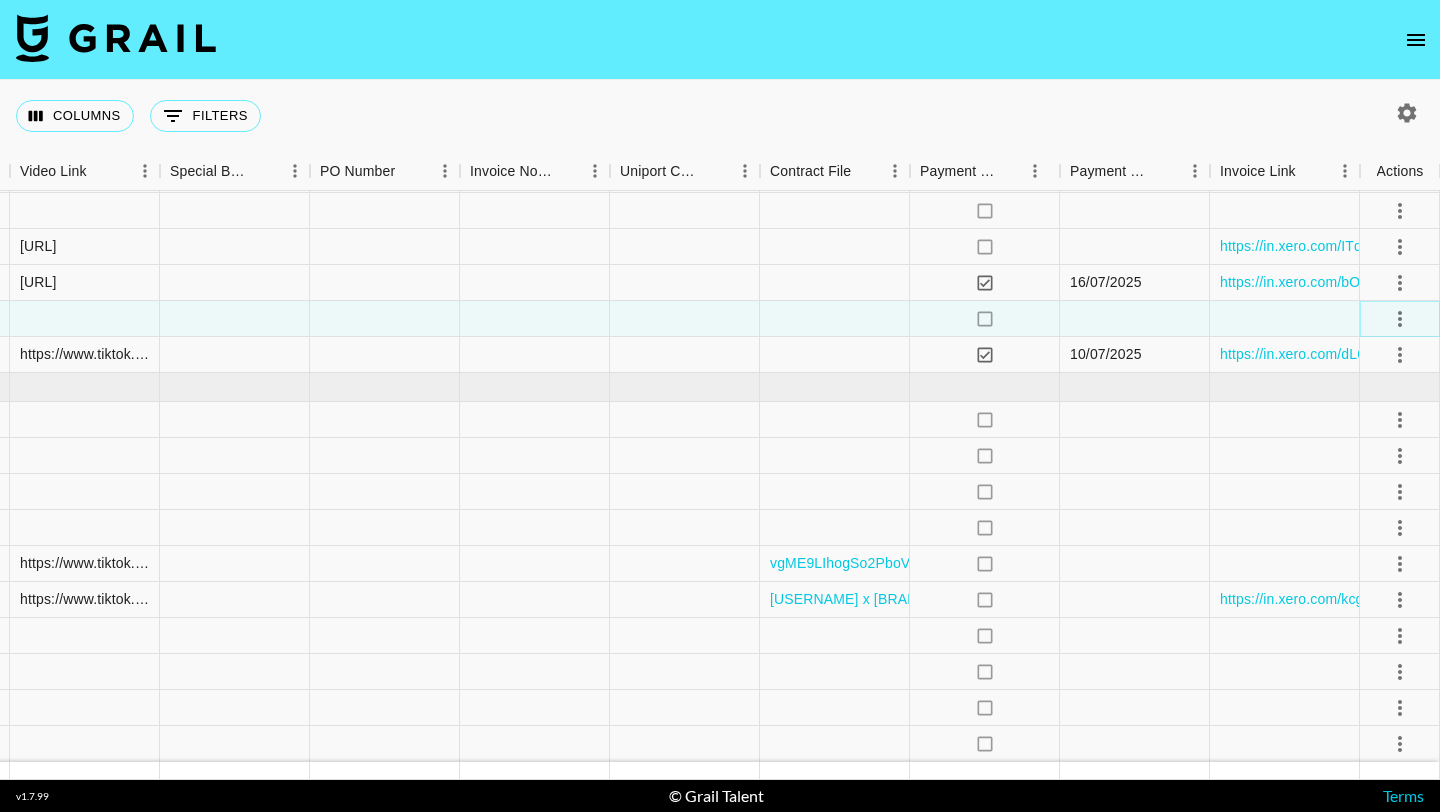 click 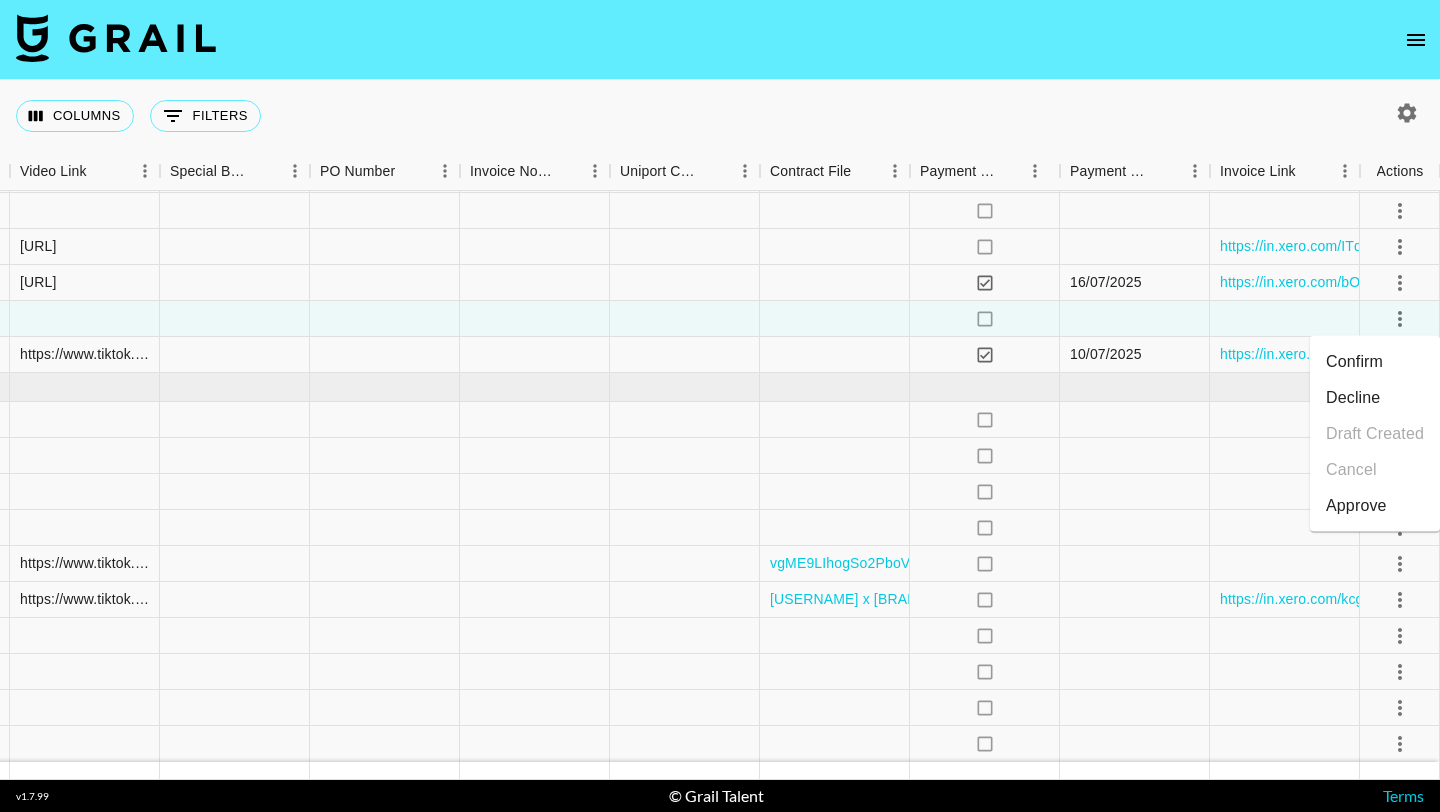 click on "Decline" at bounding box center (1375, 398) 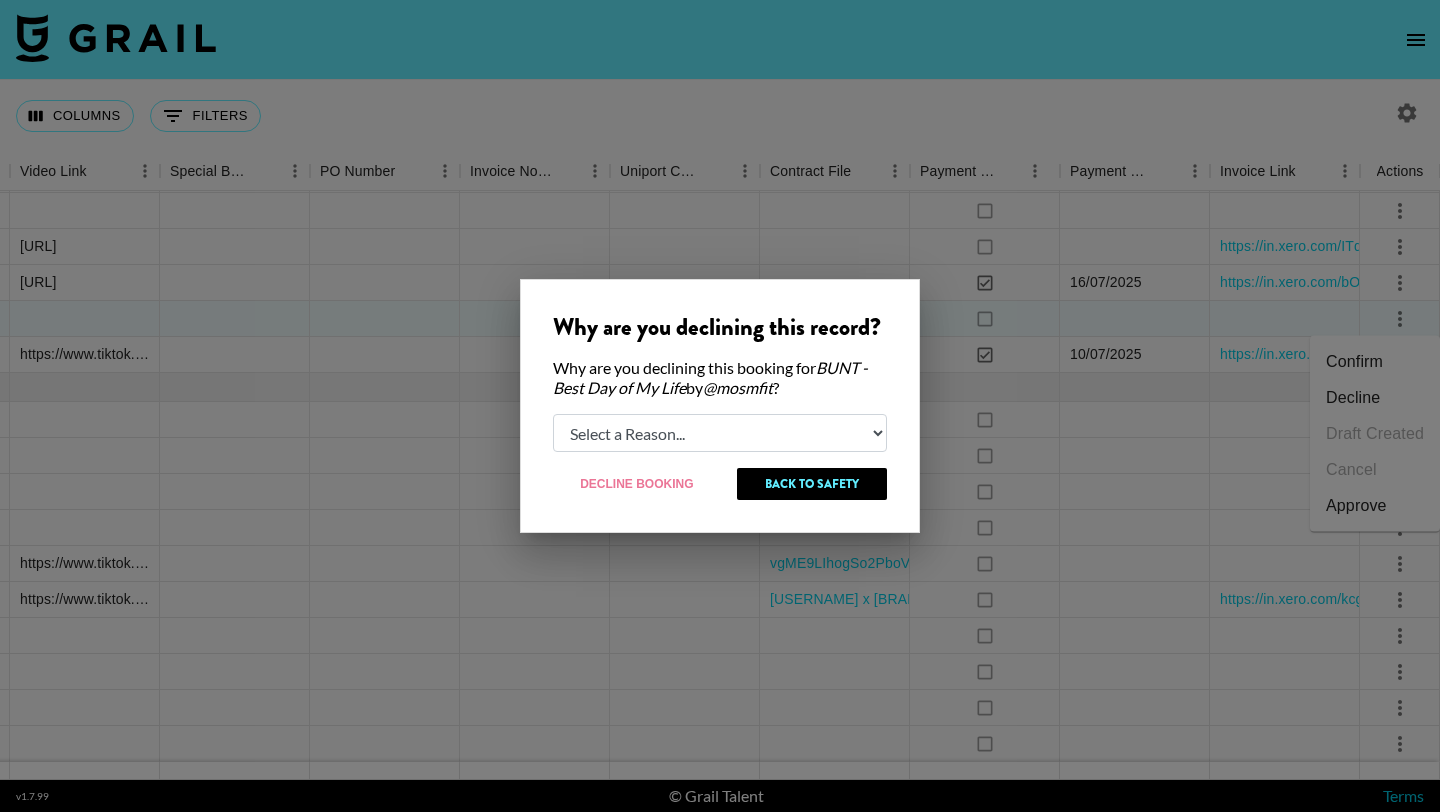 click on "Why are you declining this record? Why are you declining this booking for  BUNT - Best Day of My Life  by  @ mosmfit ? Select a Reason... Relogging this deal due to a data issue The booker cancelled The creator declined Decline Booking Back to Safety" at bounding box center (720, 406) 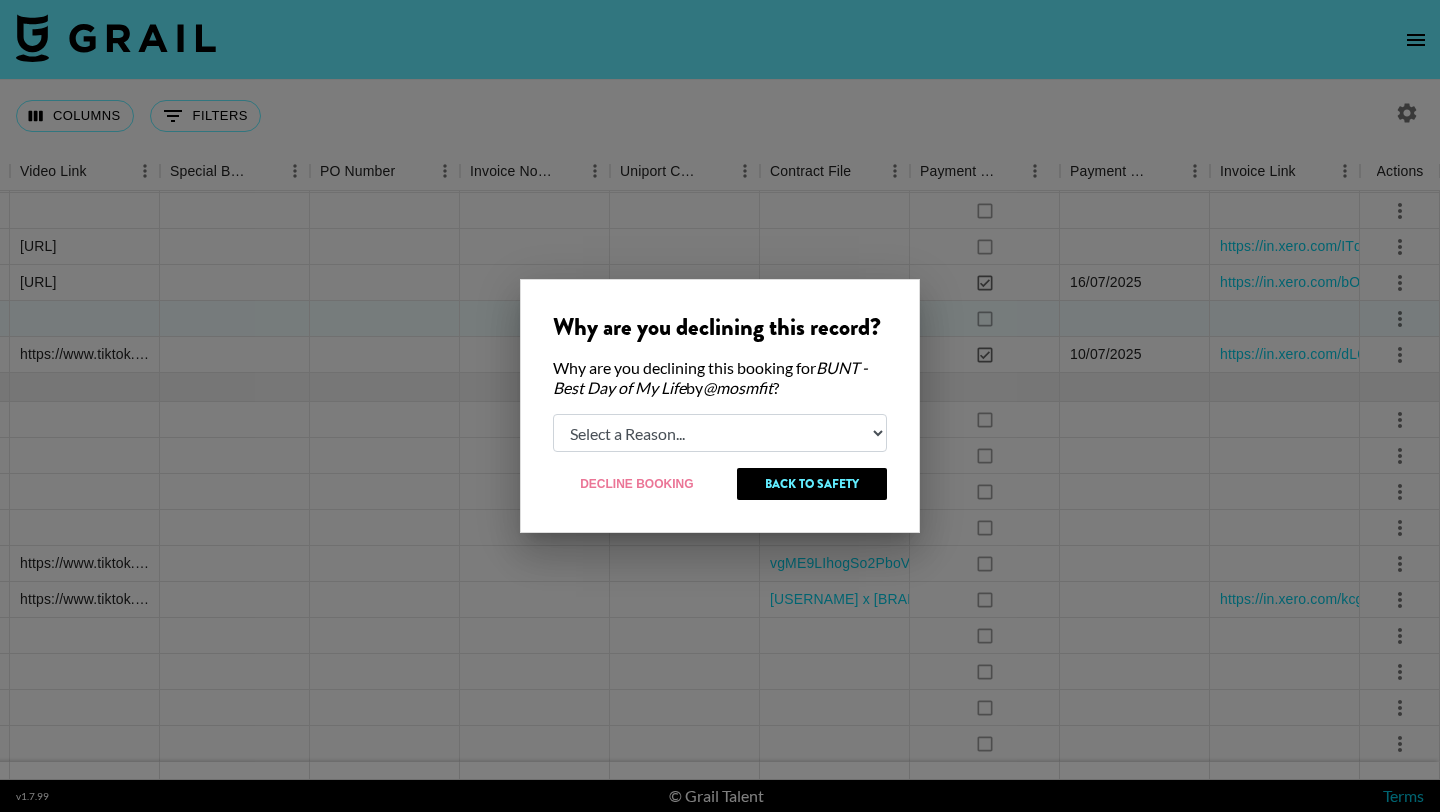 click on "Select a Reason... Relogging this deal due to a data issue The booker cancelled The creator declined" at bounding box center [720, 433] 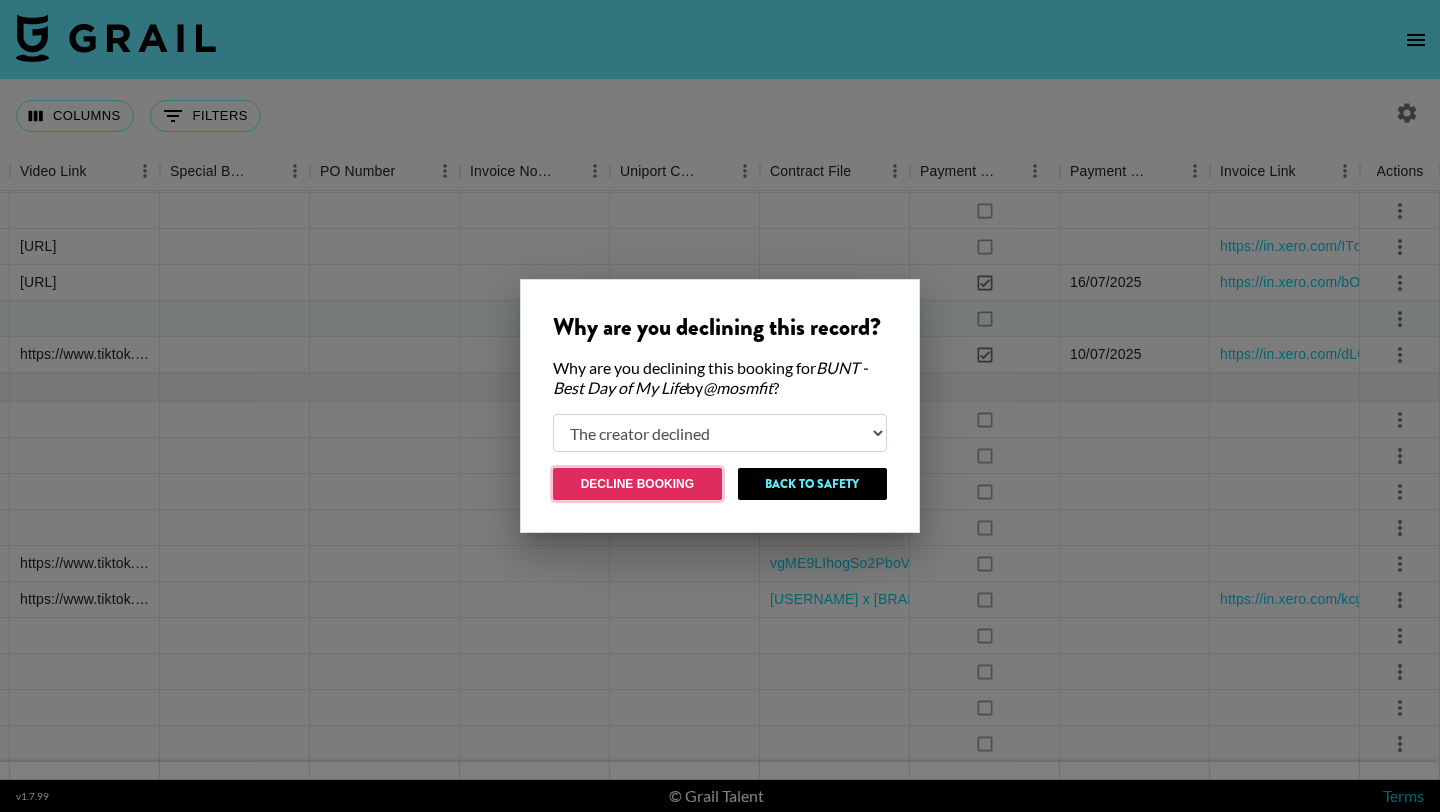 click on "Decline Booking" at bounding box center [637, 484] 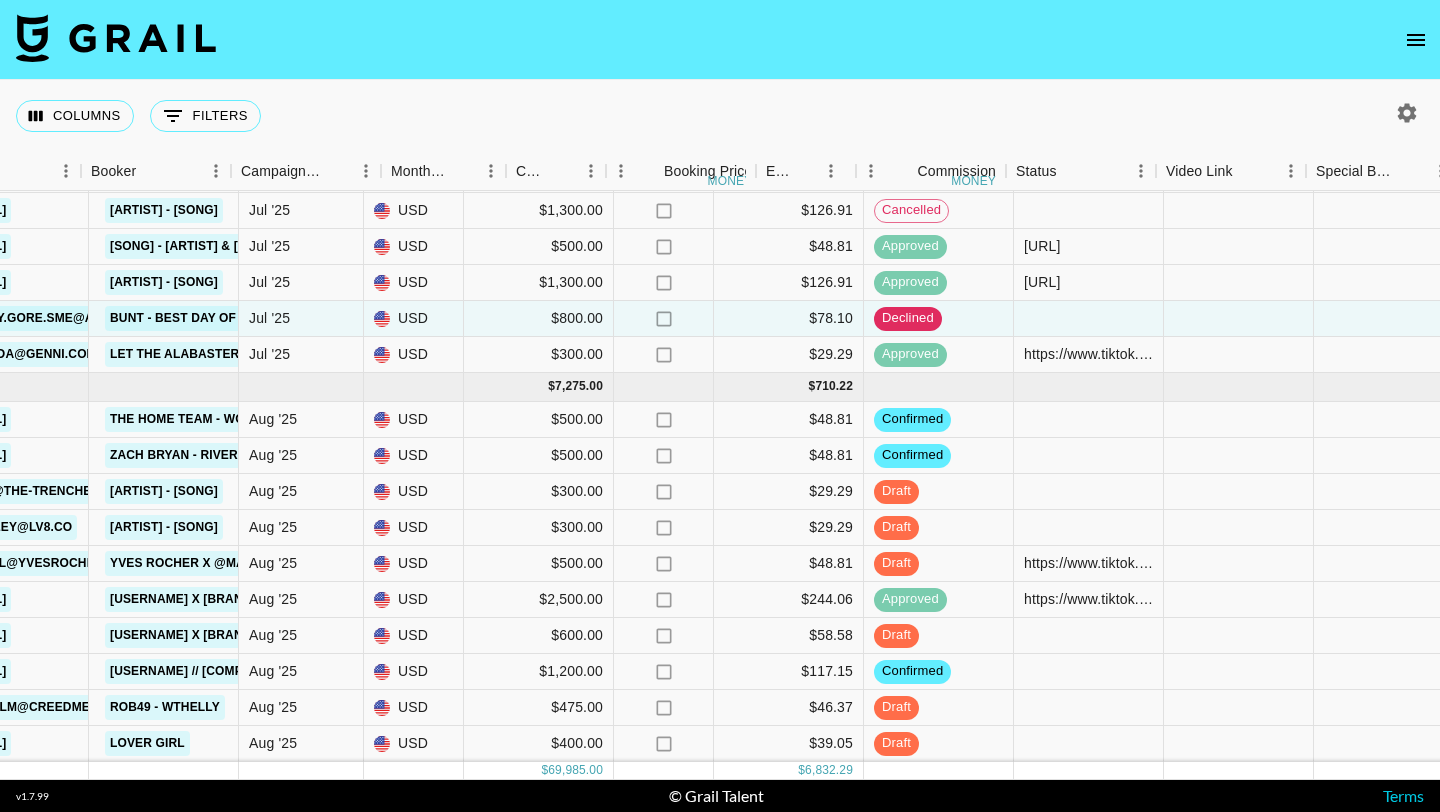 scroll, scrollTop: 1928, scrollLeft: 893, axis: both 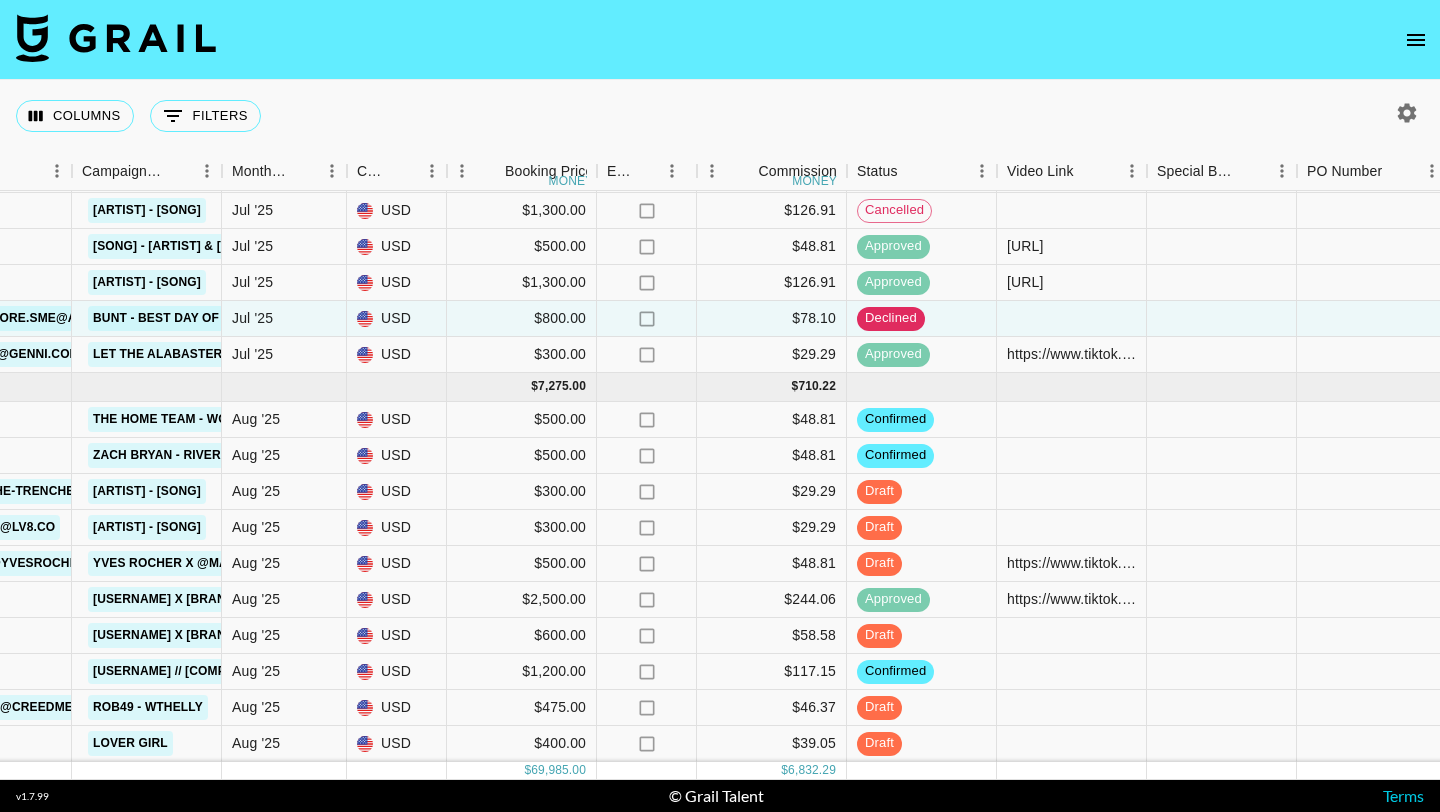 click at bounding box center [720, 40] 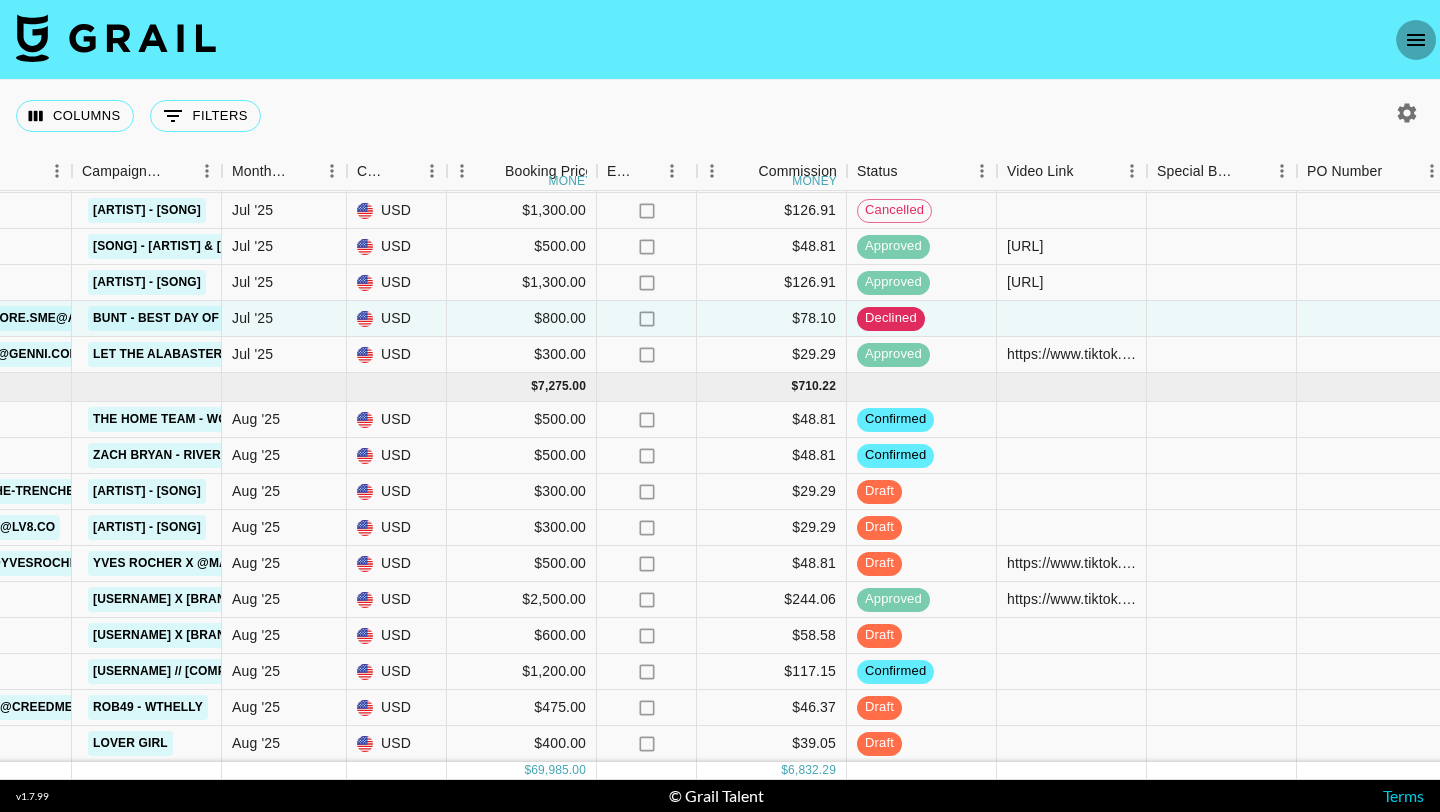 click at bounding box center (1416, 40) 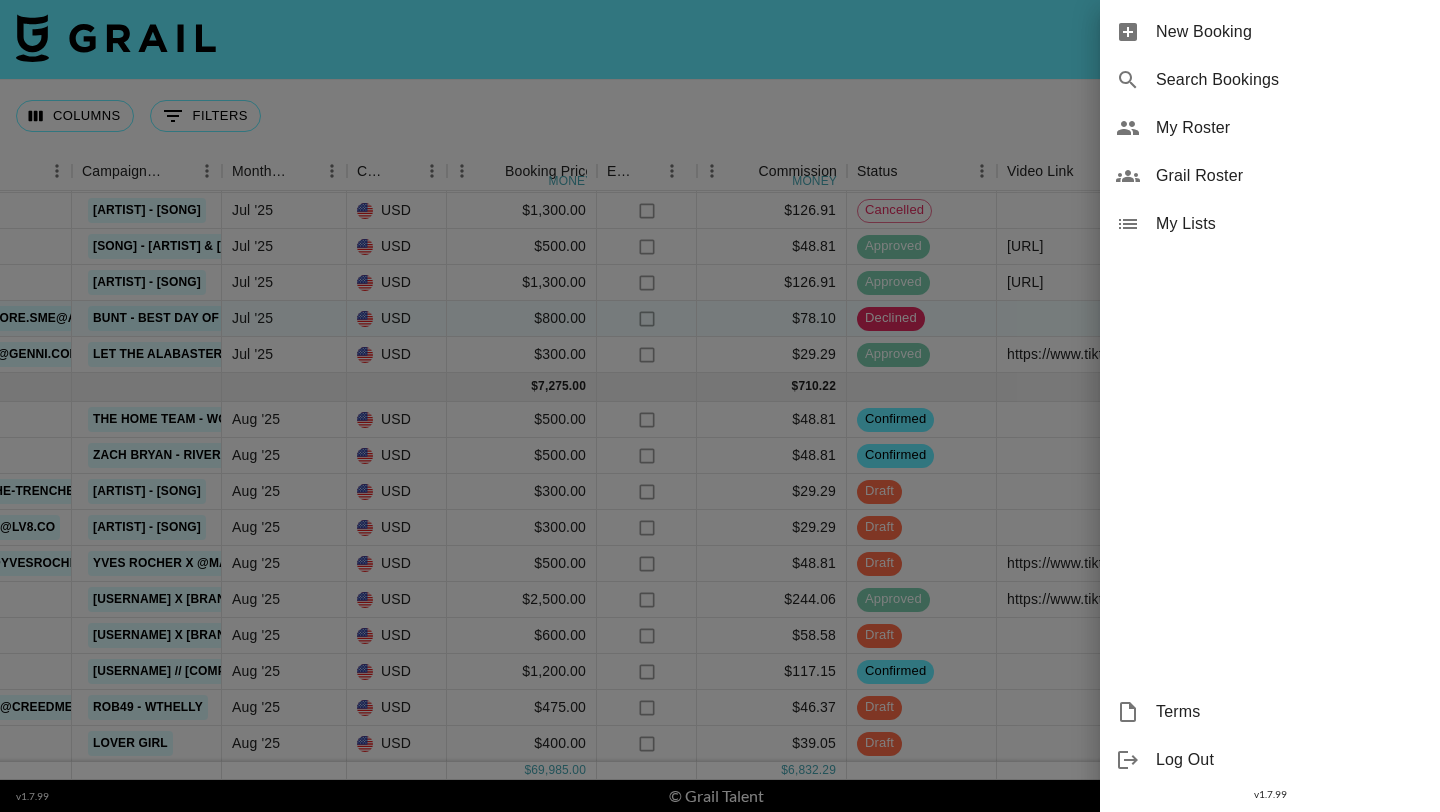 click on "New Booking" at bounding box center [1290, 32] 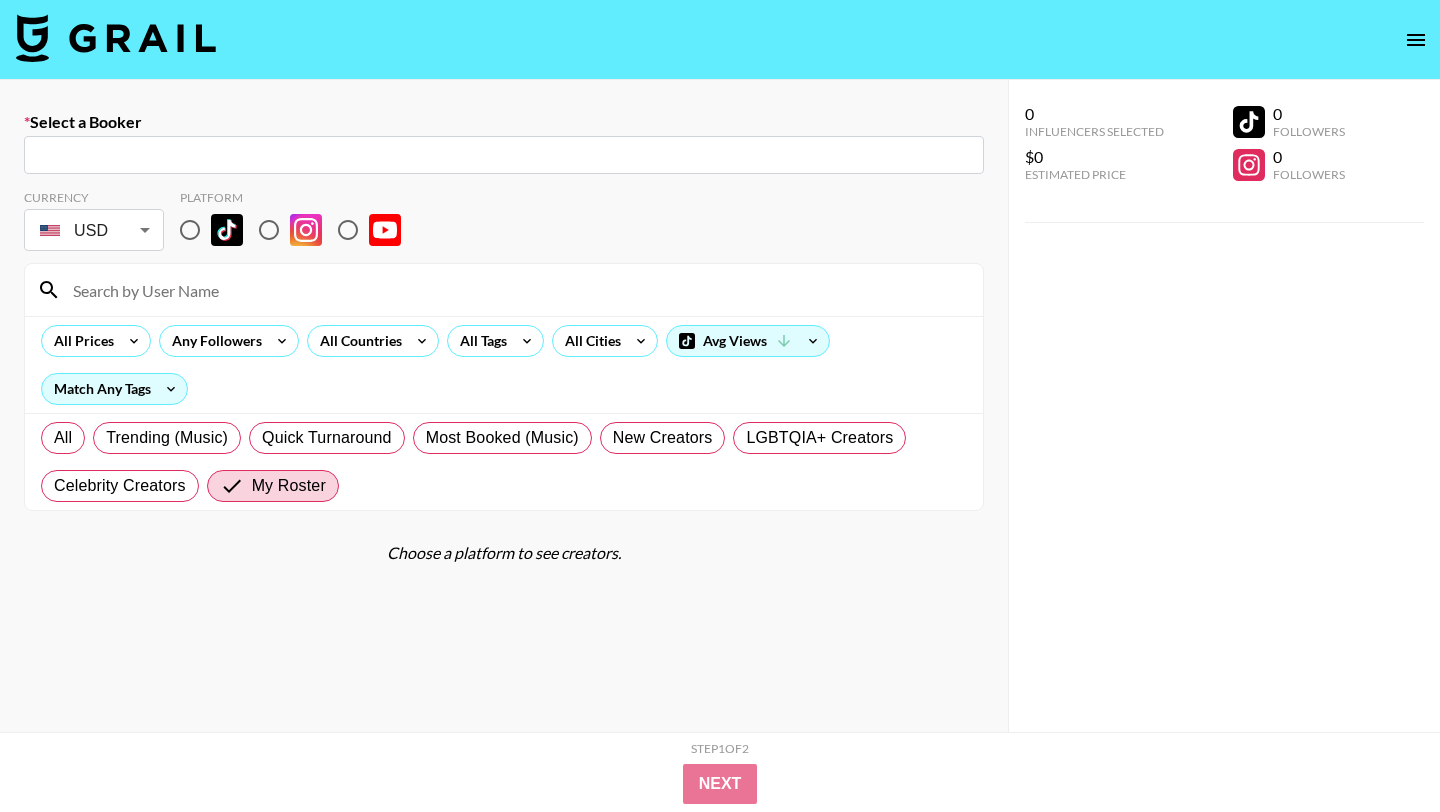 click at bounding box center [504, 155] 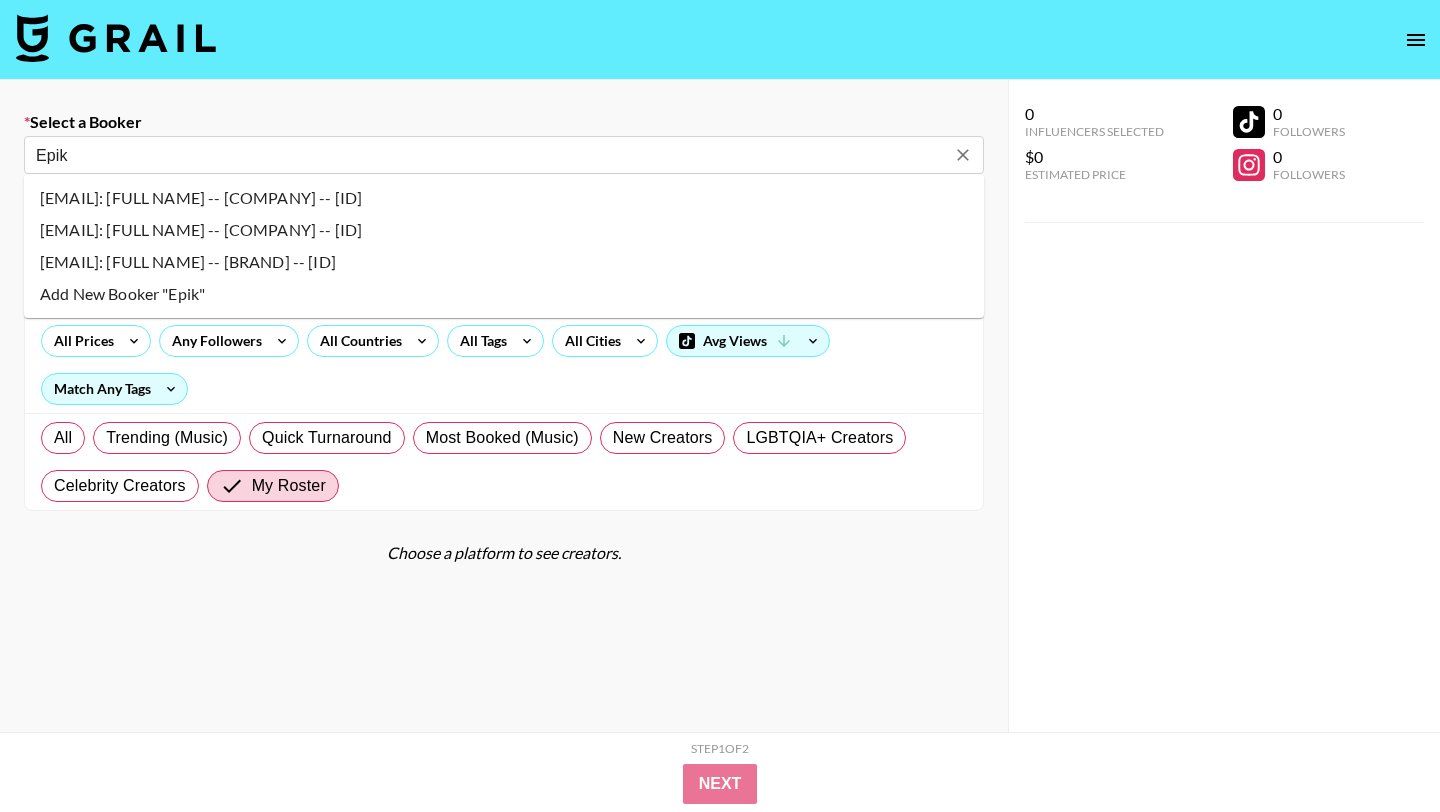 click on "Epik" at bounding box center (490, 155) 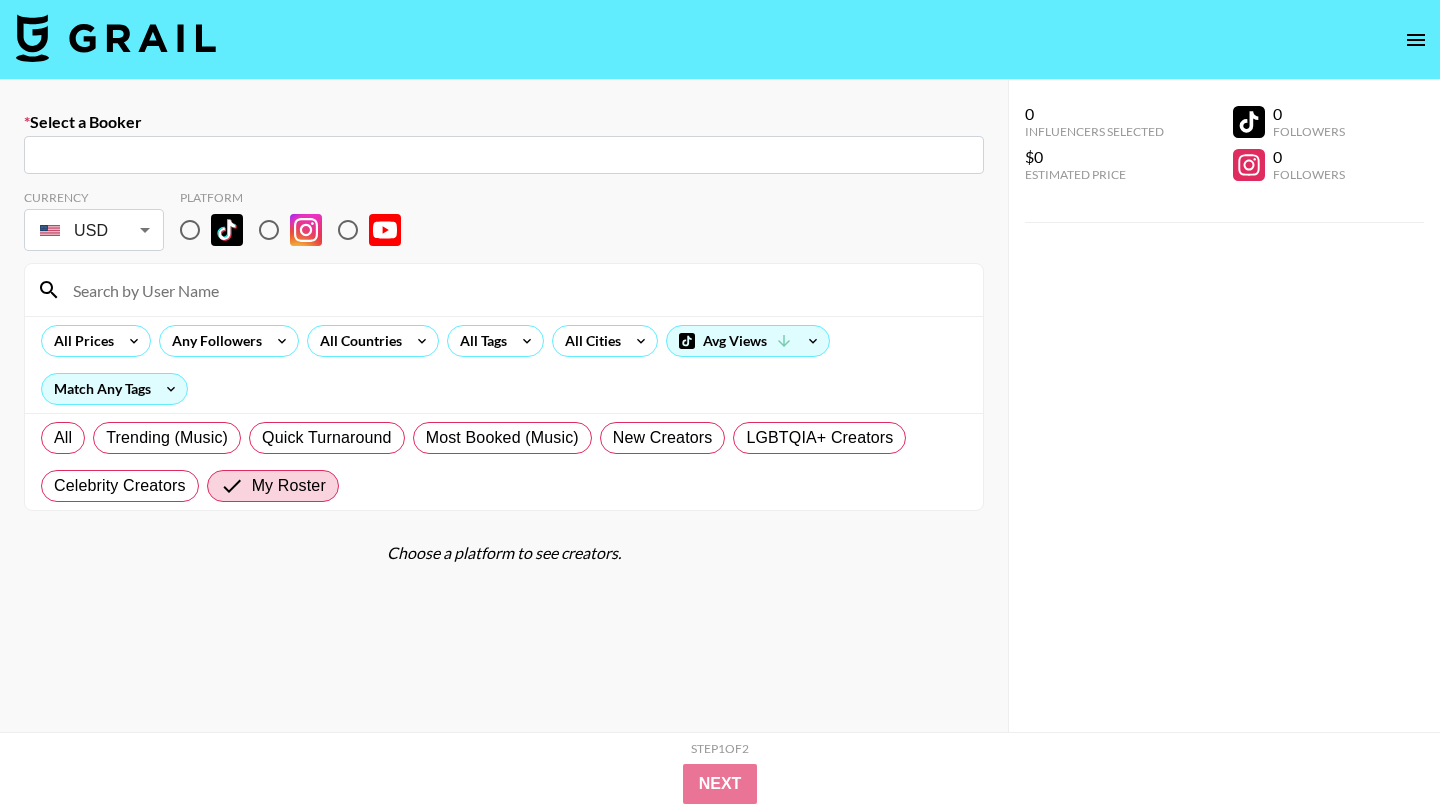 click at bounding box center (504, 155) 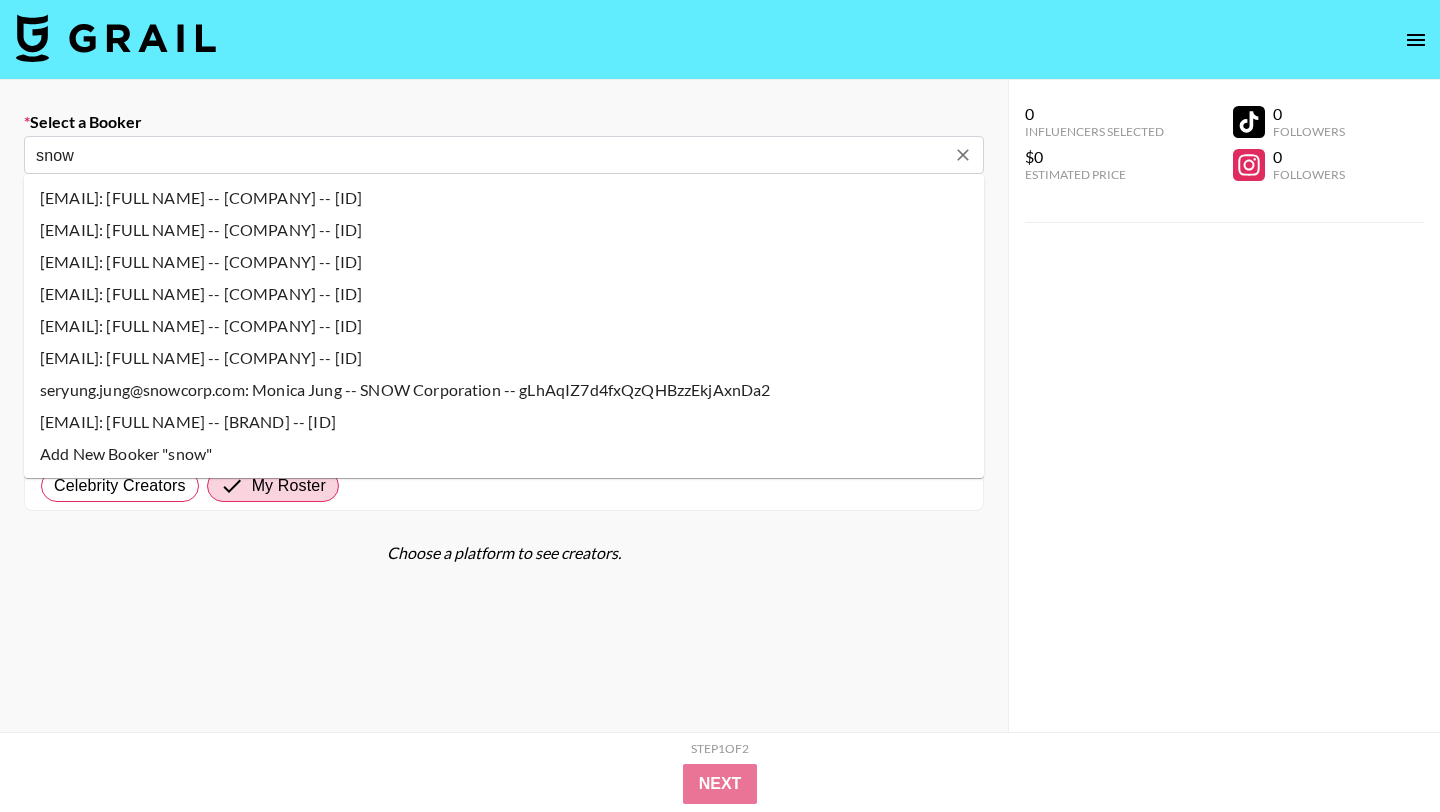 click on "haeuncho@snowcorp.com: Tina Cho -- SNOW Corporation -- YFzpsq3lAGN16AWNqm8gj5ZVdbK2" at bounding box center [504, 326] 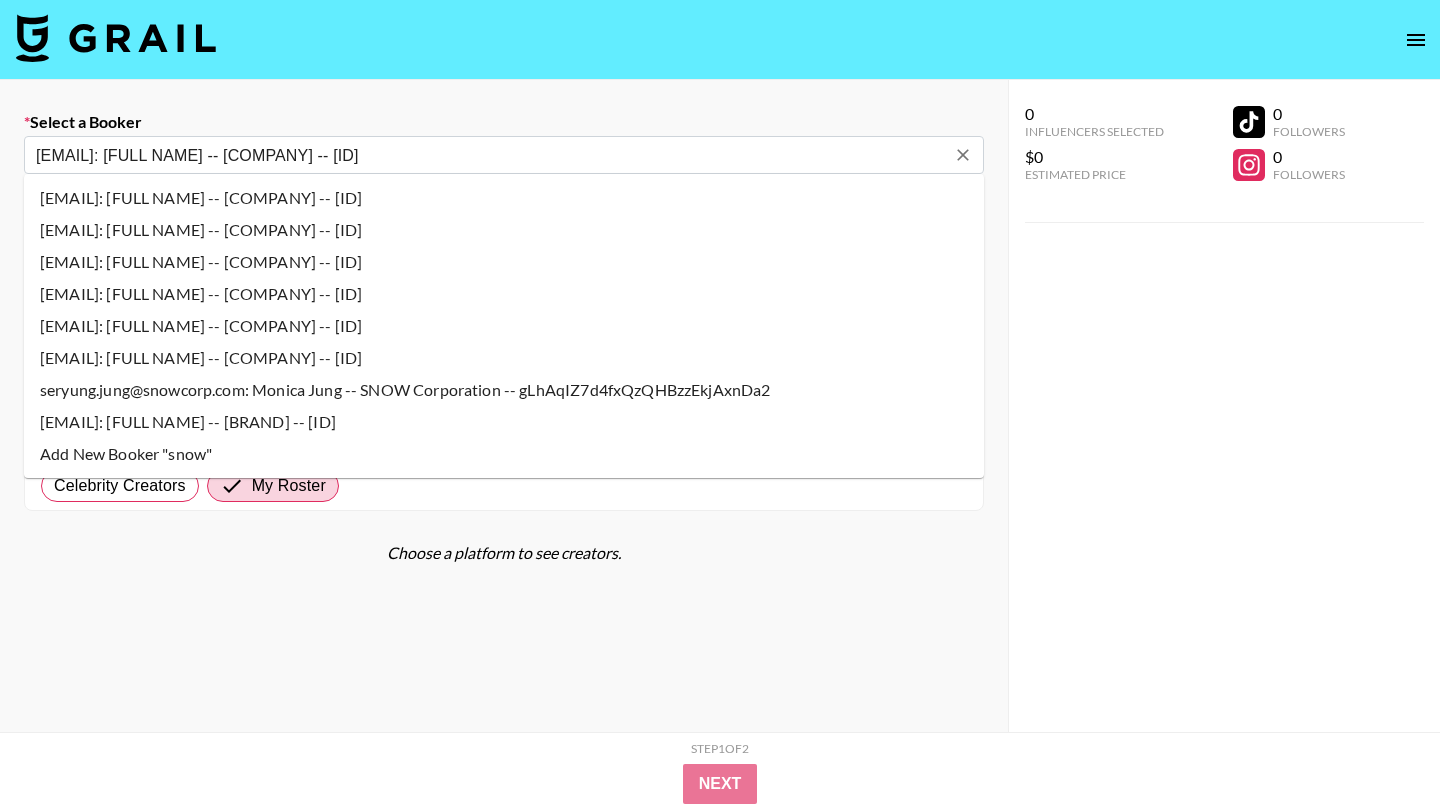 select on "Song" 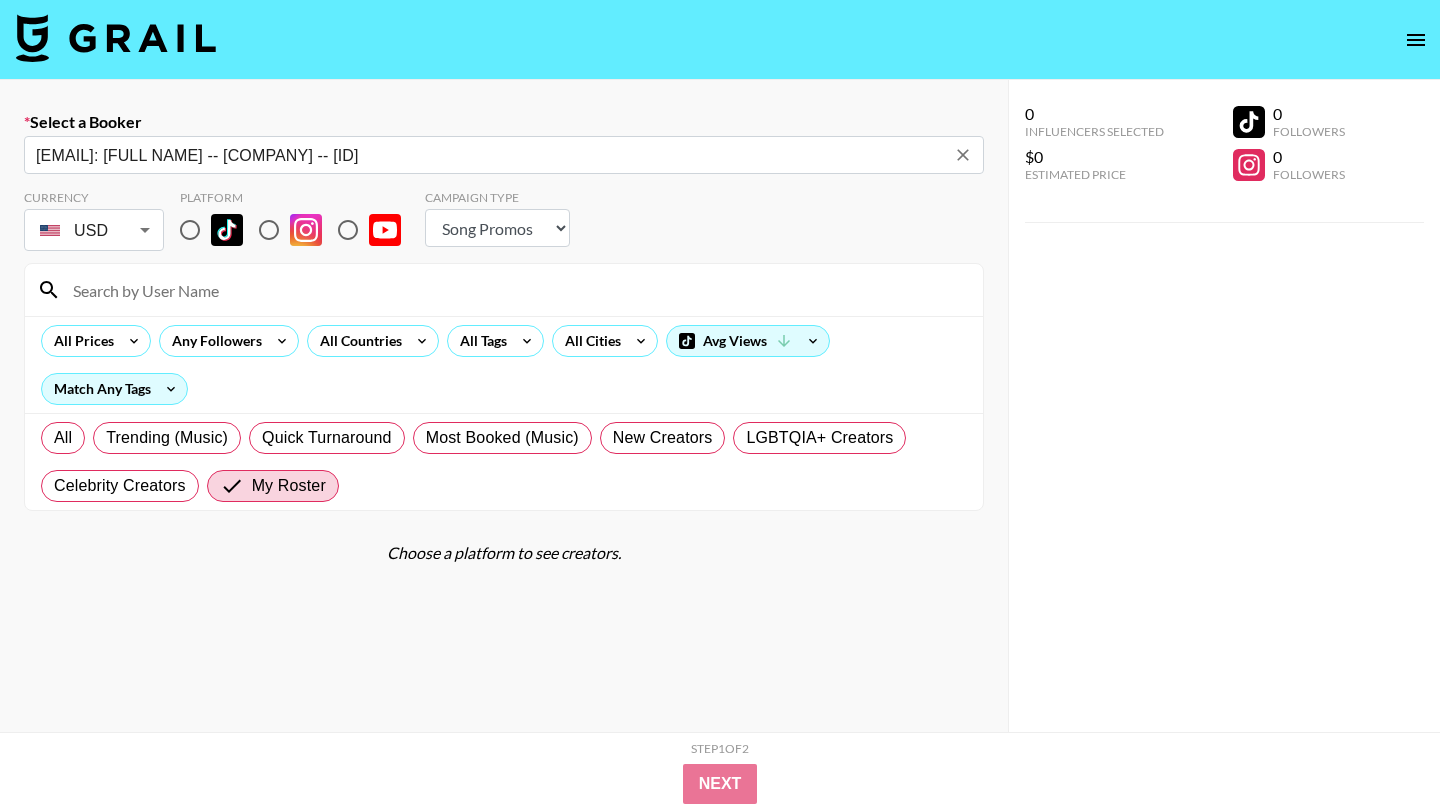 type on "haeuncho@snowcorp.com: Tina Cho -- SNOW Corporation -- YFzpsq3lAGN16AWNqm8gj5ZVdbK2" 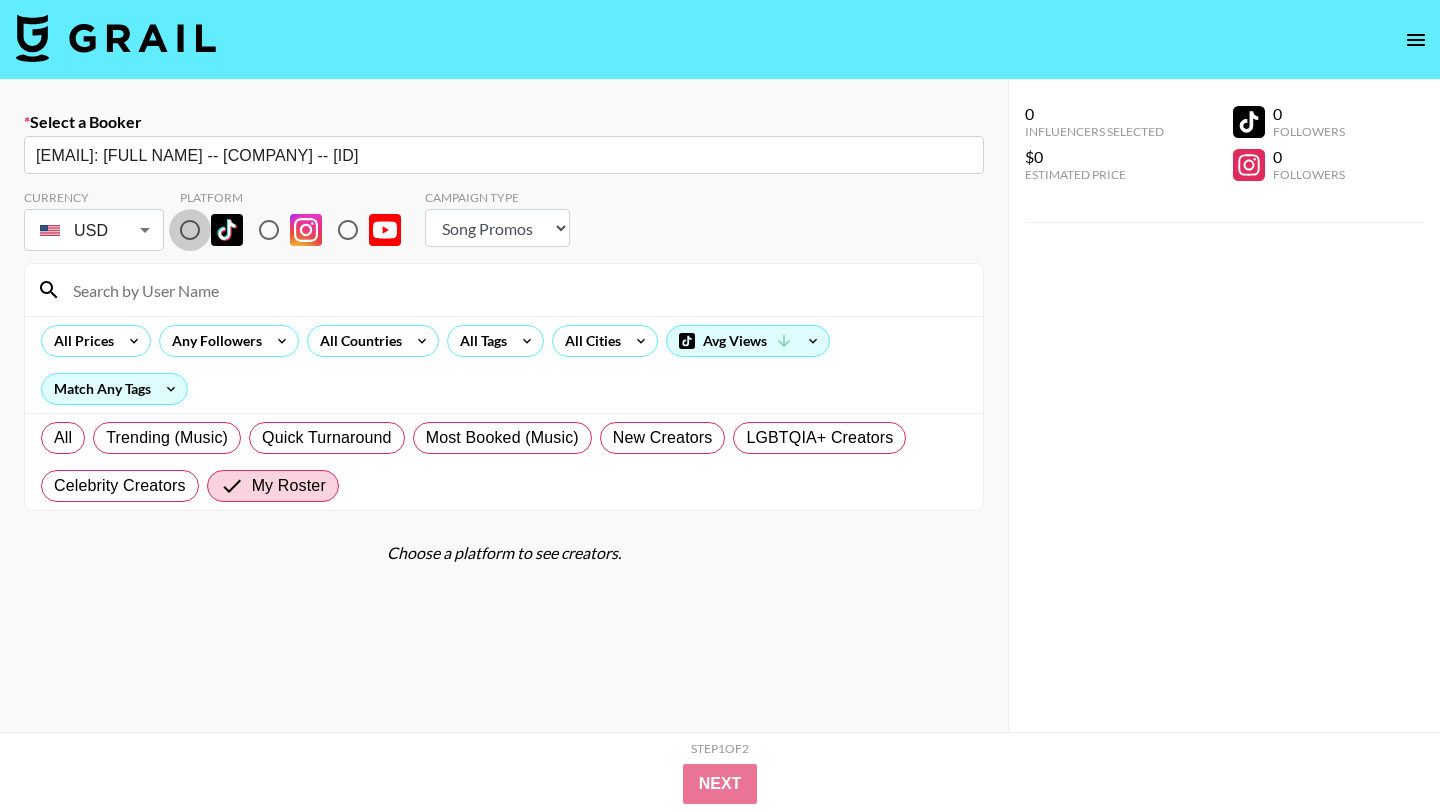 click at bounding box center [190, 230] 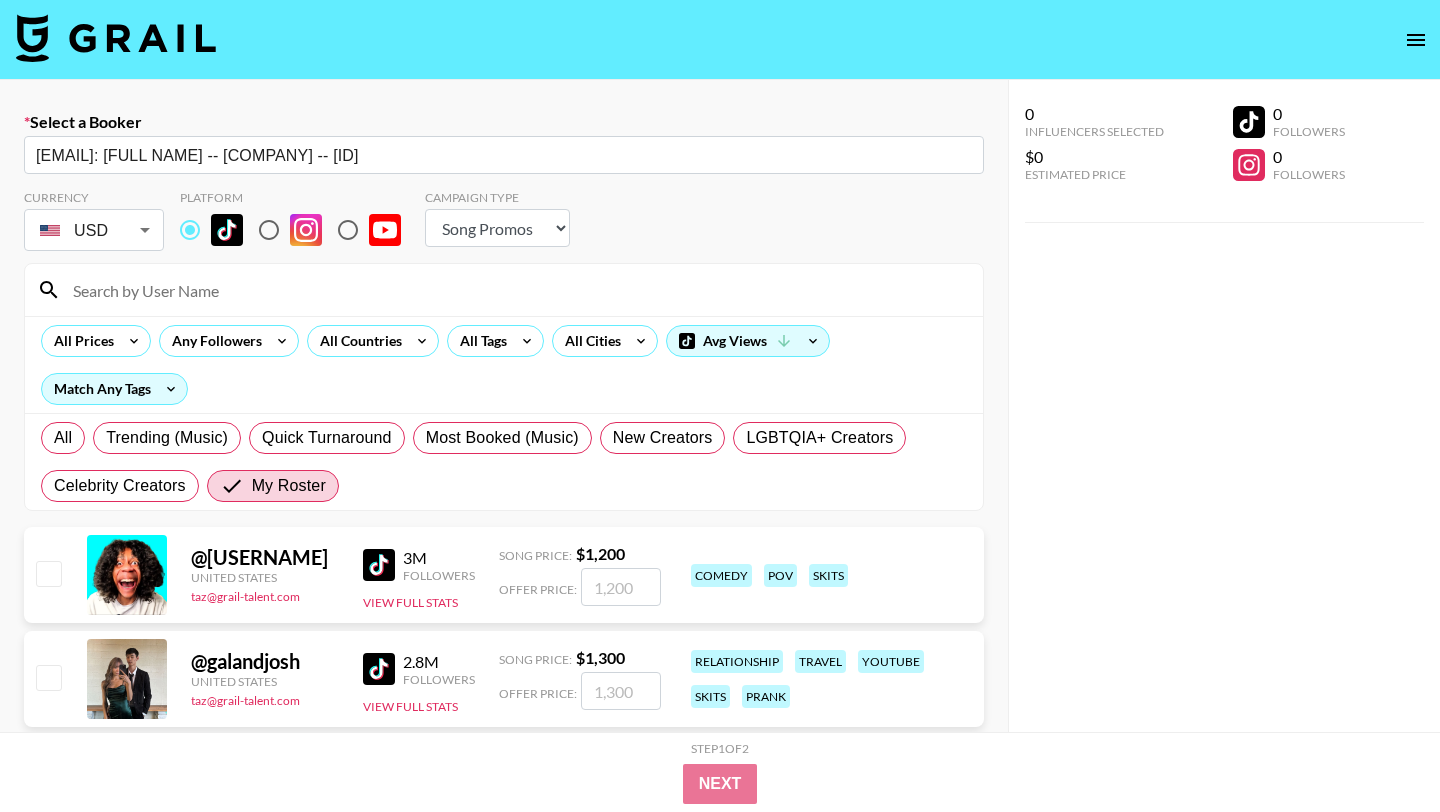 click at bounding box center (504, 290) 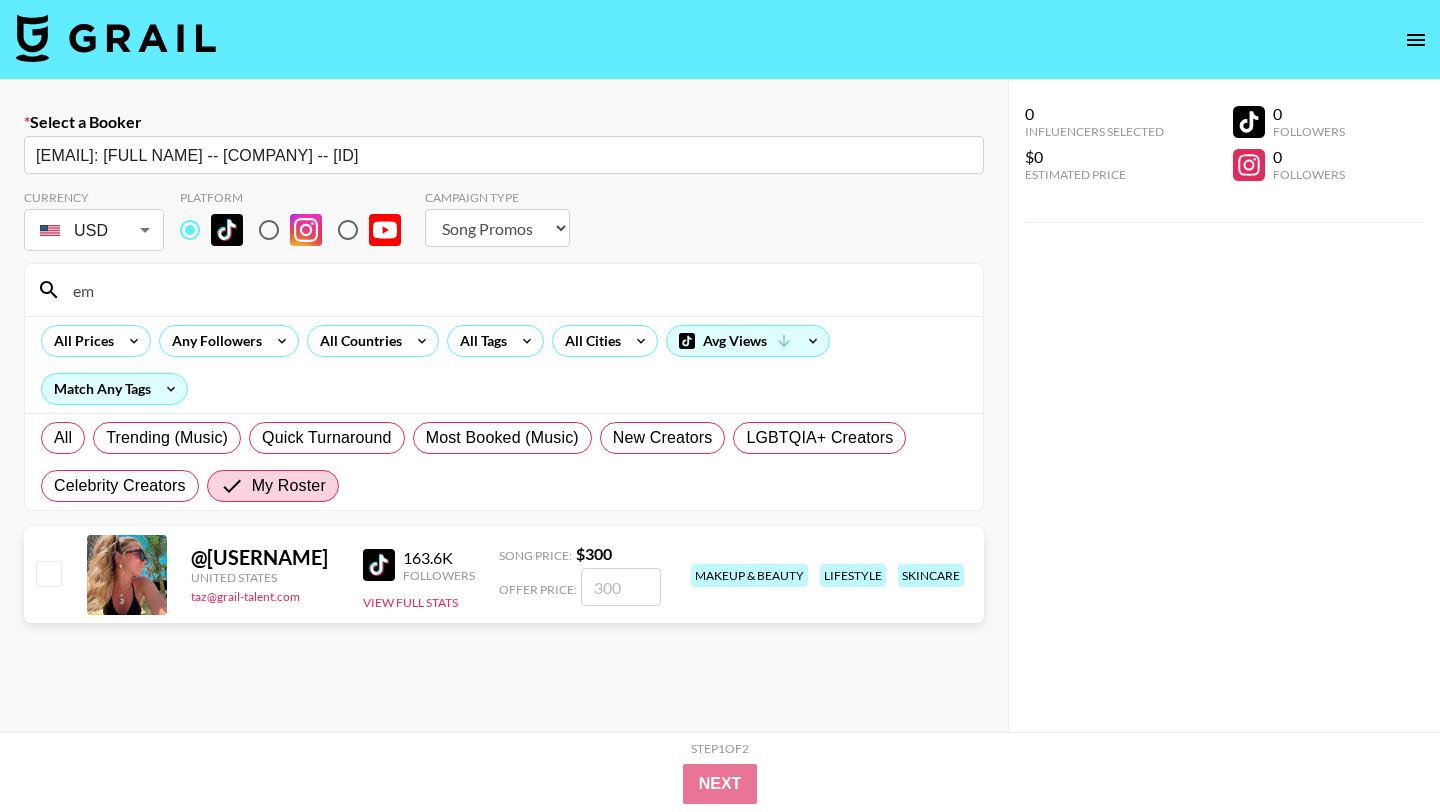 type on "emwindham" 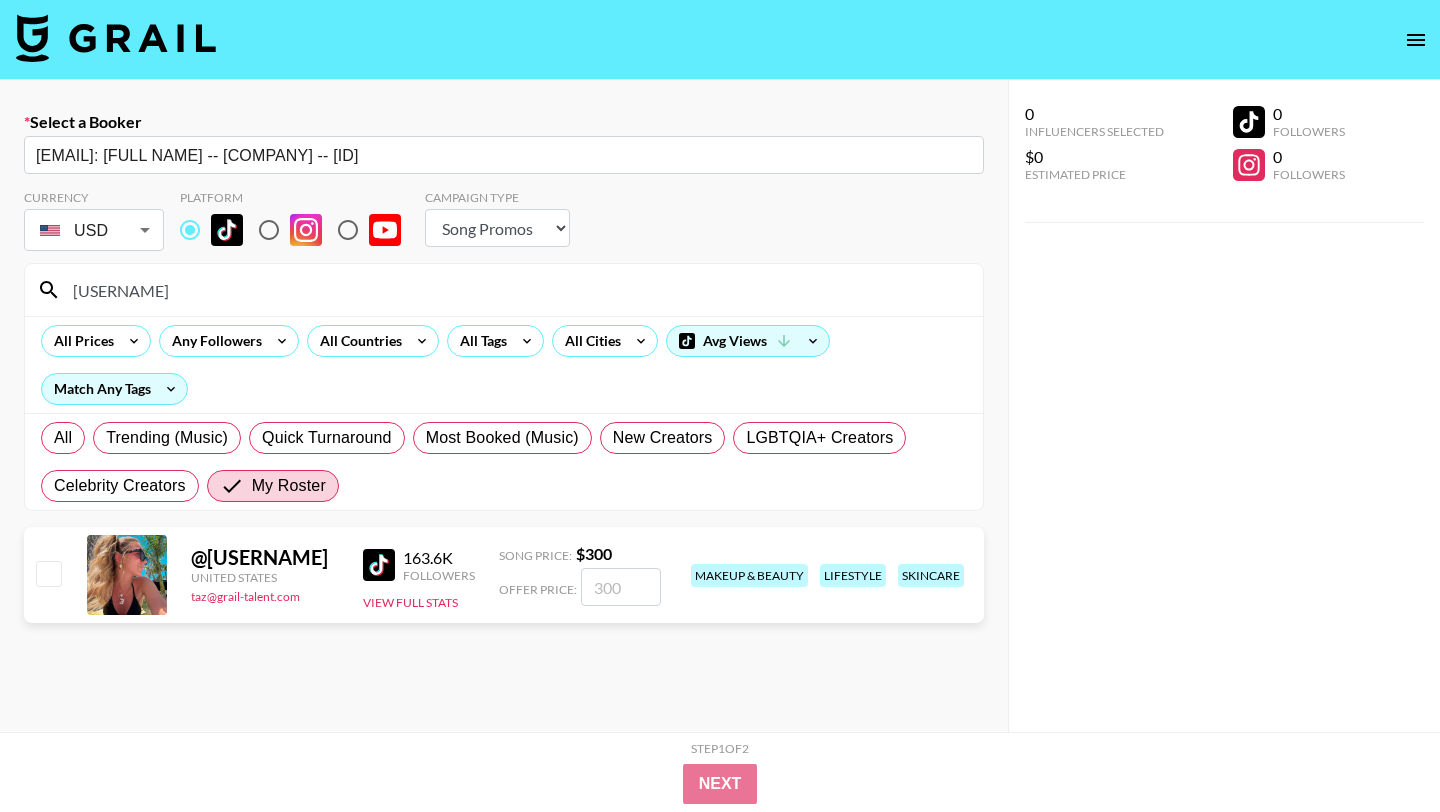click on "@ emwindham United States taz@grail-talent.com 163.6K Followers View Full Stats   Song Price: $ 300 Offer Price: makeup & beauty lifestyle skincare" at bounding box center (504, 575) 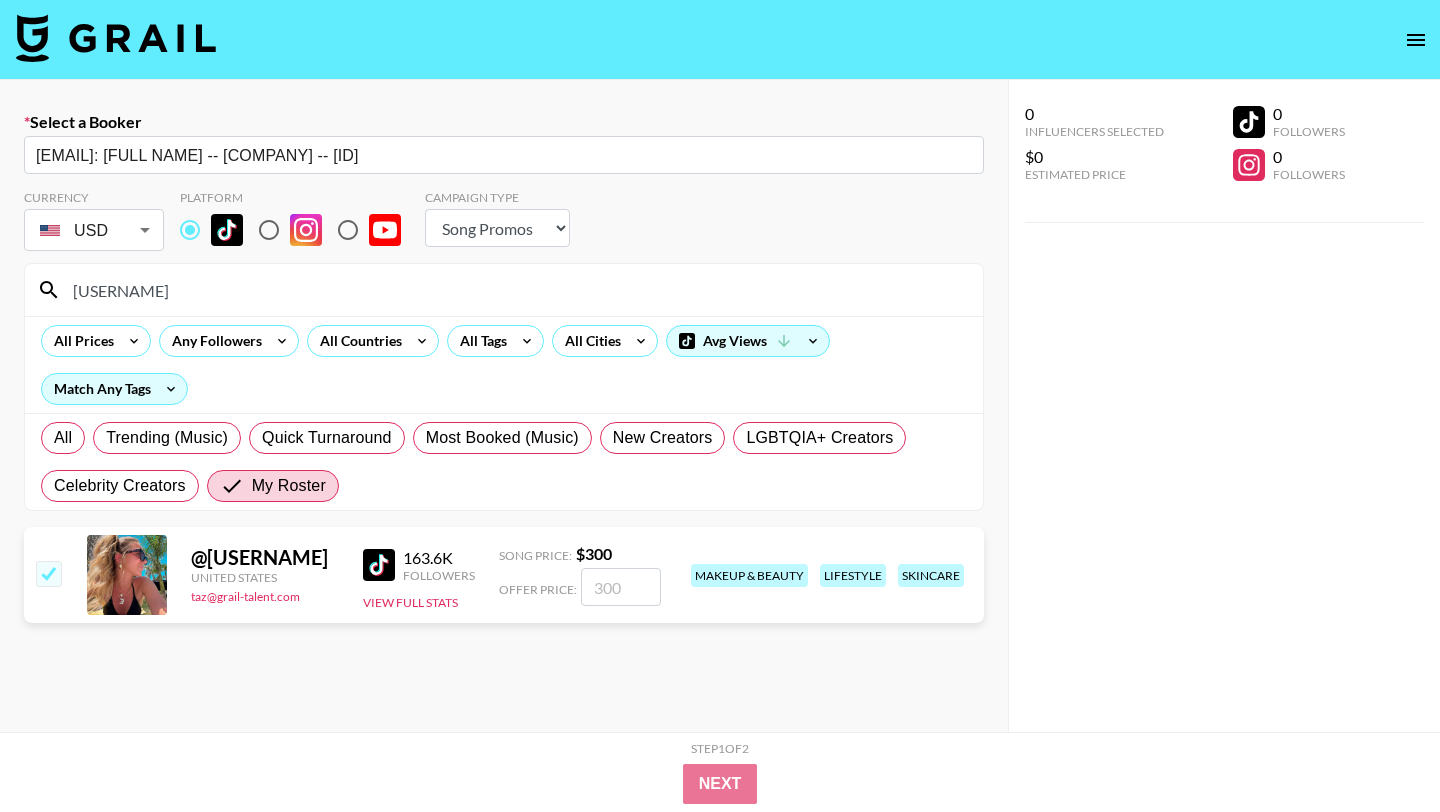 checkbox on "true" 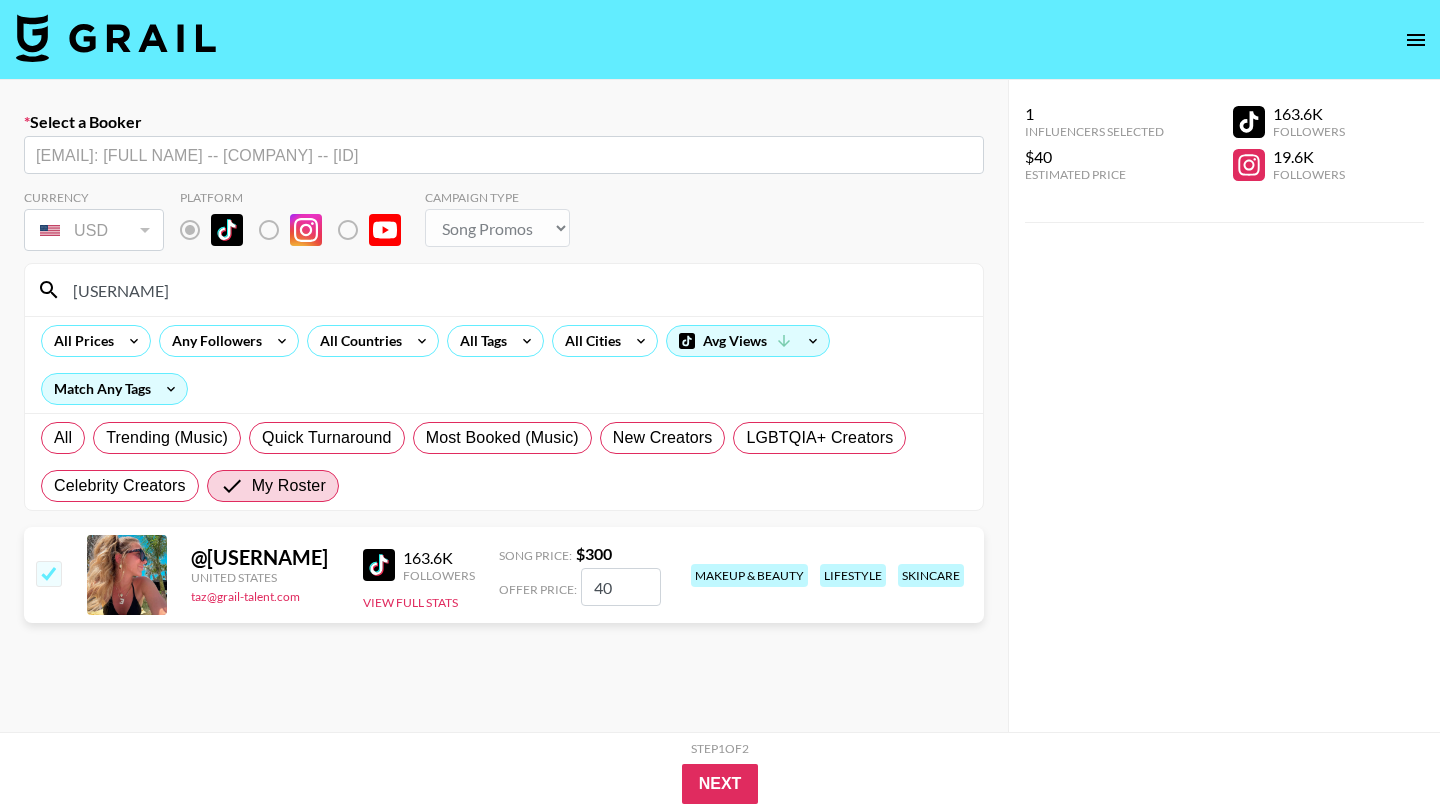 type on "400" 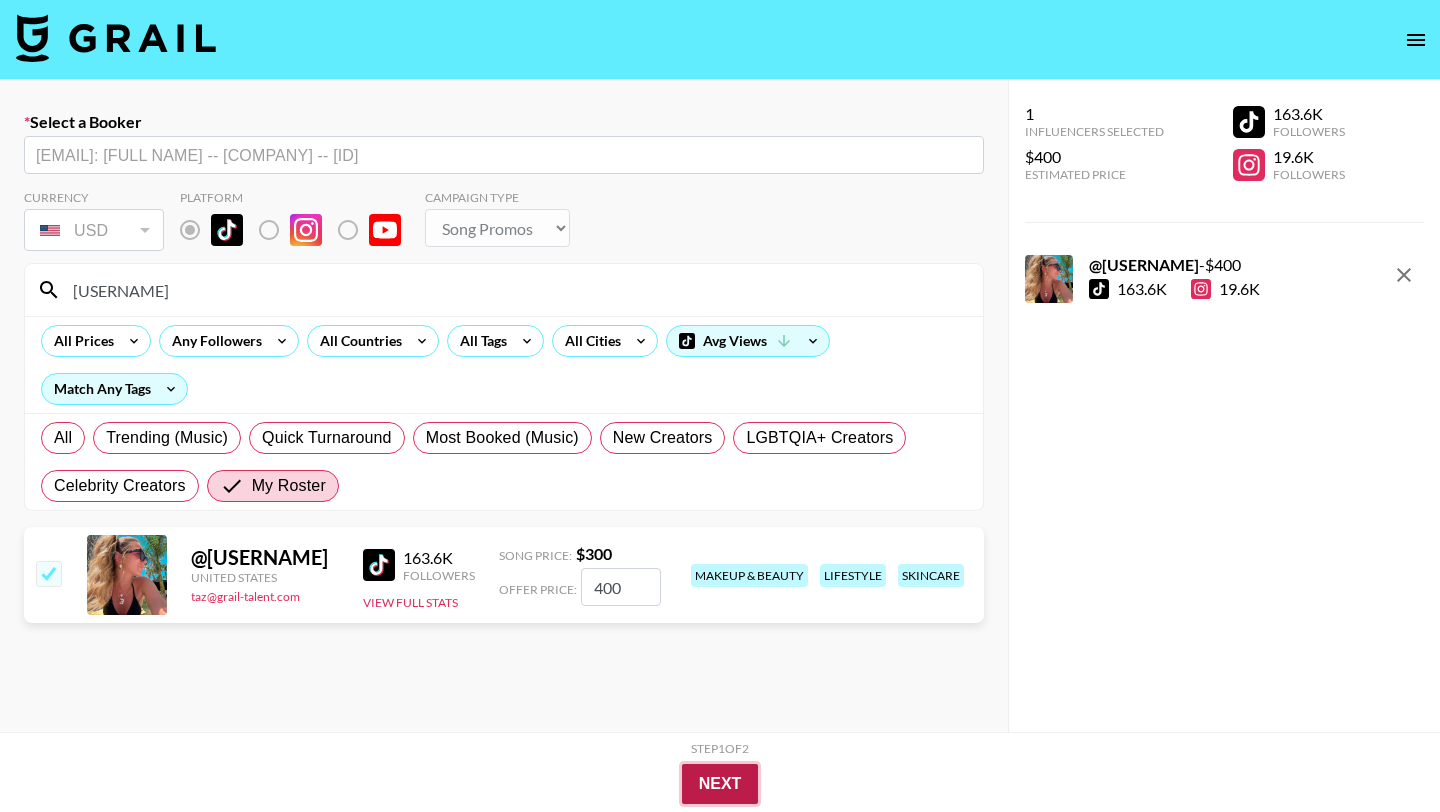 click on "Next" at bounding box center [720, 784] 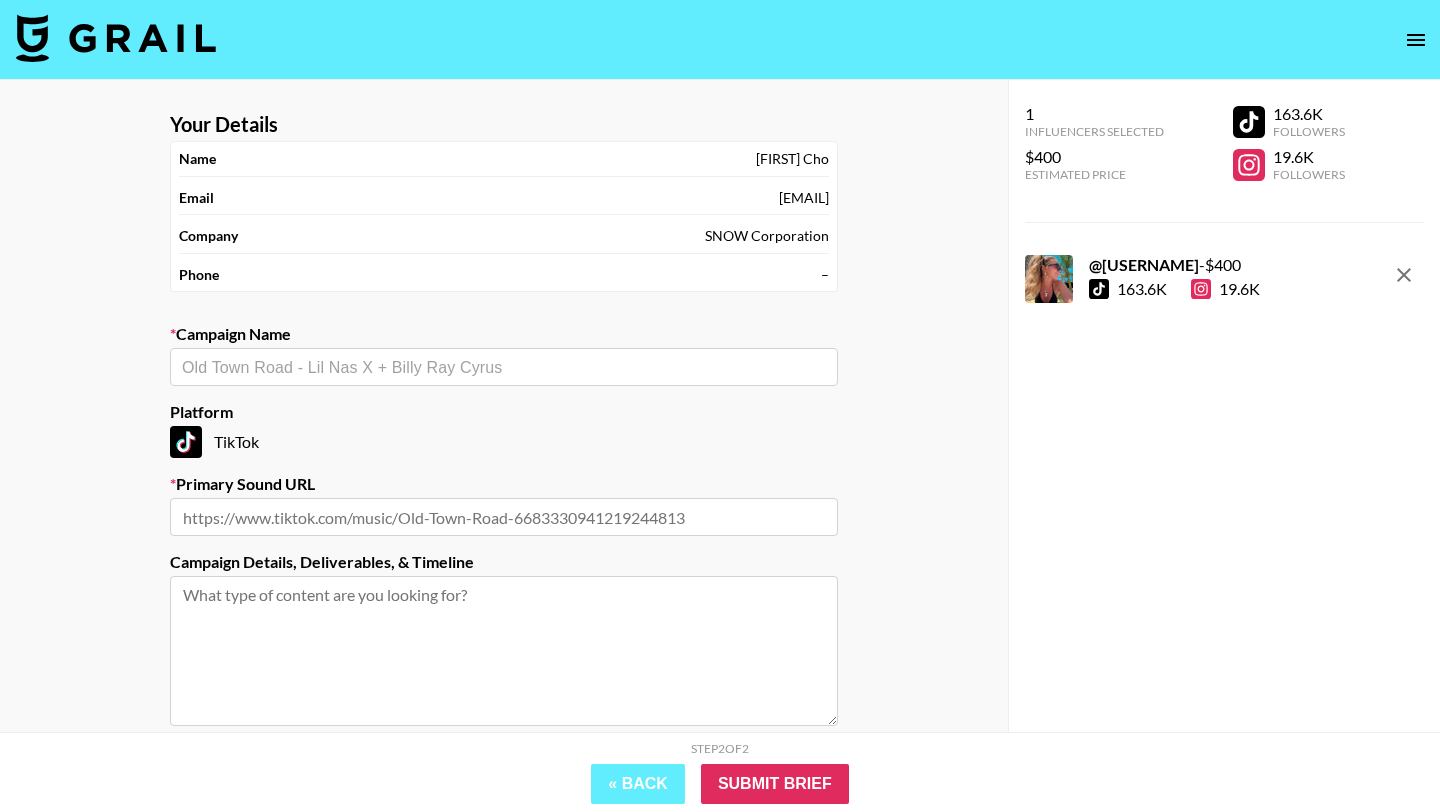 click on "Your Details Name Tina   Cho Email haeuncho@snowcorp.com Company SNOW Corporation Phone – Campaign Name ​ Platform  TikTok Primary Sound URL Campaign Details, Deliverables, & Timeline Are you interested in Boosting posts for this campaign?   Yes, please reach out to me about Boosting" at bounding box center [504, 476] 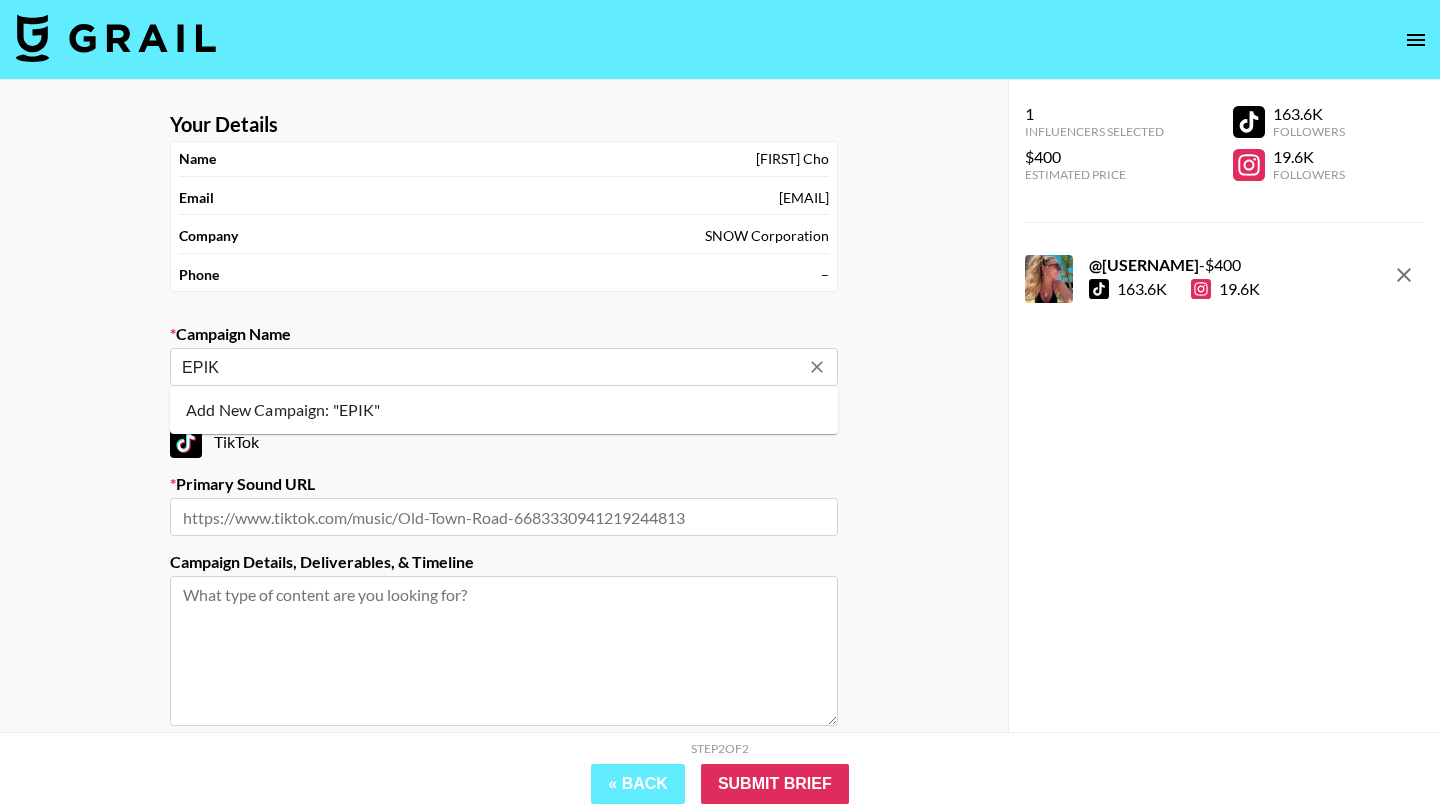type on "EPIK" 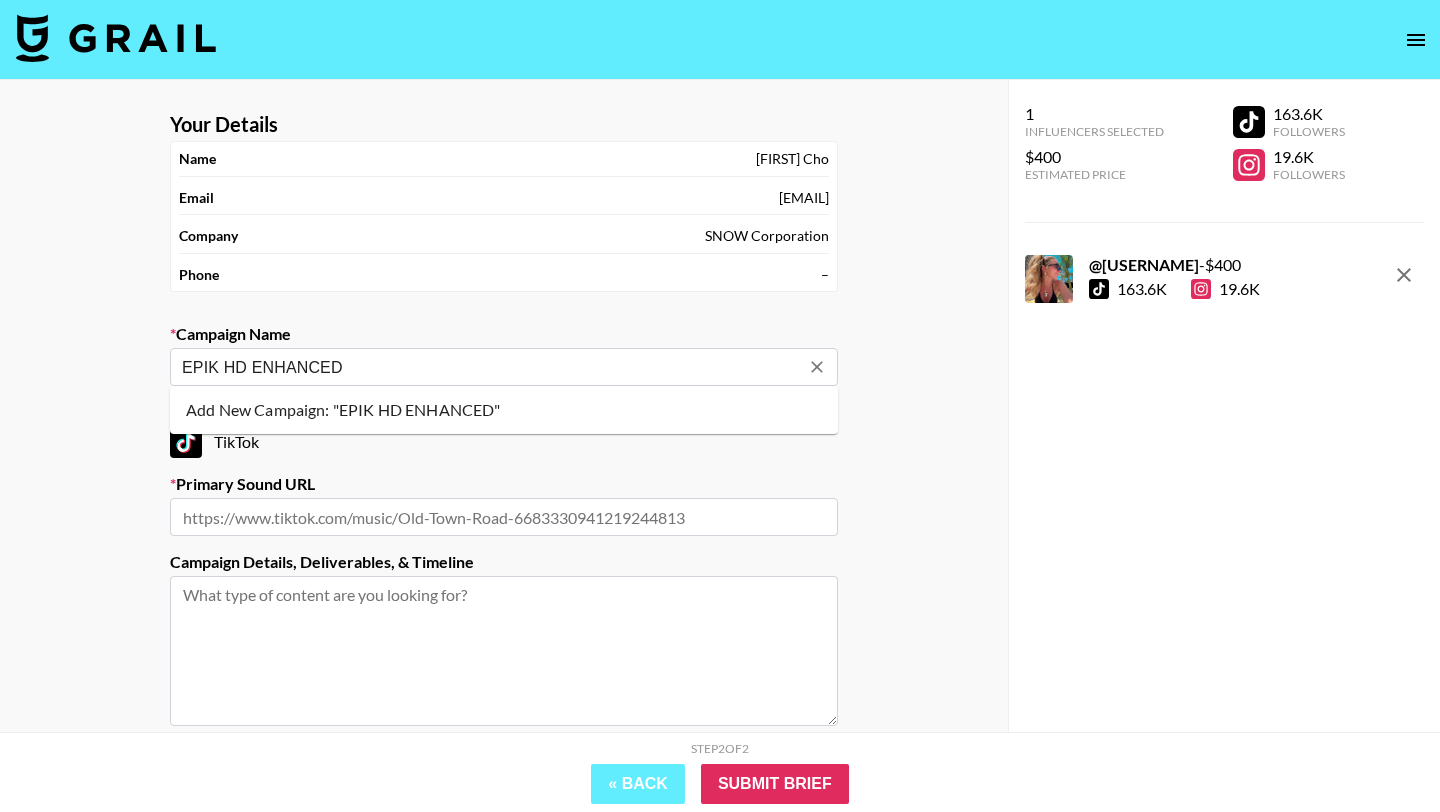 click on "Add New Campaign: "EPIK HD ENHANCED"" at bounding box center [504, 410] 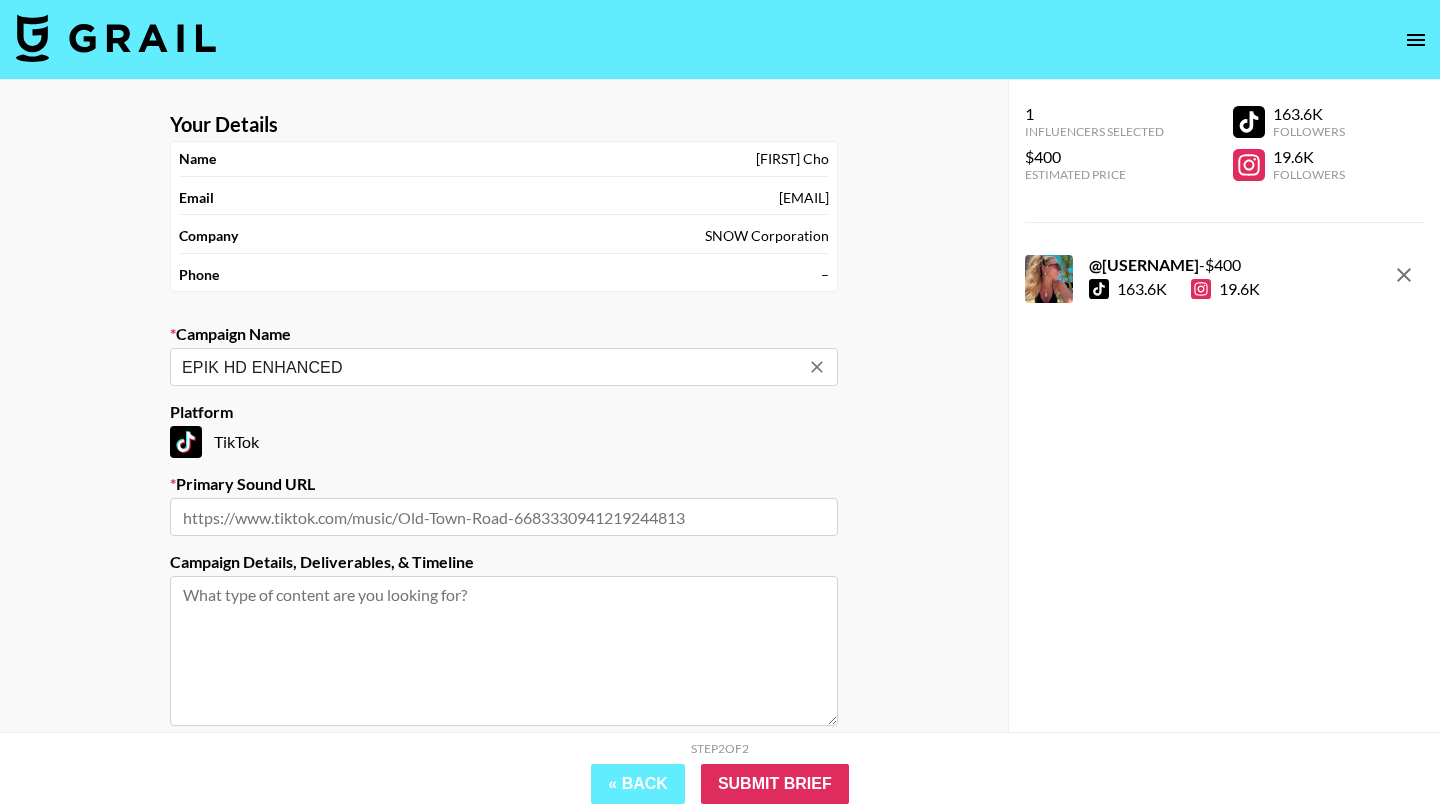 type on "EPIK HD ENHANCED" 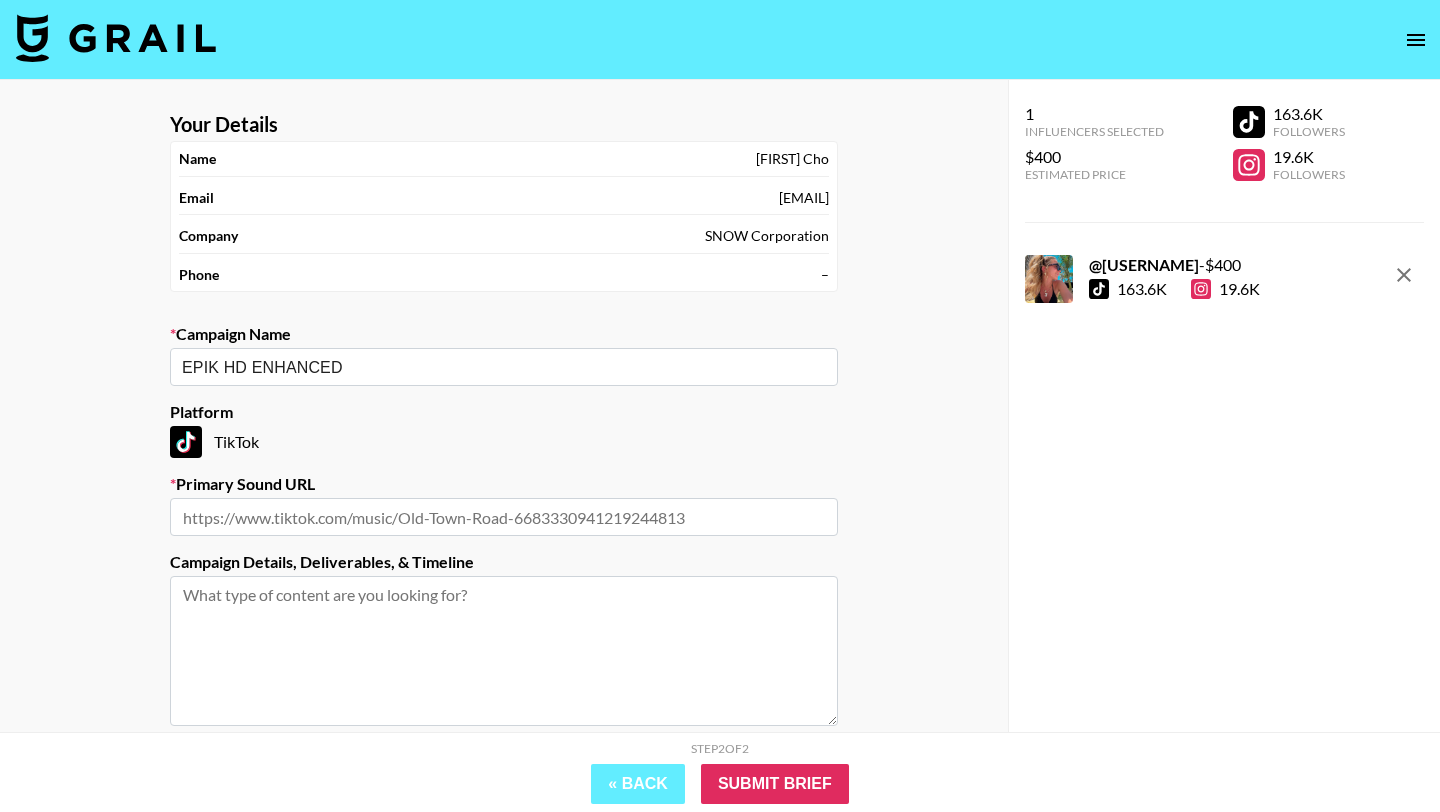 click at bounding box center (504, 517) 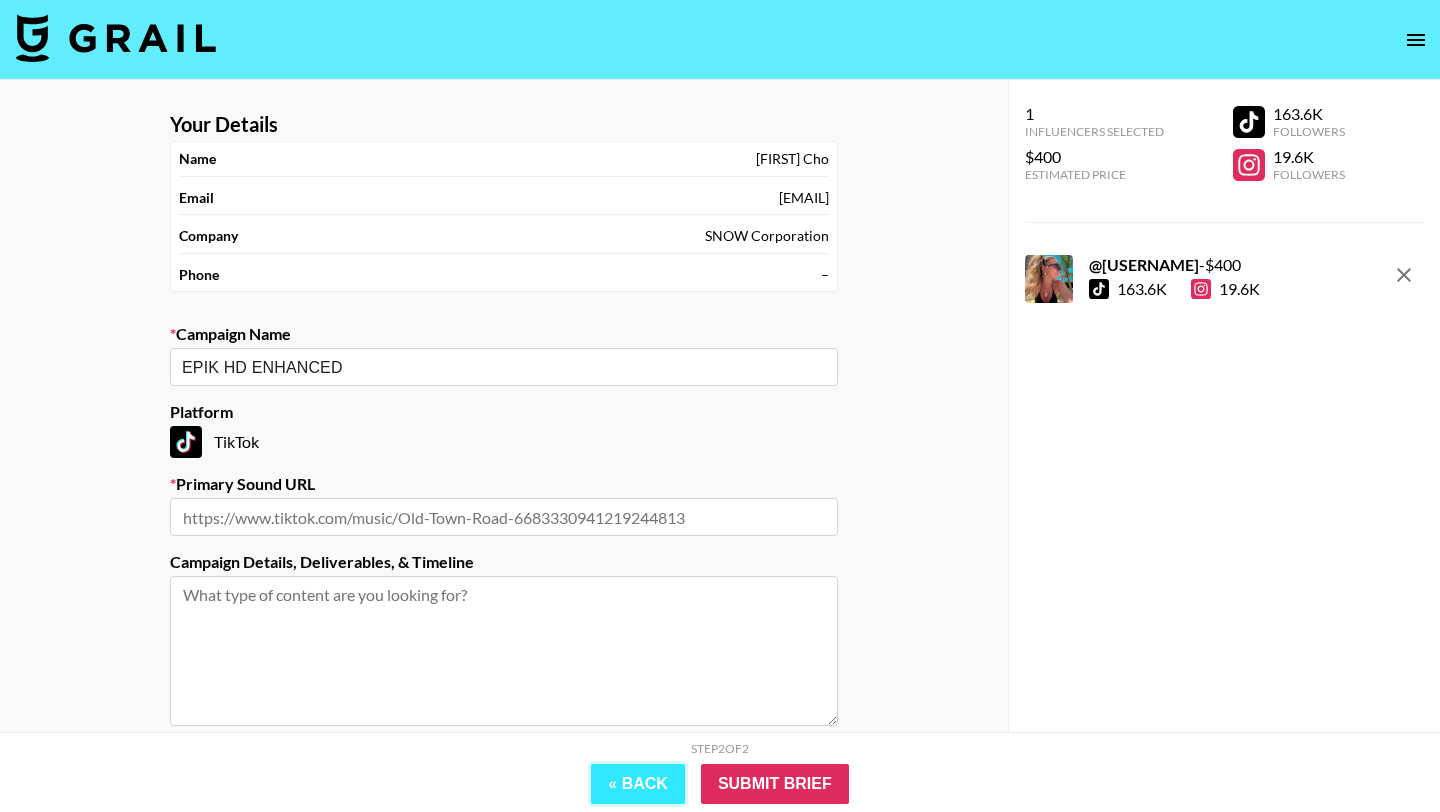 click on "« Back" at bounding box center [638, 784] 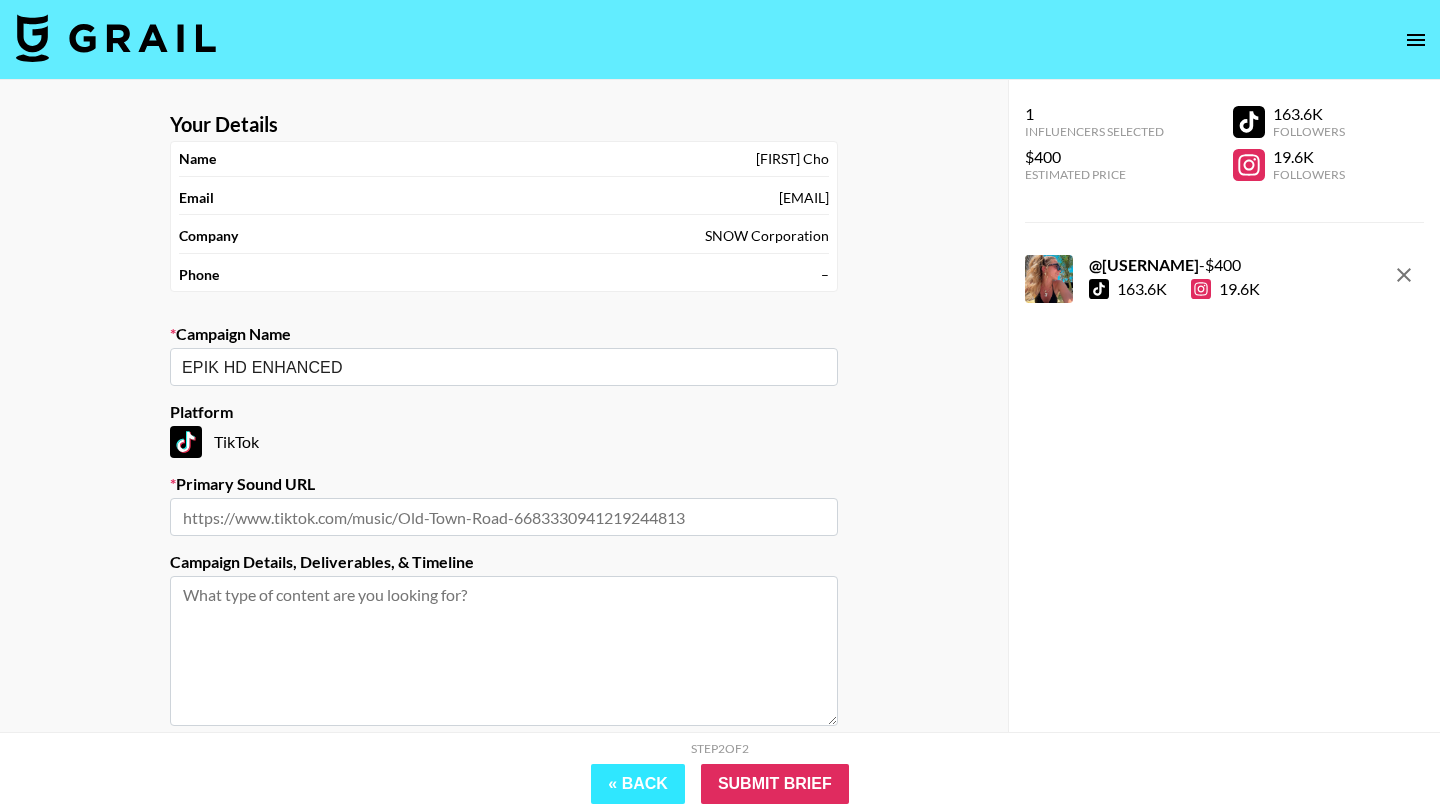 select on "Song" 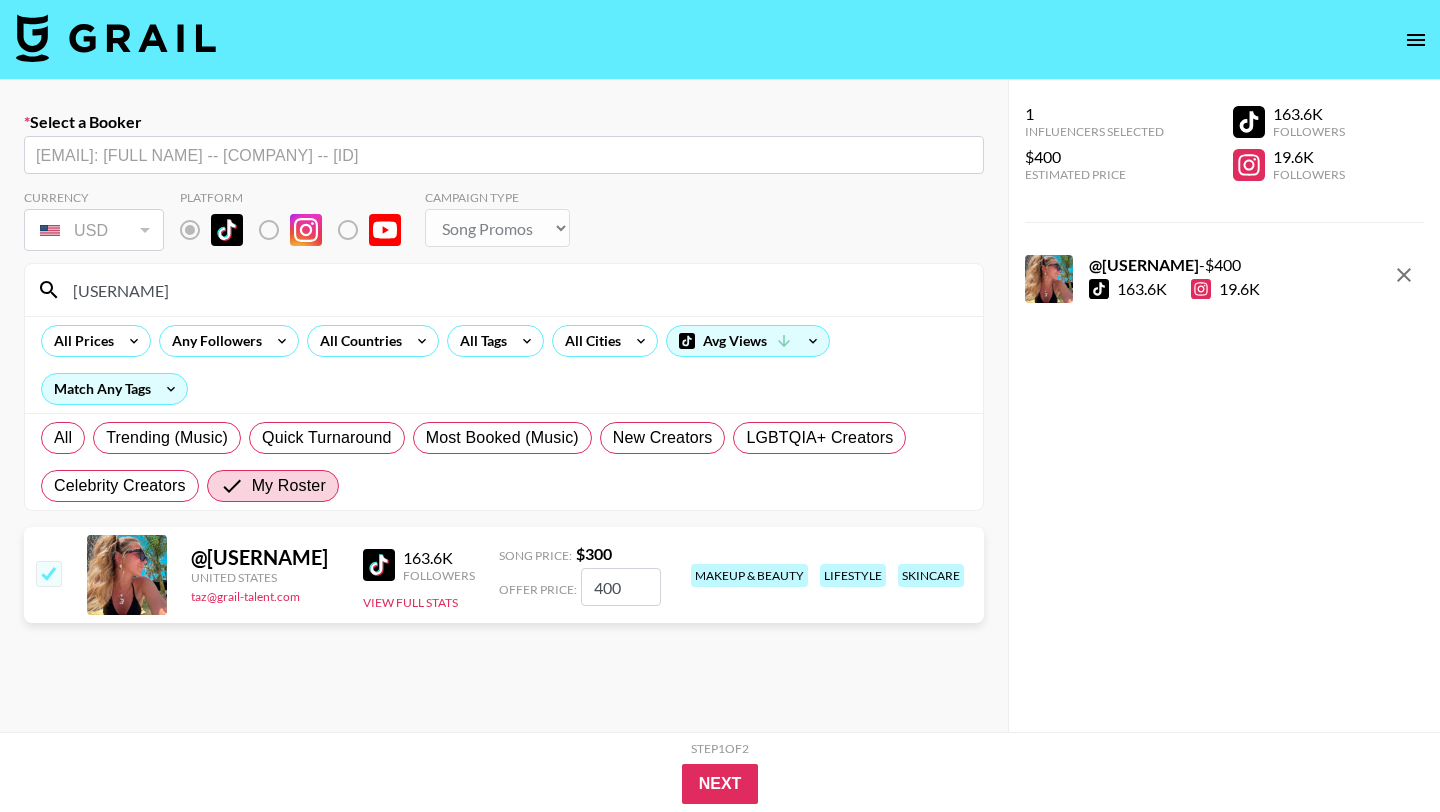 click at bounding box center [48, 573] 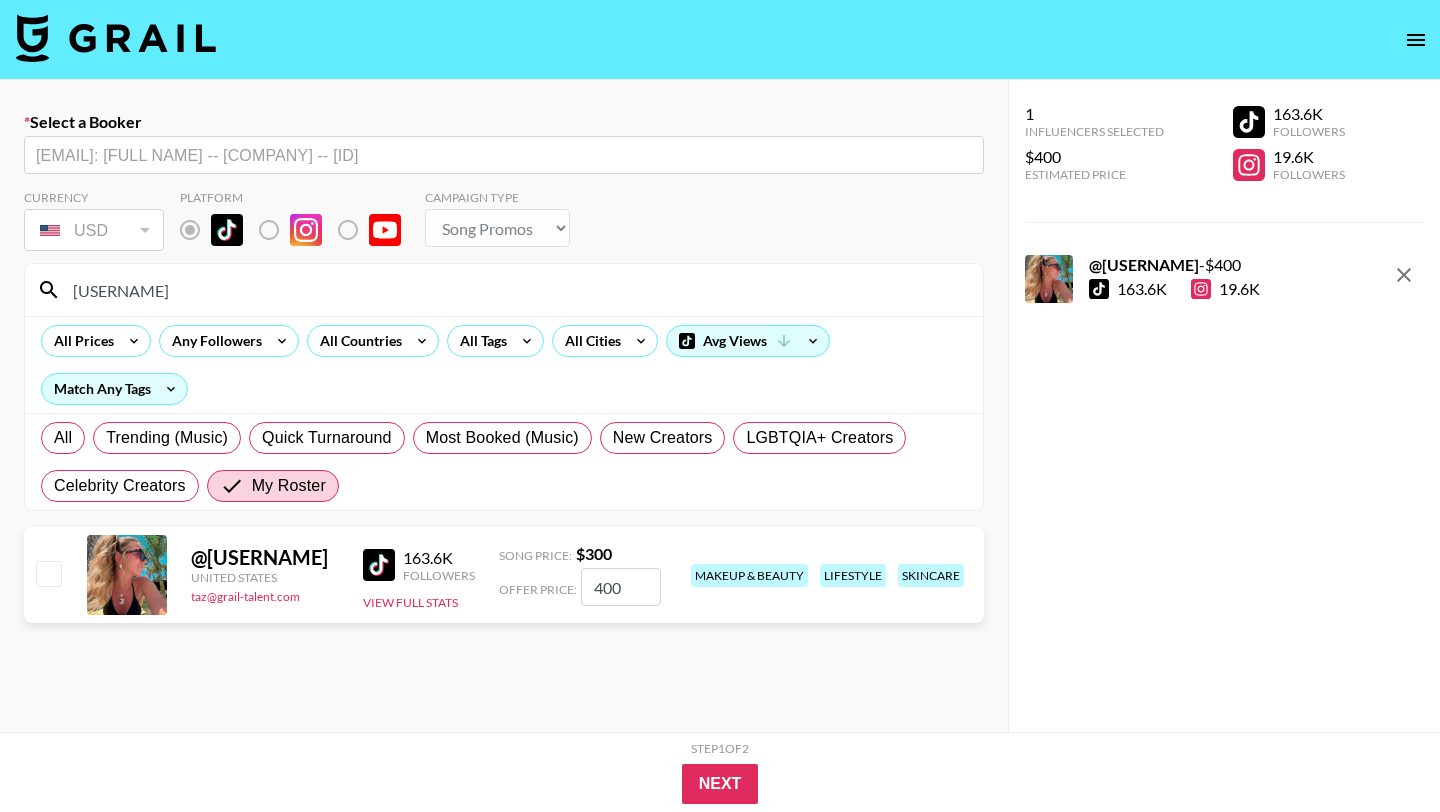 checkbox on "false" 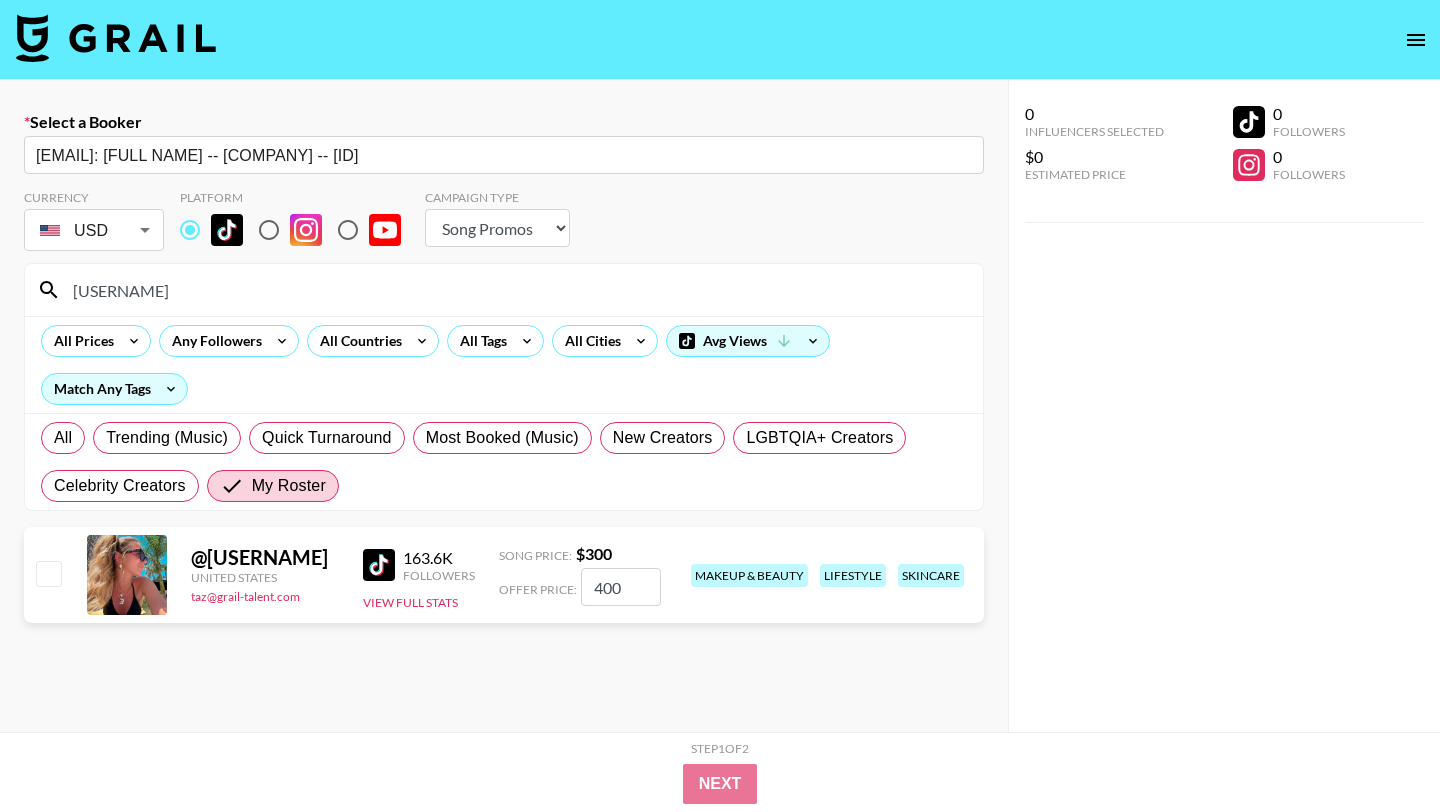 click on "Choose Type... Song Promos Brand Promos" at bounding box center [497, 228] 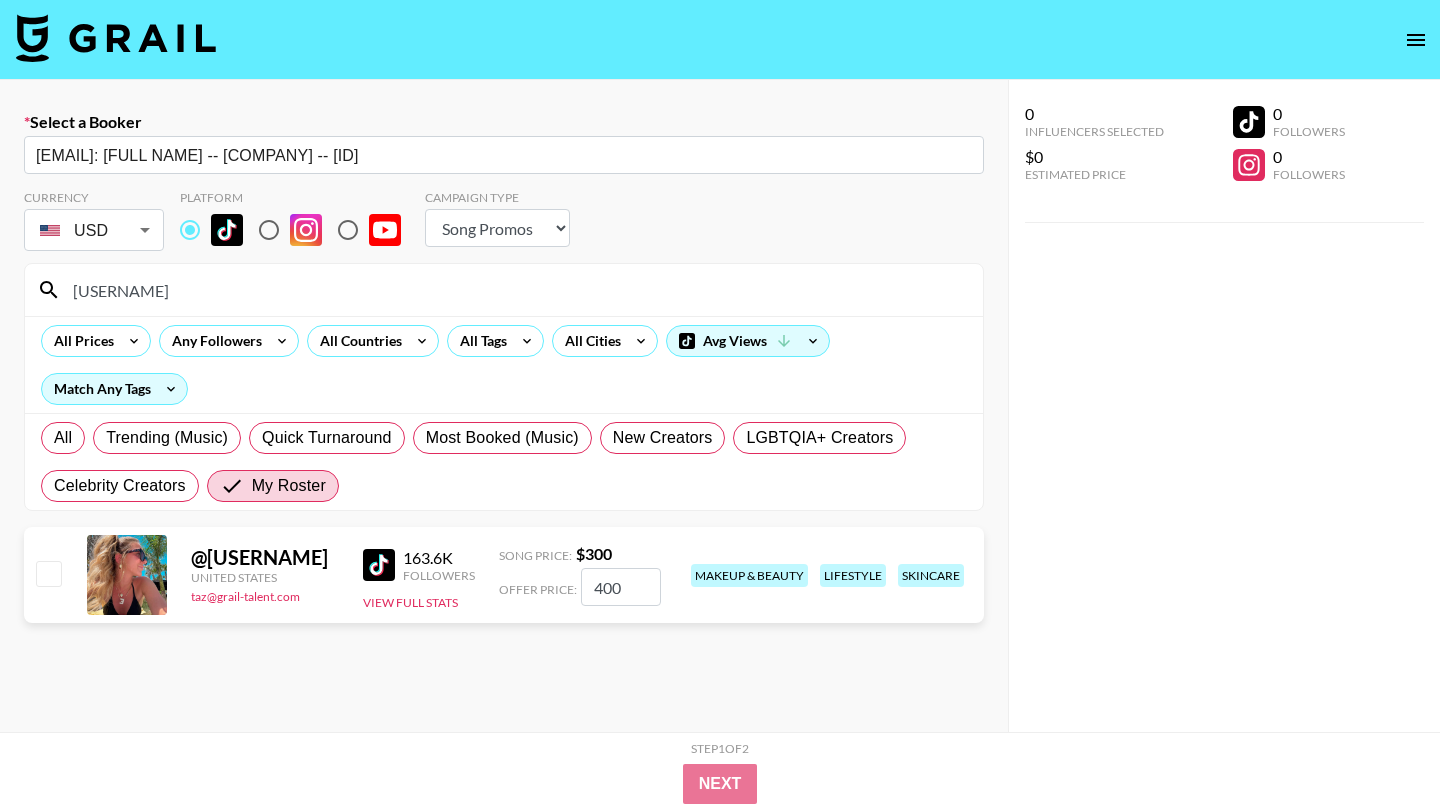 select on "Brand" 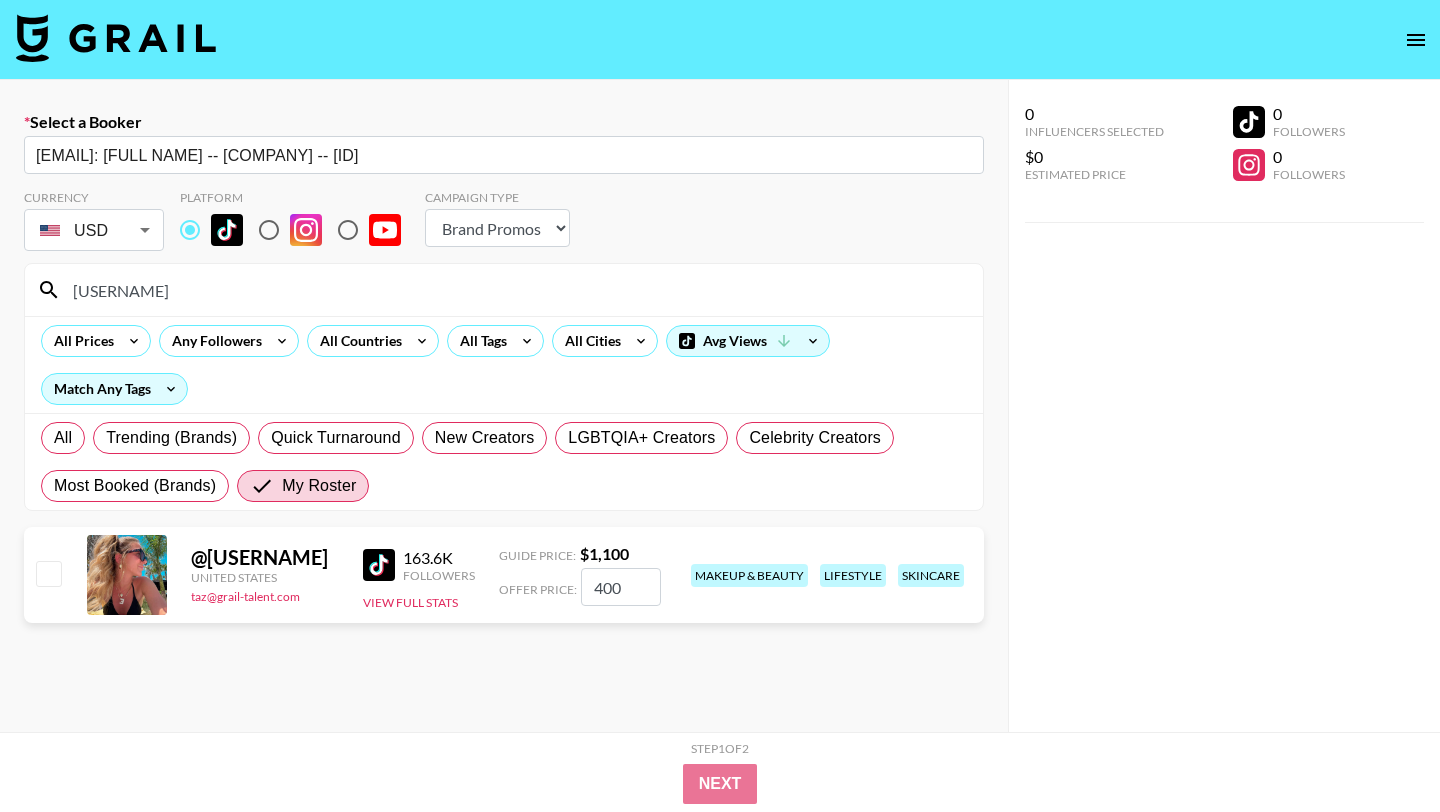 click on "400" at bounding box center (621, 587) 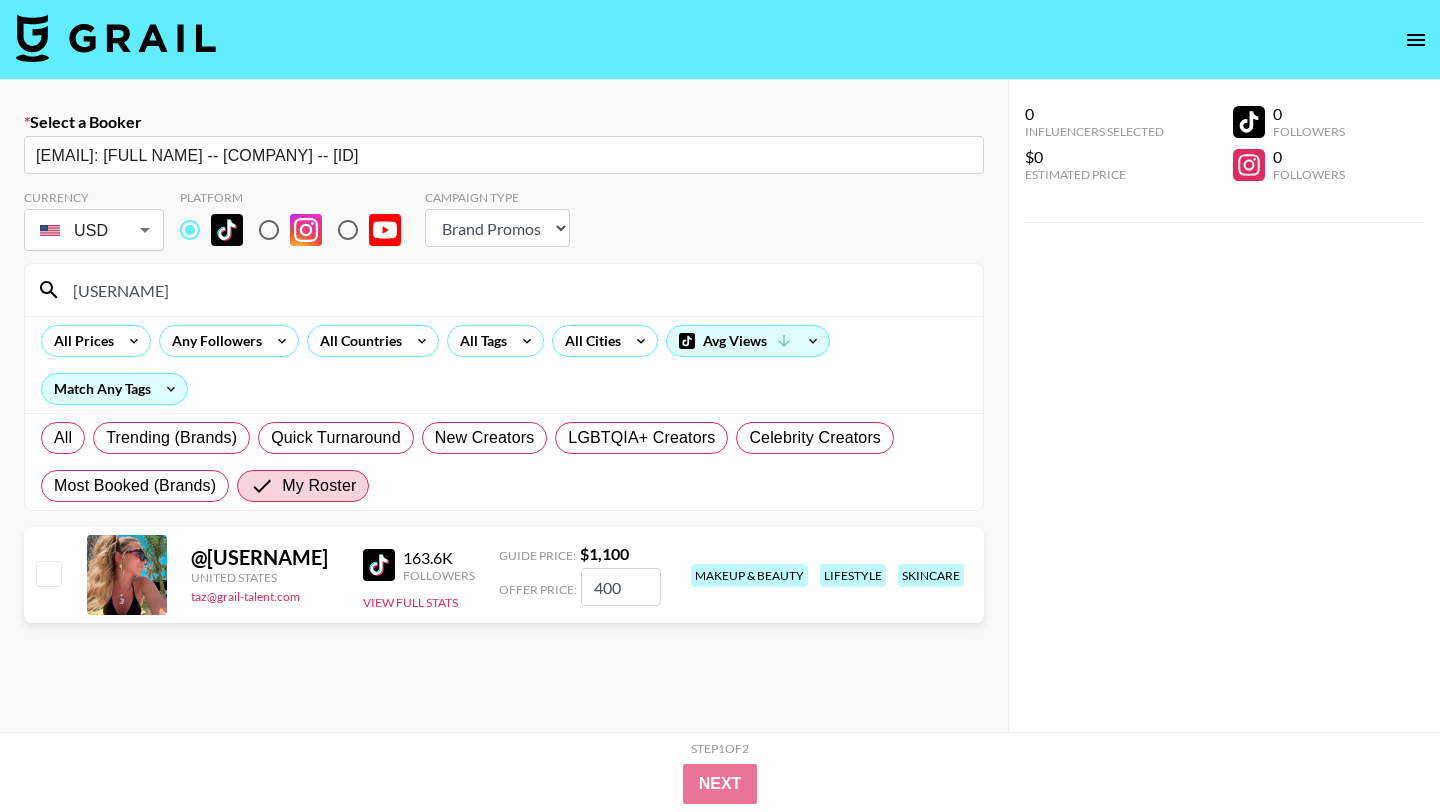 click at bounding box center [48, 573] 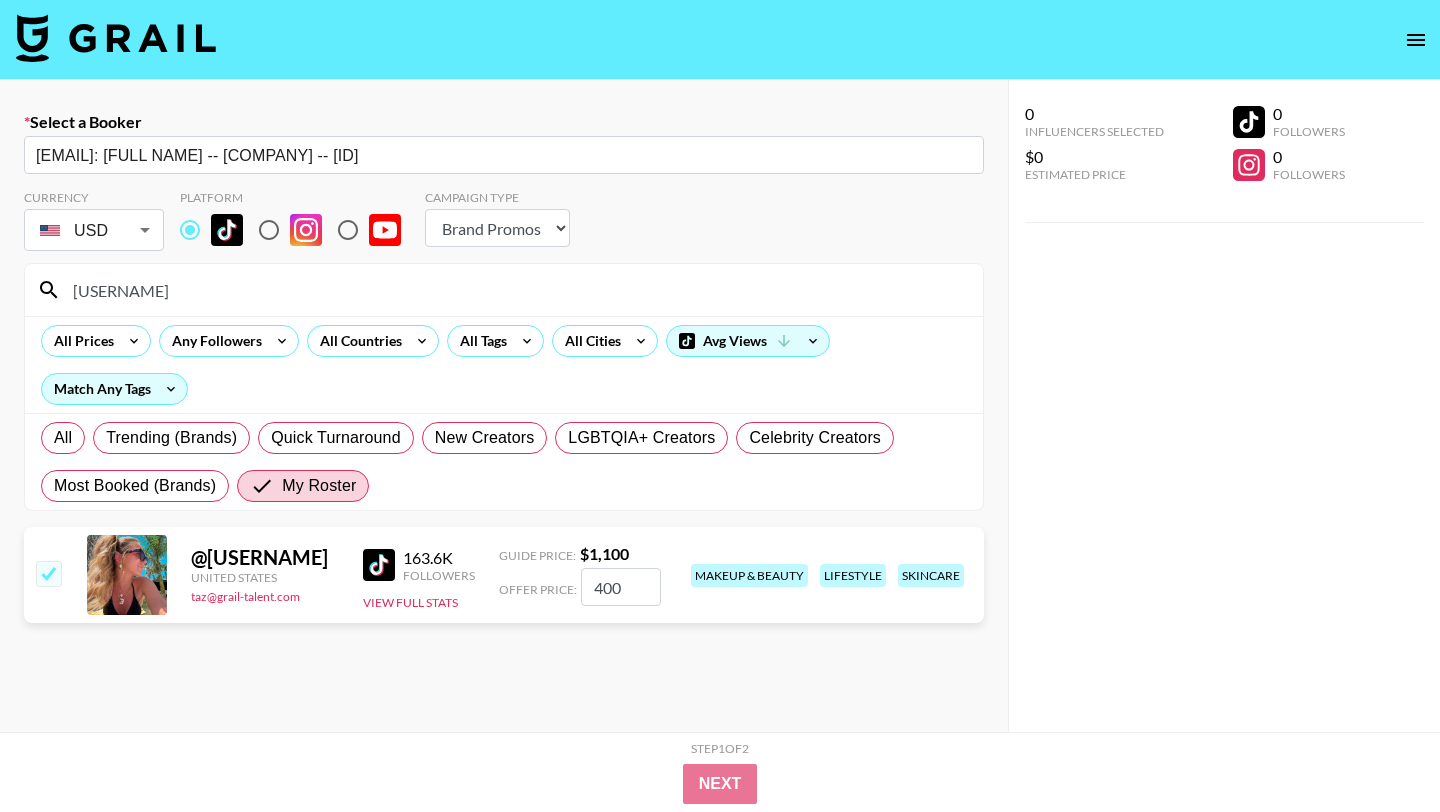 checkbox on "true" 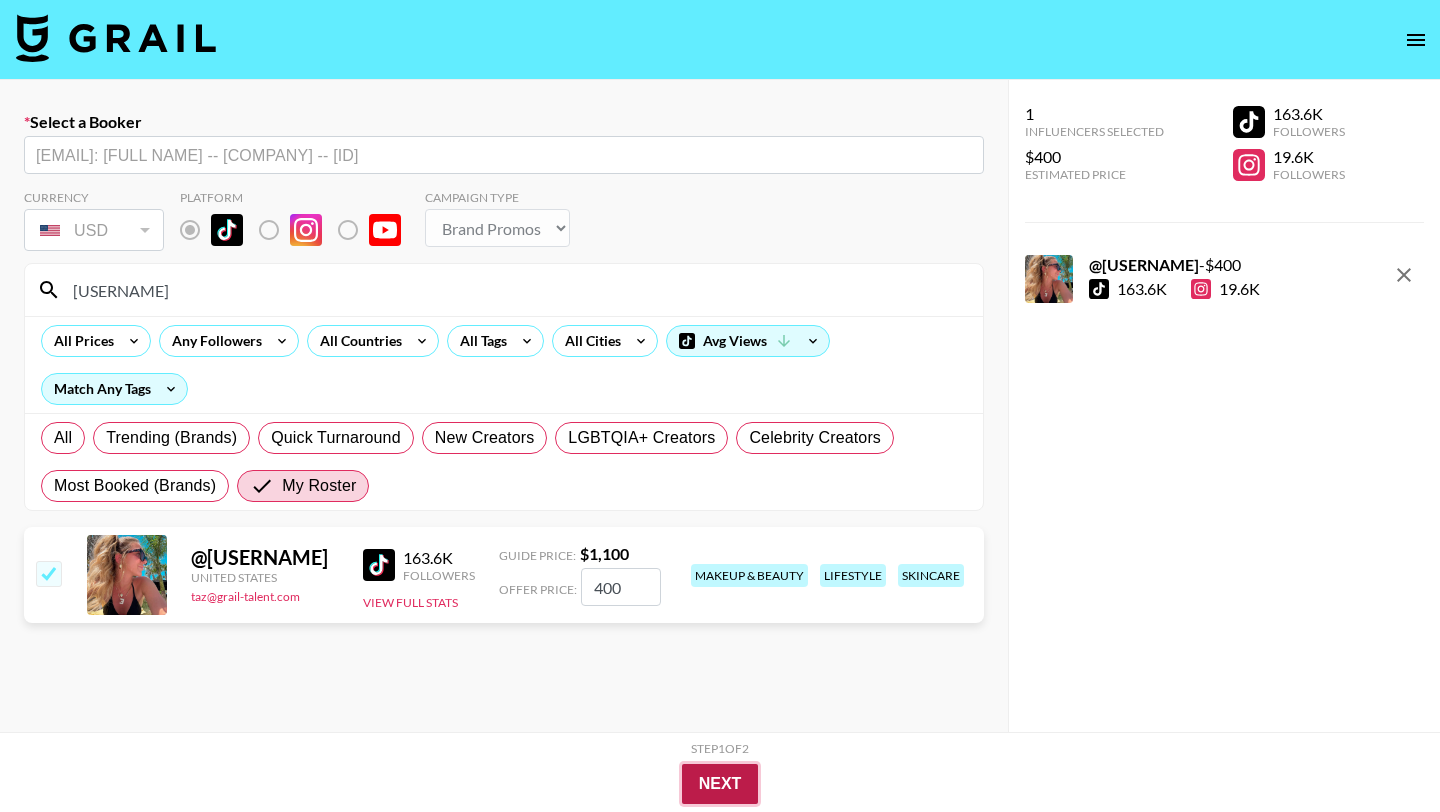 click on "Next" at bounding box center [720, 784] 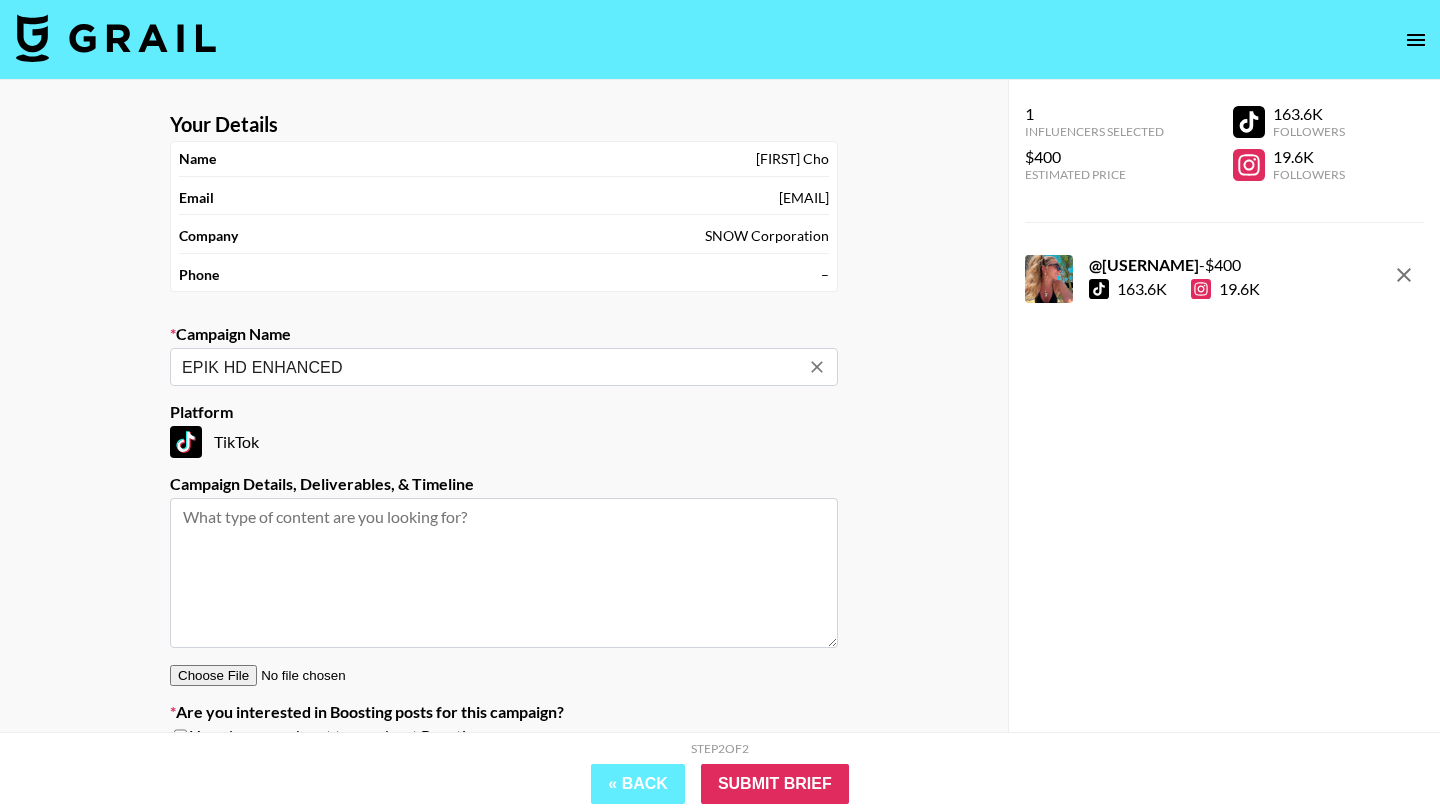 click on "EPIK HD ENHANCED" at bounding box center (490, 367) 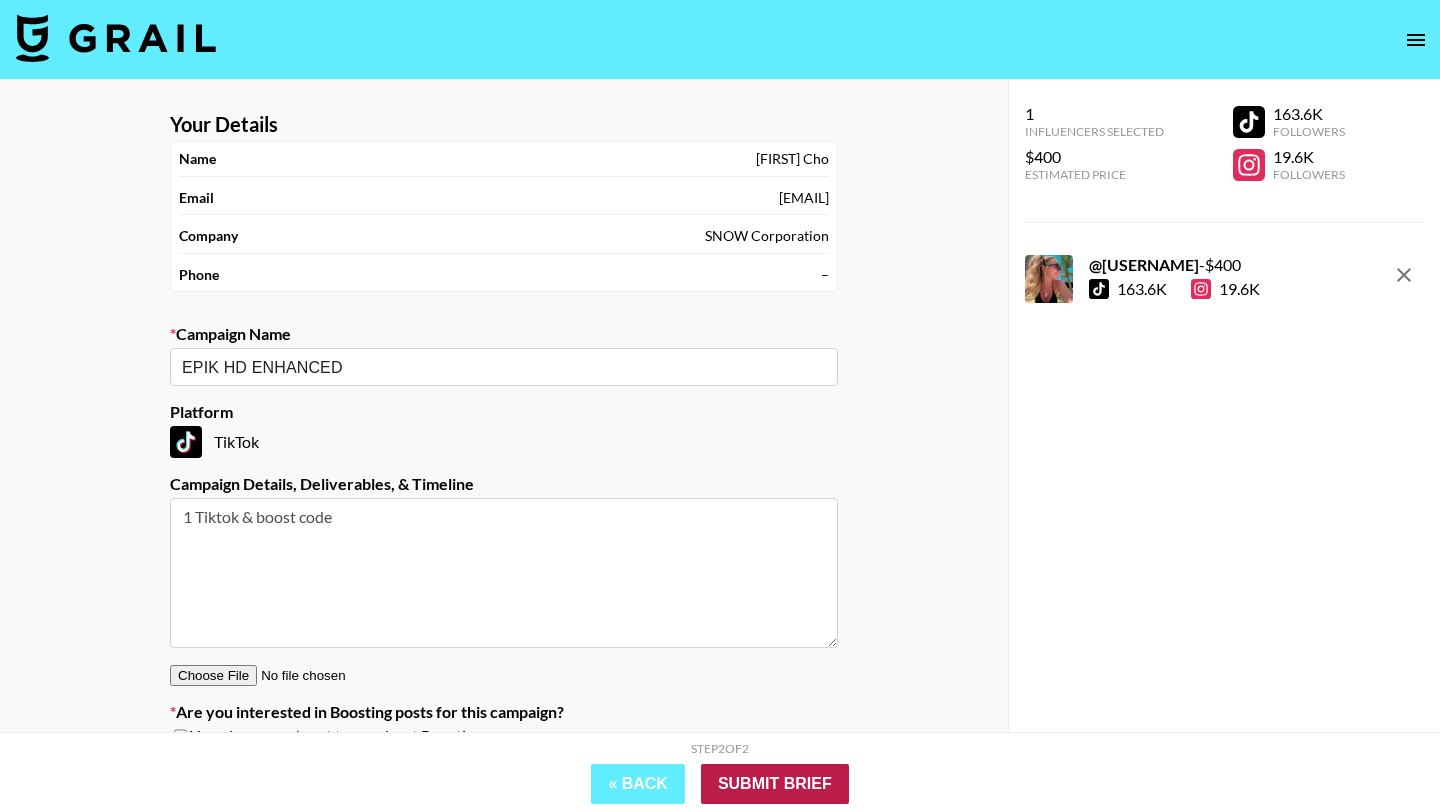 type on "1 Tiktok & boost code" 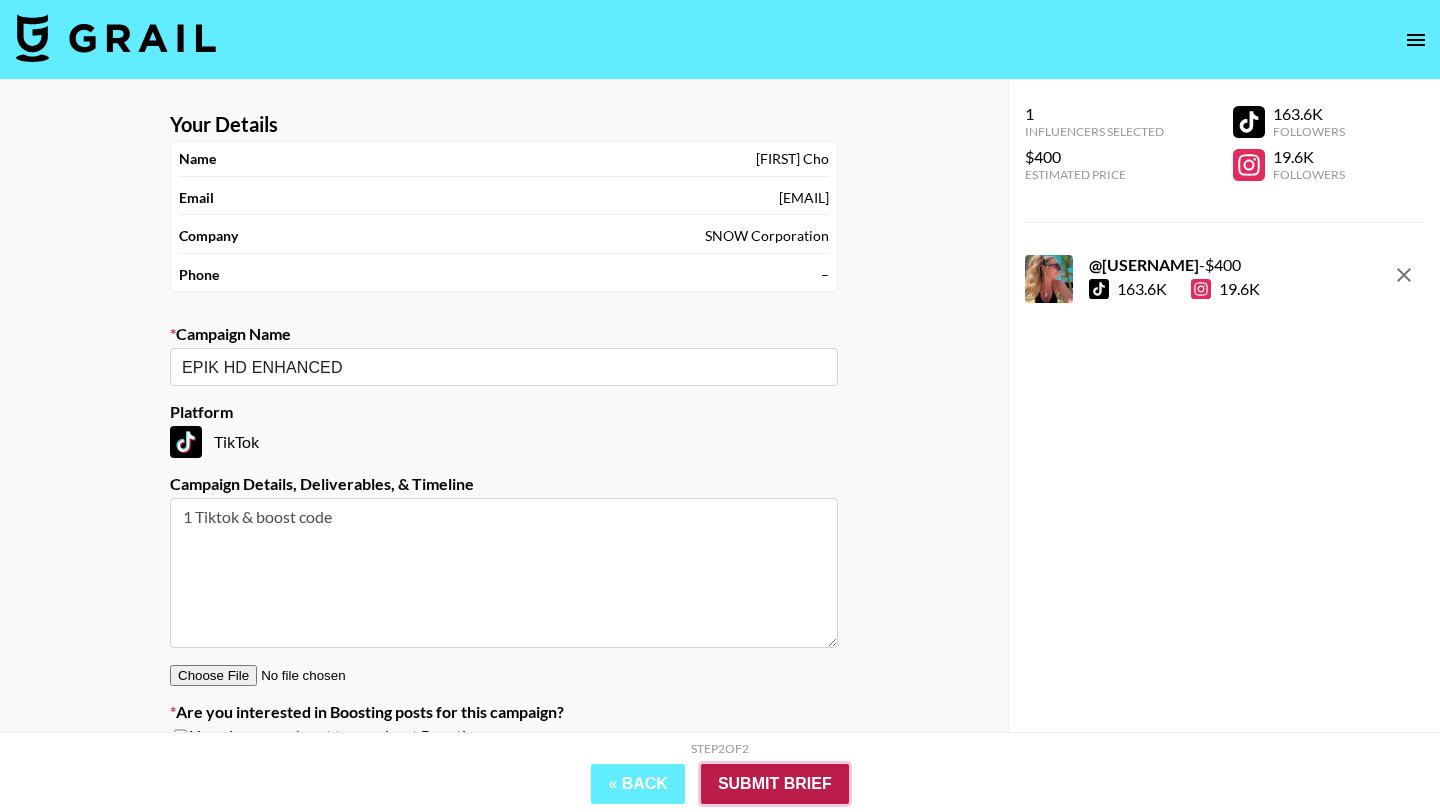 click on "Submit Brief" at bounding box center (775, 784) 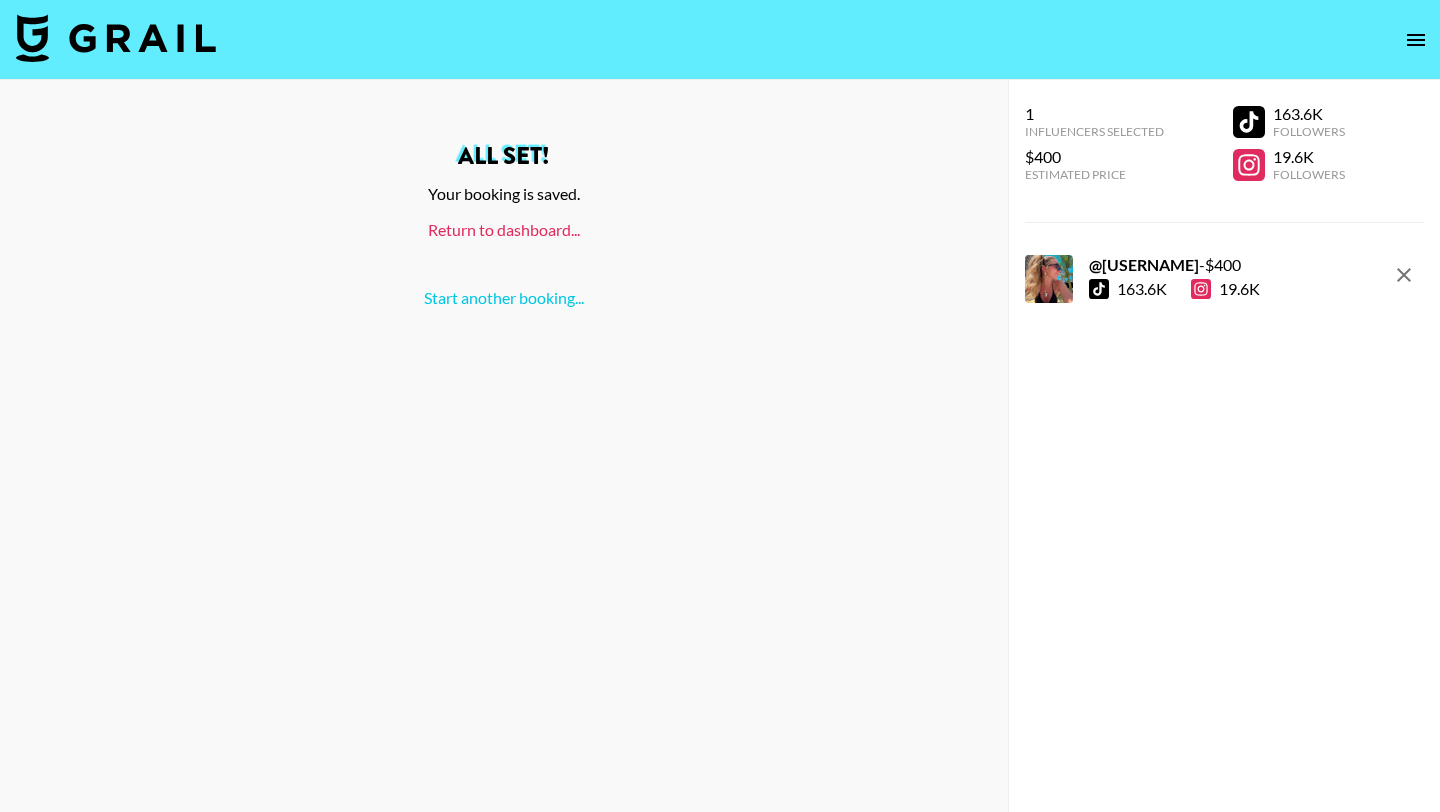 click on "Return to dashboard..." at bounding box center [504, 229] 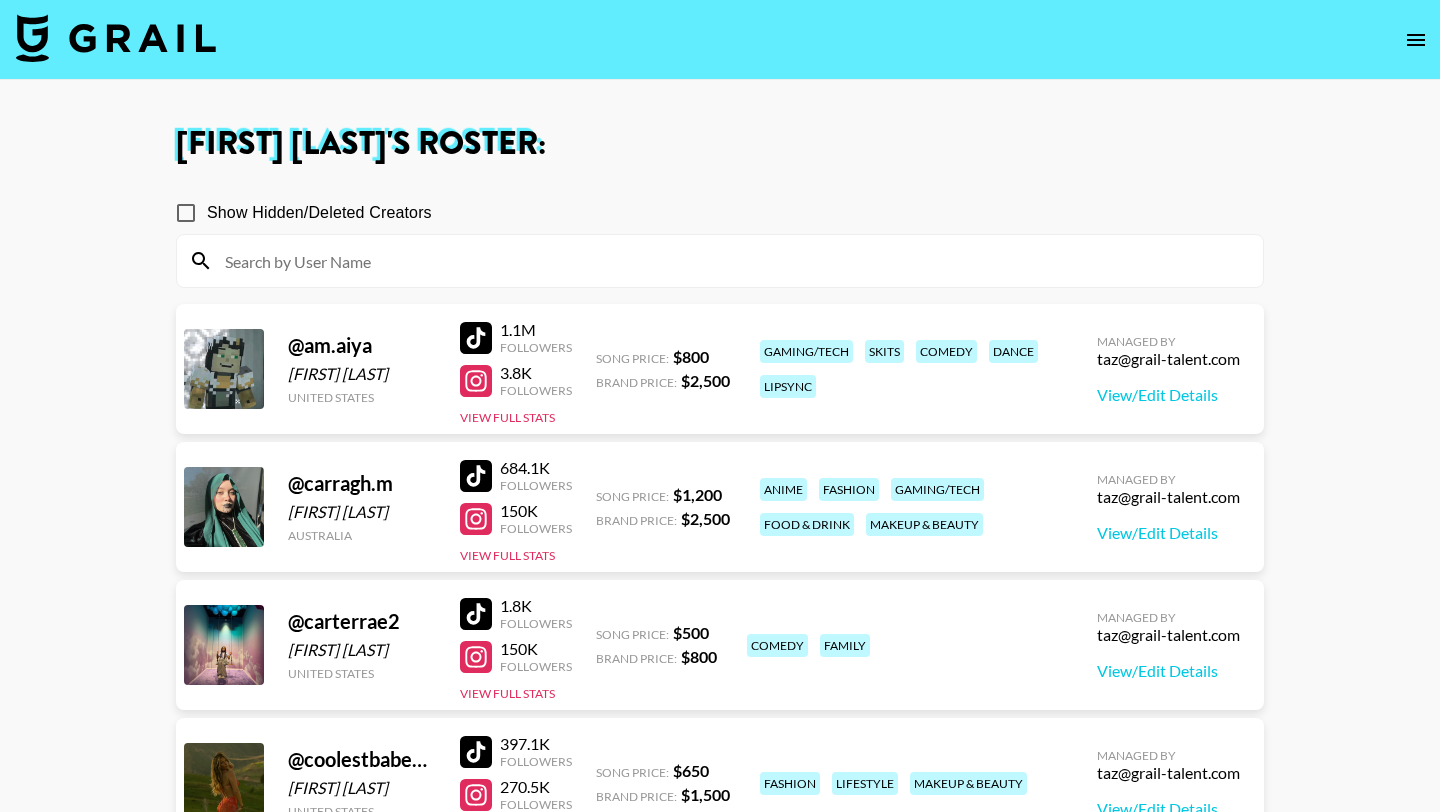 scroll, scrollTop: 0, scrollLeft: 0, axis: both 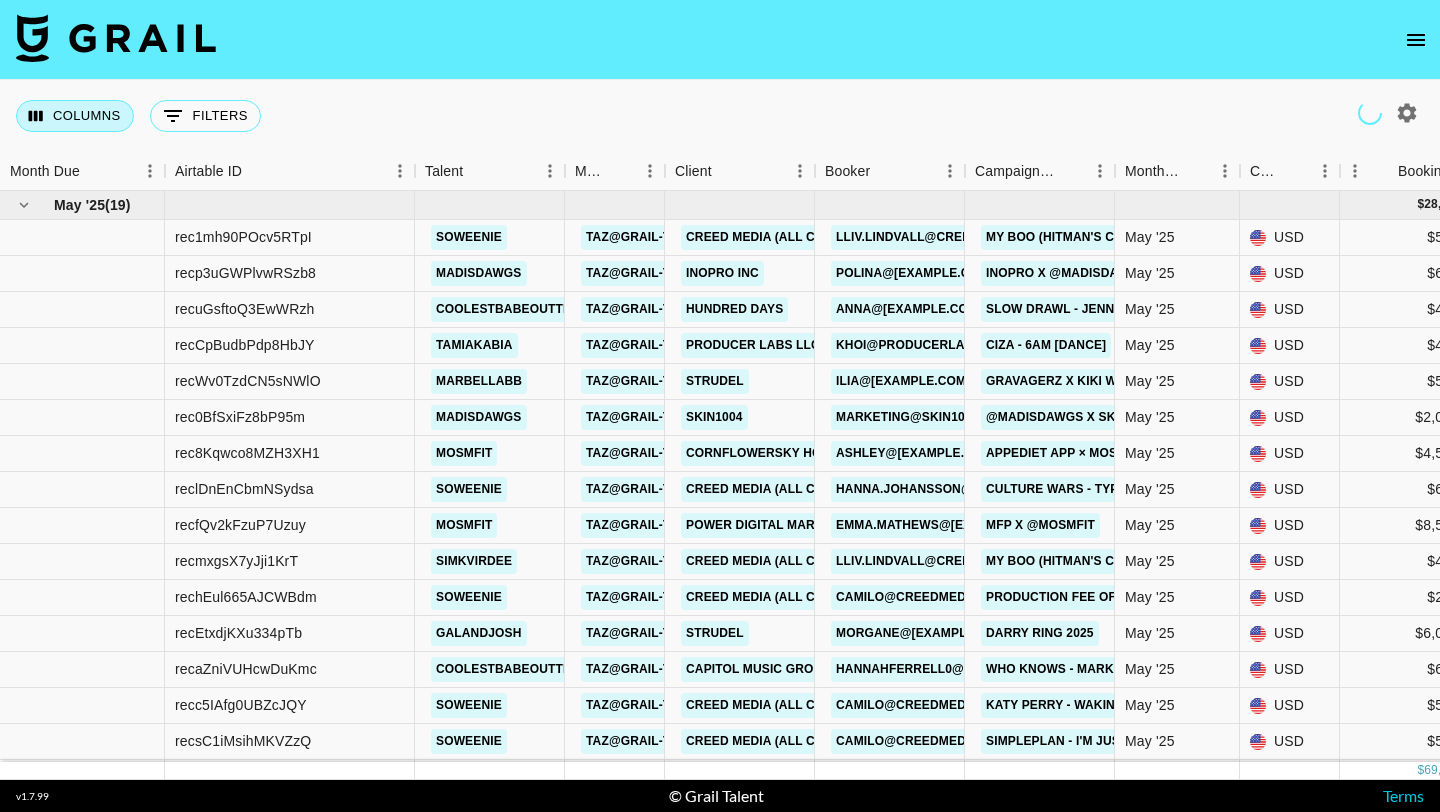 click on "Columns" at bounding box center (75, 116) 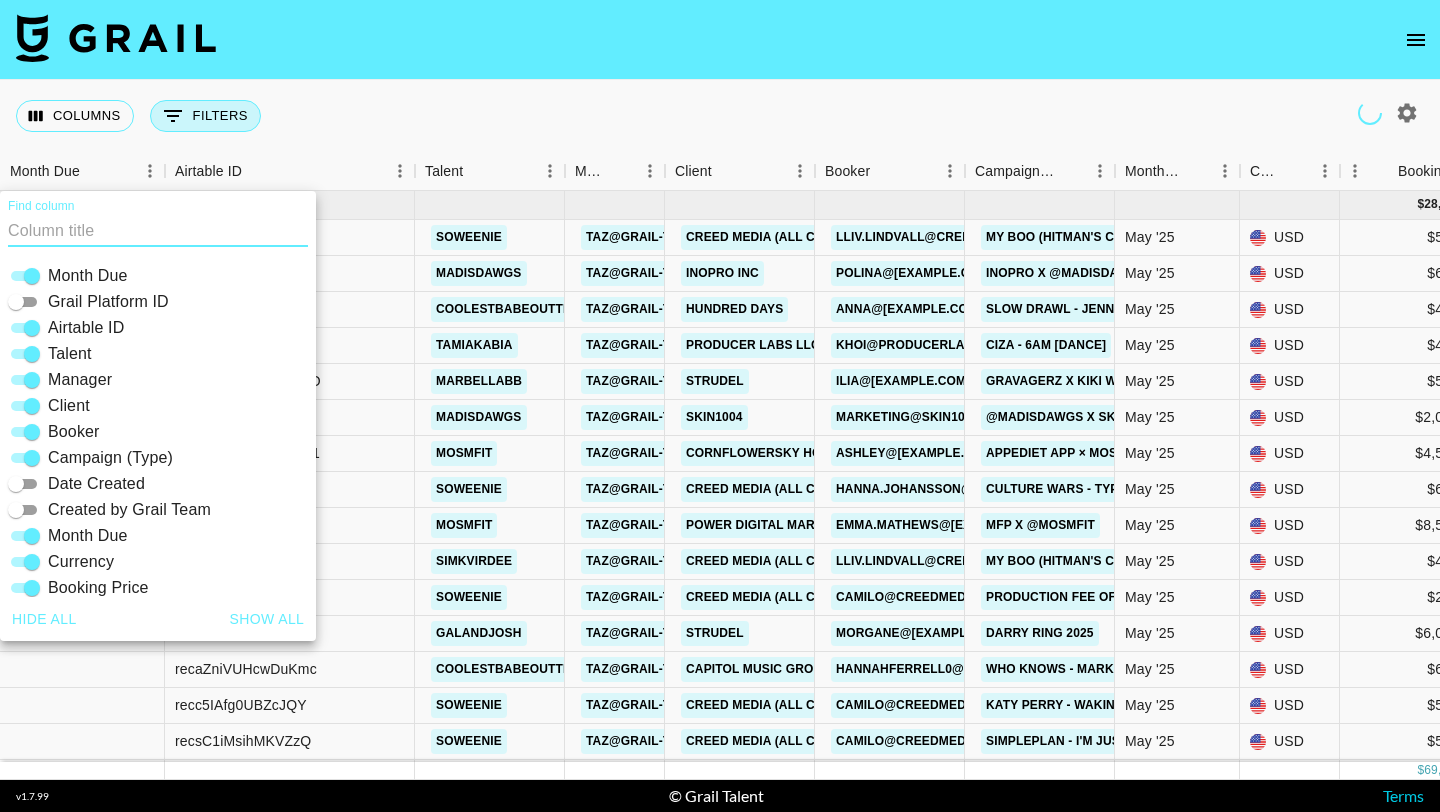 click on "0 Filters" at bounding box center (205, 116) 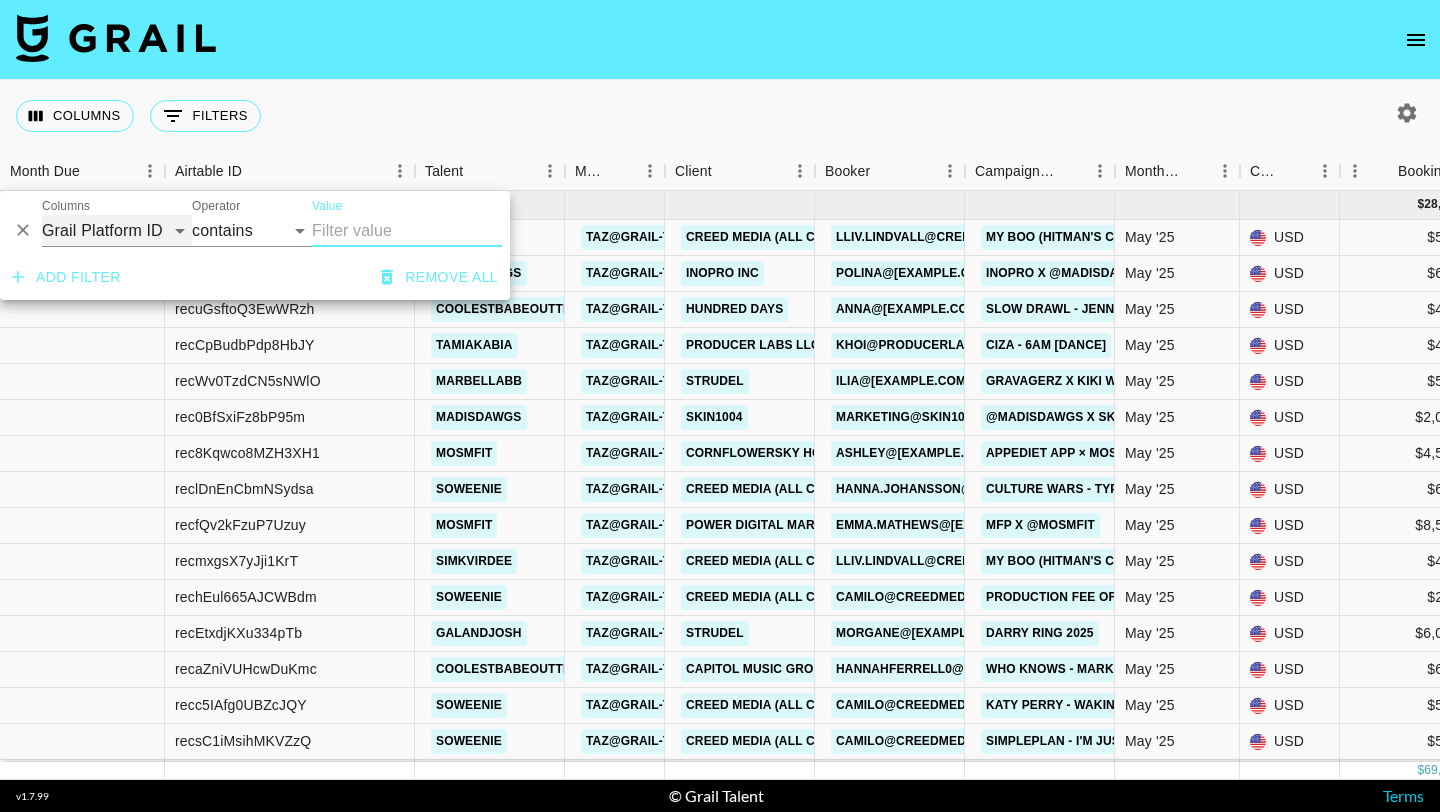click on "Grail Platform ID Airtable ID Talent Manager Client Booker Campaign (Type) Date Created Created by Grail Team Month Due Currency Booking Price Creator Commmission Override External Commission Expenses: Remove Commission? Commission Status Video Link Boost Code Special Booking Type PO Number Invoice Notes Uniport Contact Email Contract File Payment Sent Payment Sent Date Invoice Link" at bounding box center (117, 231) 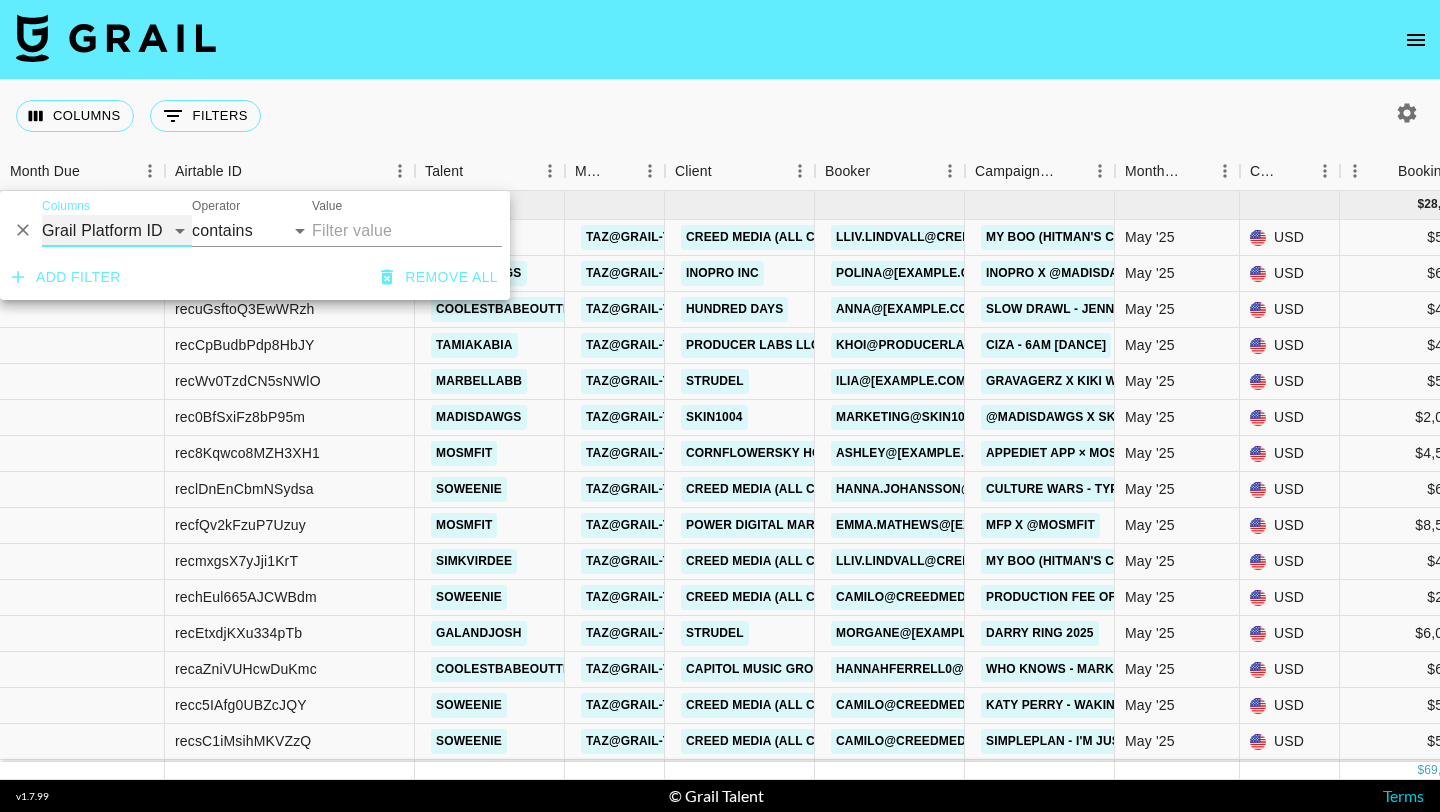select on "talentName" 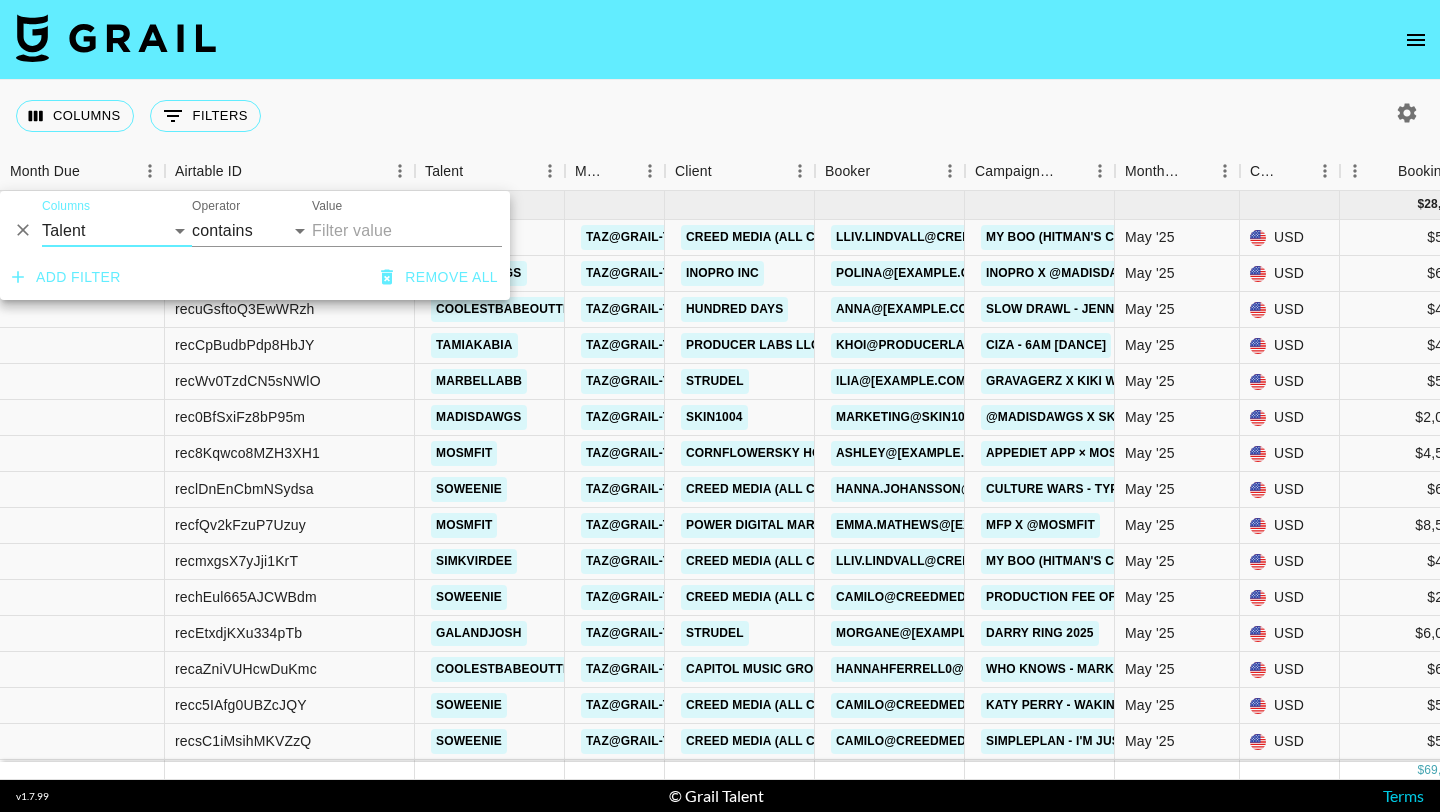 click on "Value" at bounding box center (407, 231) 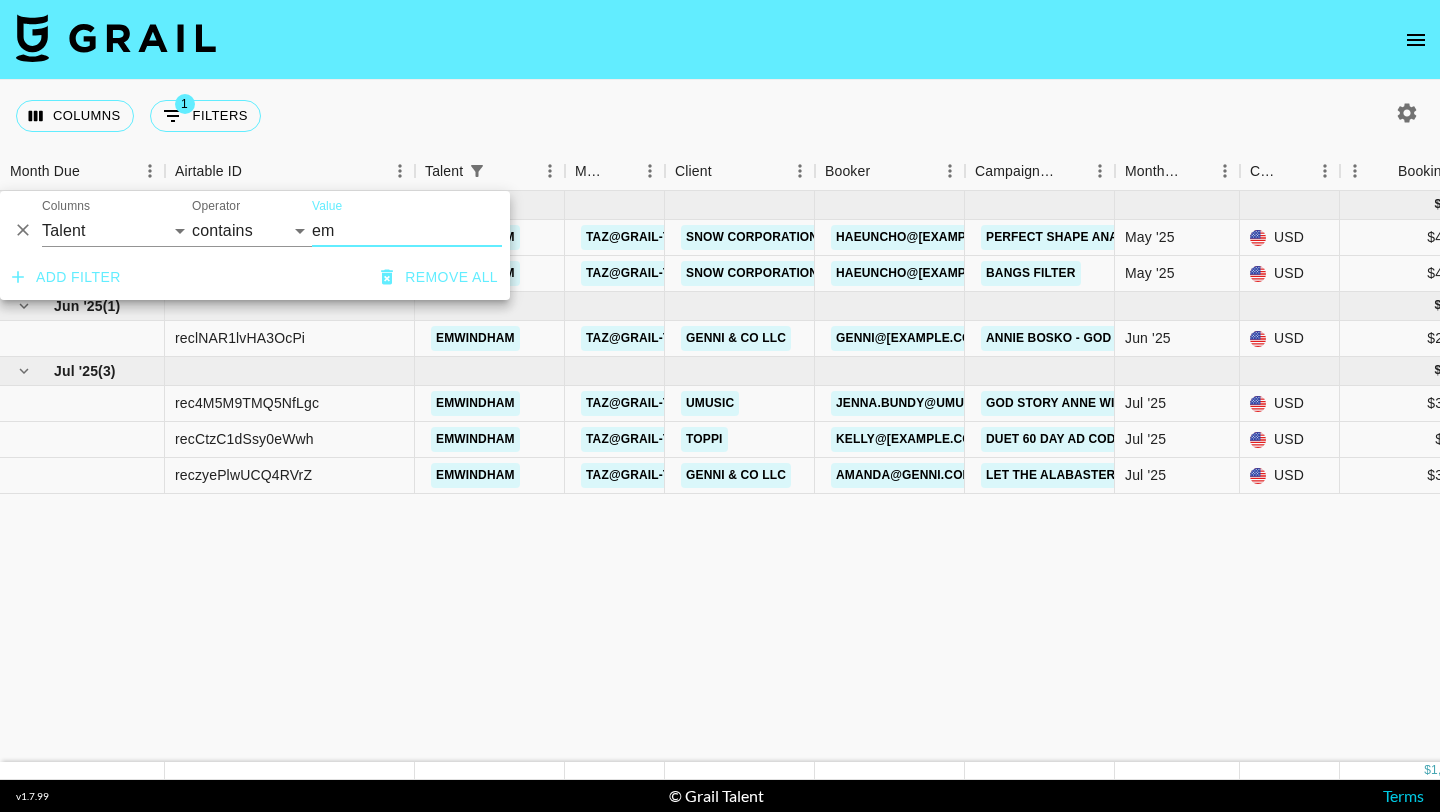 type on "em" 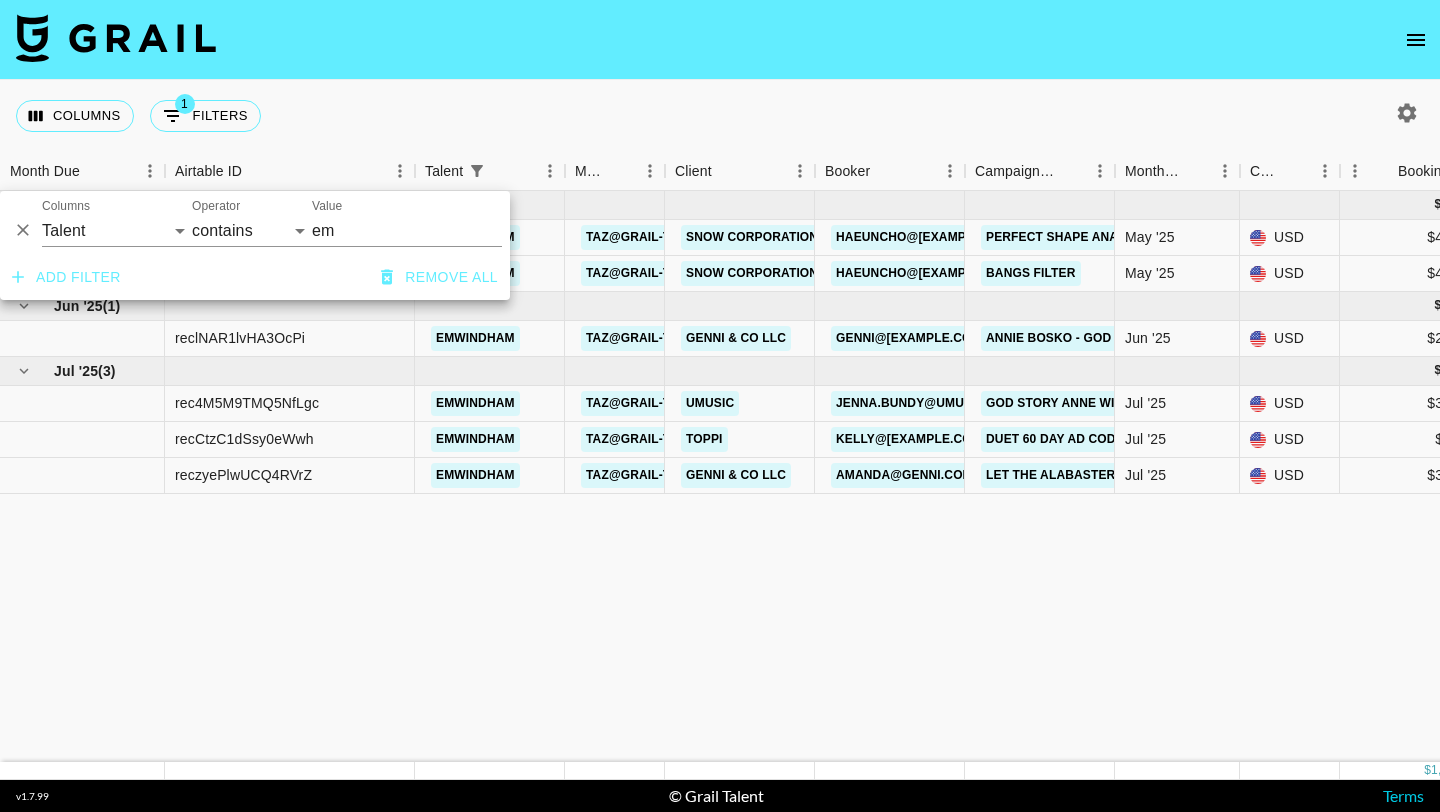 click on "May '25  ( 2 ) $ 800.00 $ 78.10 recpyRRclqEJlORBe emwindham taz@grail-talent.com SNOW Corporation haeuncho@snowcorp.com Perfect Shape Analysis May '25  USD $400.00 no $39.05 approved https://www.tiktok.com/@emwindham/video/7504742862395804970 vgME9LIhogSo2PboVC2YdY2jOMB31746226352689vgME9LIhogSo2PboVC2YdY2jOMB31742590737475vgME9LIhogSo2PboVC2YdY2jOMB31740515416998vgME9LIhogSo2PboVC2YdY2jOMB31739727930505vgME9LIhogSo2PboVC2YdY2jOMB31737739083154vgME9LIhogSo2PboVC2YdY2jOMB3173678.docx yes 16/05/2025 https://in.xero.com/Q2BSXhHgJADiOM1cIm8xERMOZHU0Zw1Qte33H1iw recBSZmRclOWoTjWU emwindham taz@grail-talent.com SNOW Corporation haeuncho@snowcorp.com Bangs Filter May '25  USD $400.00 no $39.05 approved https://www.tiktok.com/@emwindham/video/7499664859072695598 vgME9LIhogSo2PboVC2YdY2jOMB31742590737475vgME9LIhogSo2PboVC2YdY2jOMB31740515416998vgME9LIhogSo2PboVC2YdY2jOMB31739727930505vgME9LIhogSo2PboVC2YdY2jOMB31737739083154vgME9LIhogSo2PboVC2YdY2jOMB31736786225297vgME9LIhogSo2PboVC2YdY2jOMB317 (3).docx yes 06/05/2025" at bounding box center (1660, 476) 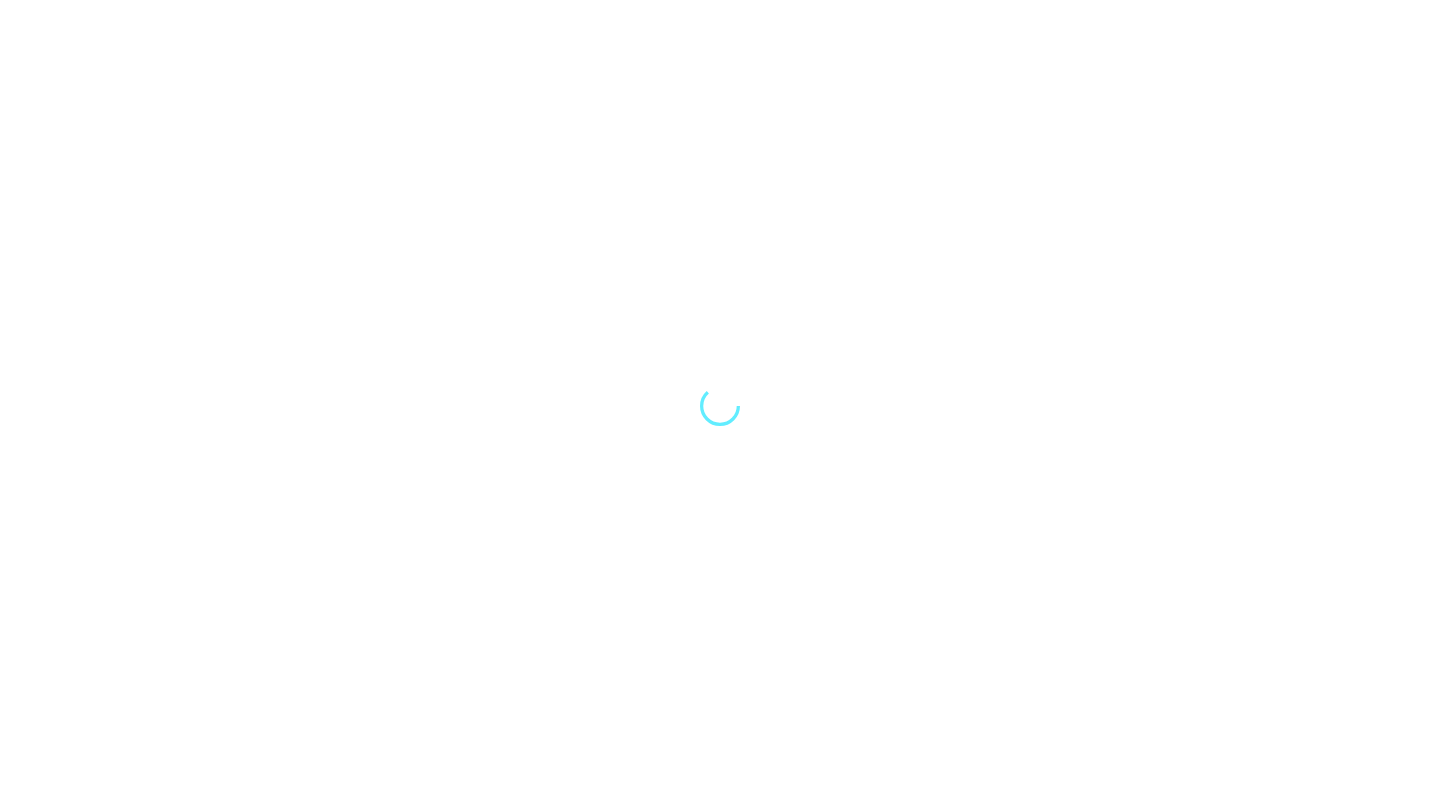 scroll, scrollTop: 0, scrollLeft: 0, axis: both 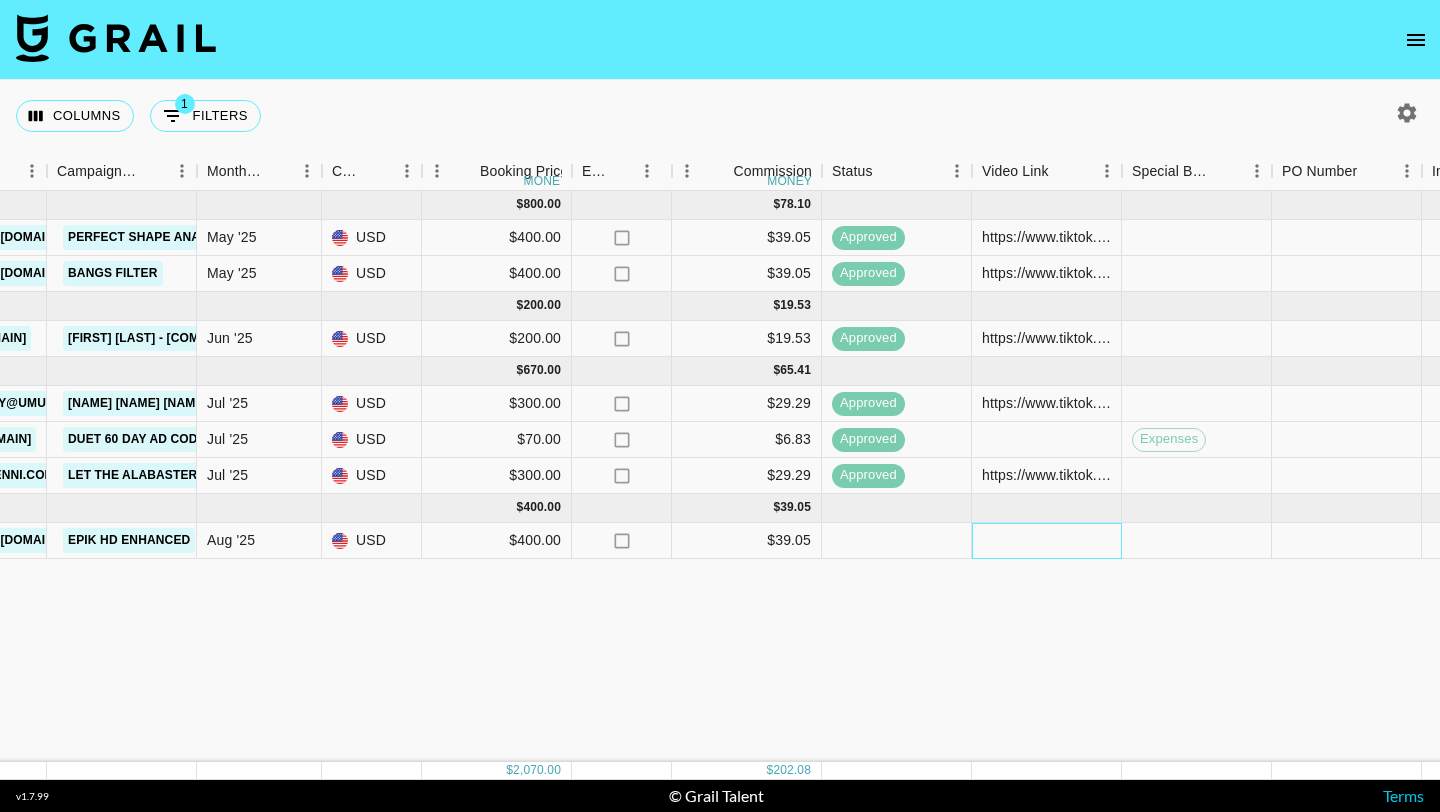 click at bounding box center (1047, 541) 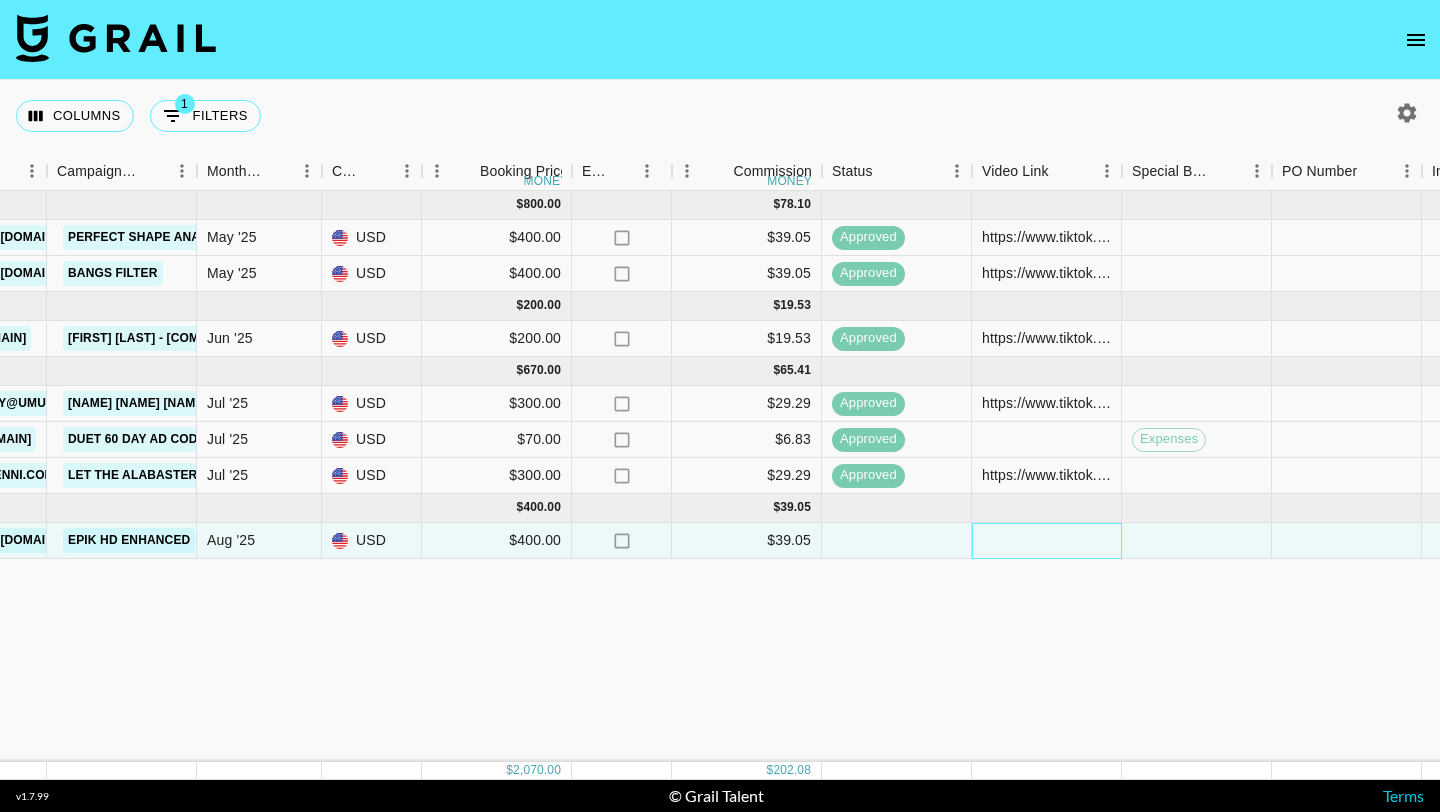 click at bounding box center [1047, 541] 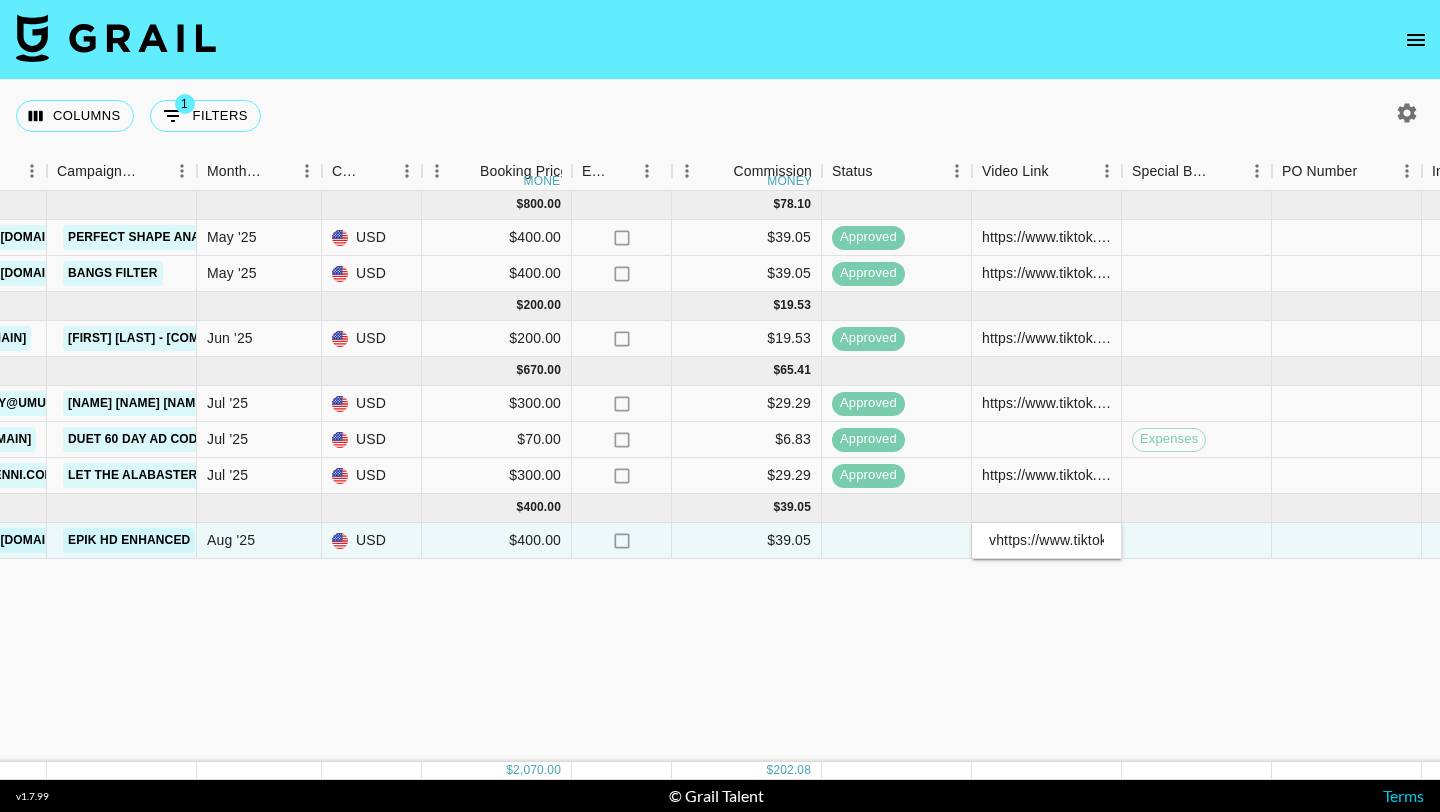 scroll, scrollTop: 0, scrollLeft: 0, axis: both 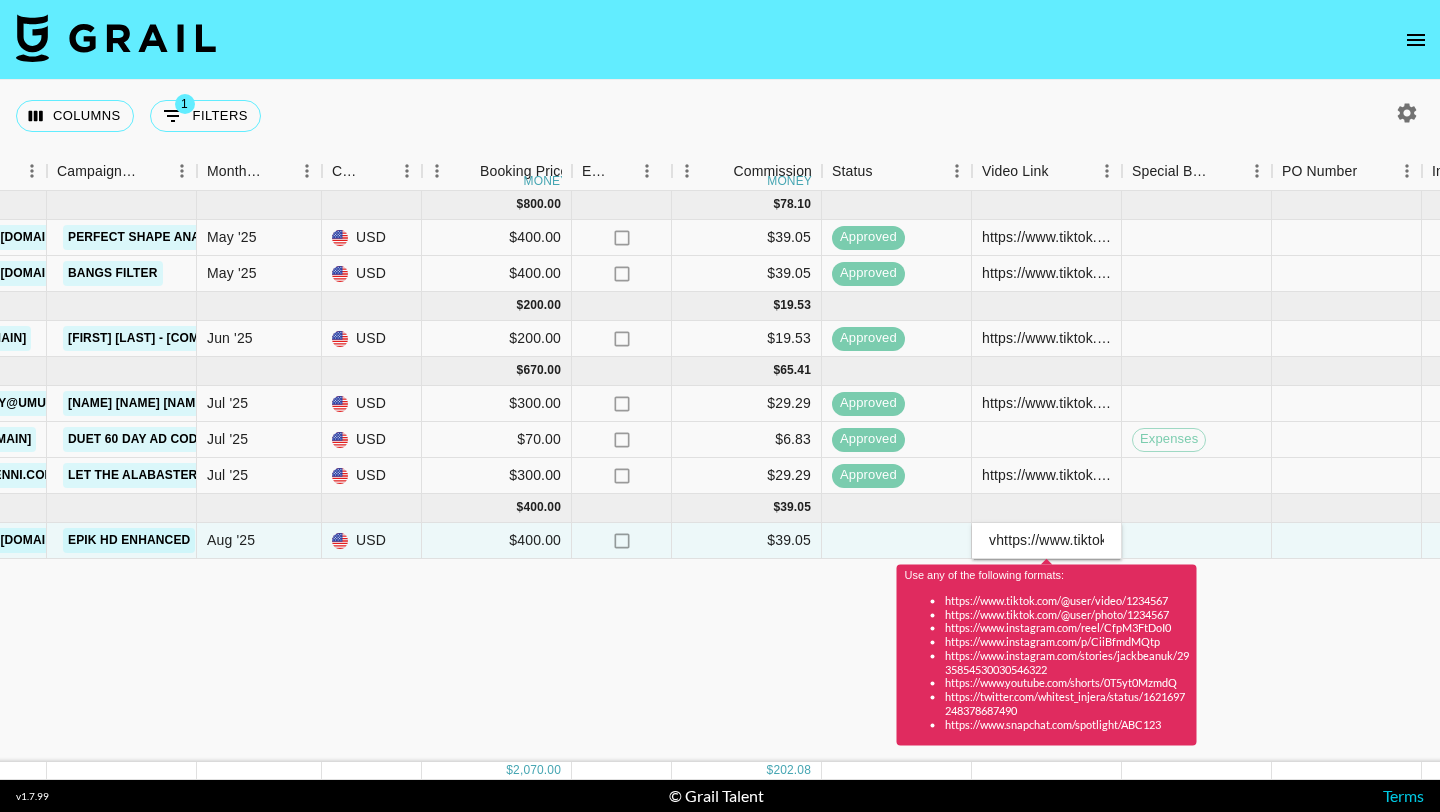 click on "Use any of the following formats: https://www.tiktok.com/@user/video/1234567 https://www.tiktok.com/@user/photo/1234567 https://www.instagram.com/reel/CfpM3FtDoI0 https://www.instagram.com/p/CiiBfmdMQtp https://www.instagram.com/stories/jackbeanuk/2935854530030546322 https://www.youtube.com/shorts/0T5yt0MzmdQ https://twitter.com/whitest_injera/status/1621697248378687490 https://www.snapchat.com/spotlight/ABC123" at bounding box center (1047, 650) 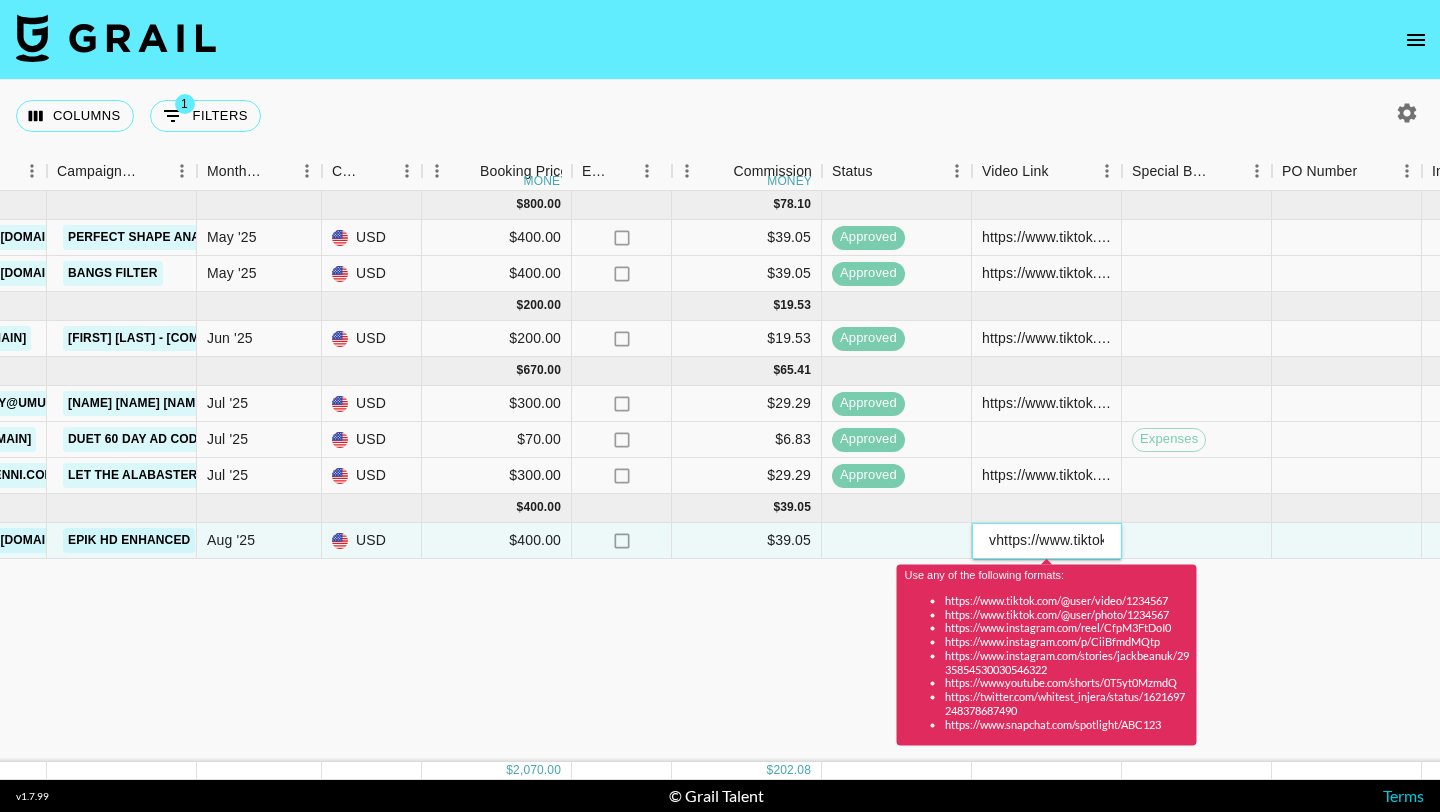 click on "vhttps://www.tiktok.com/@emwindham/video/7534911230163651870?_r=1&_t=ZP-8ybyMFAmLT4" at bounding box center [1046, 540] 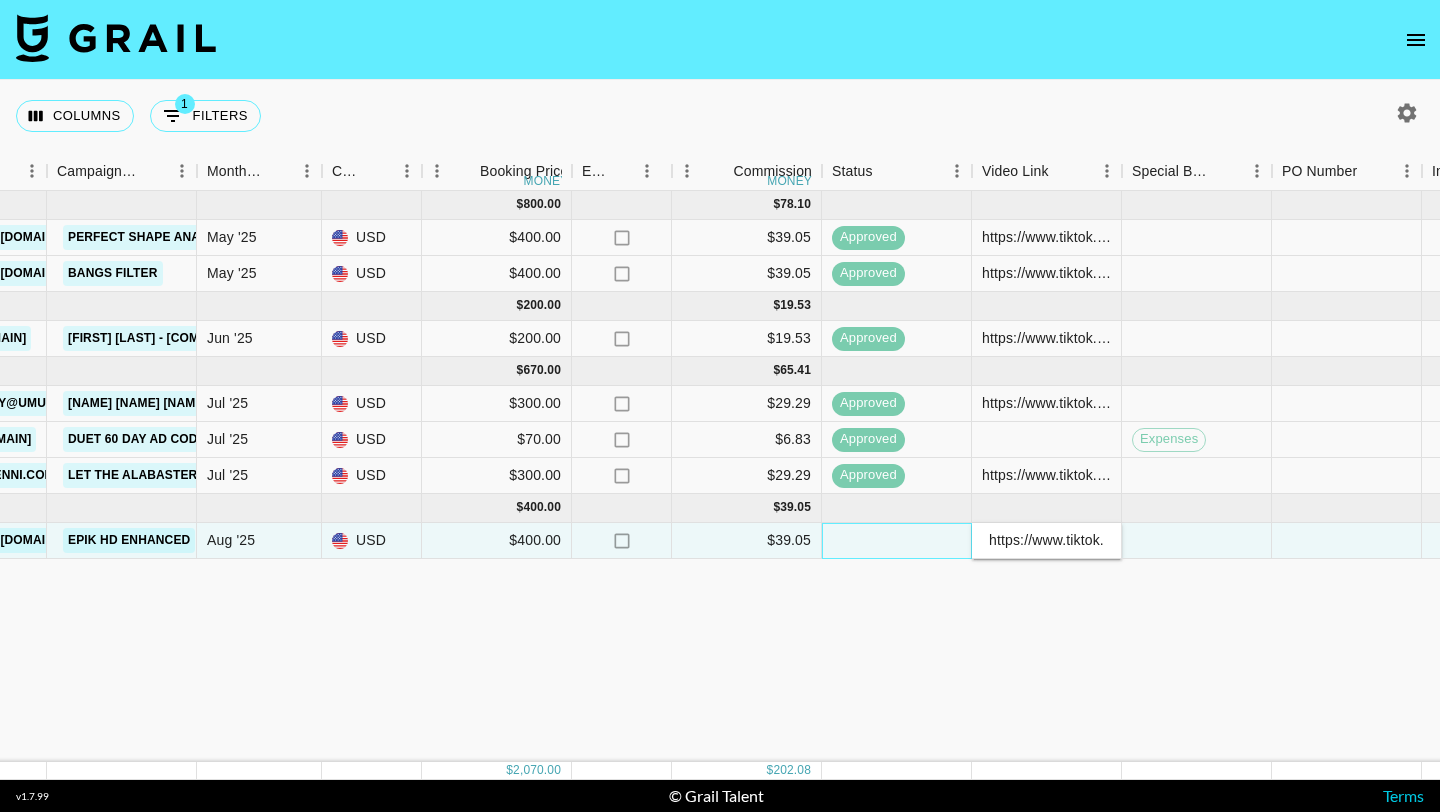 click at bounding box center [897, 541] 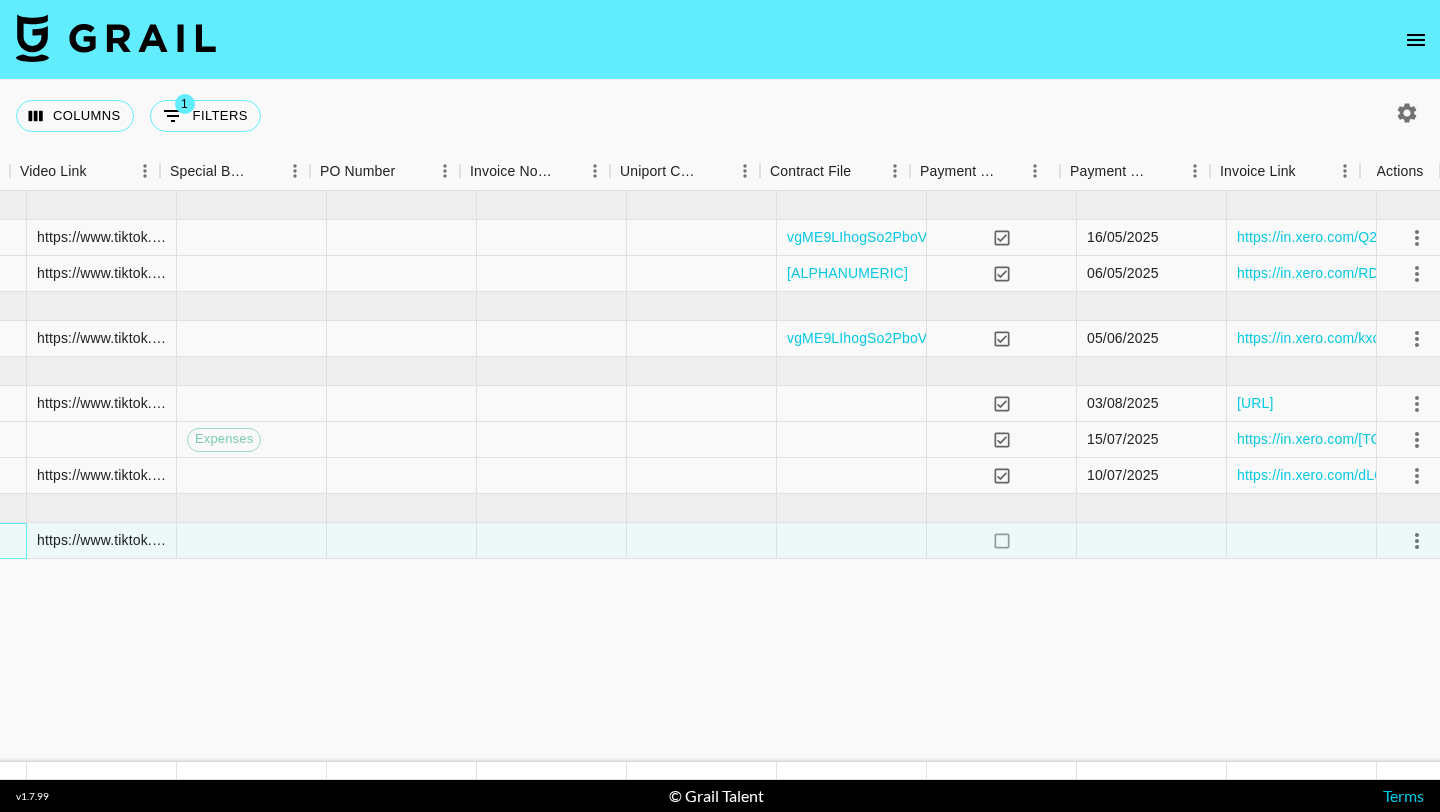 scroll, scrollTop: 0, scrollLeft: 1880, axis: horizontal 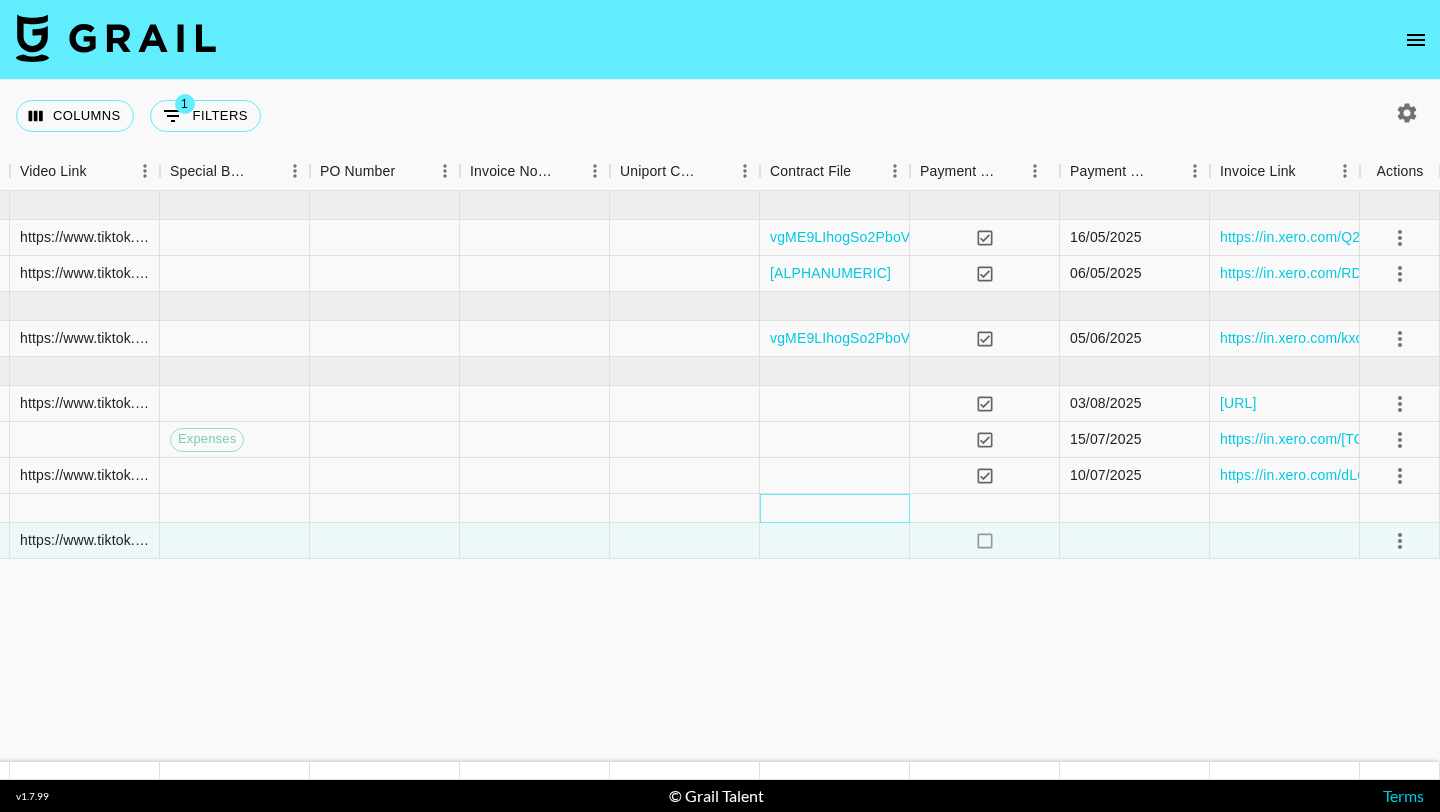 click at bounding box center [835, 508] 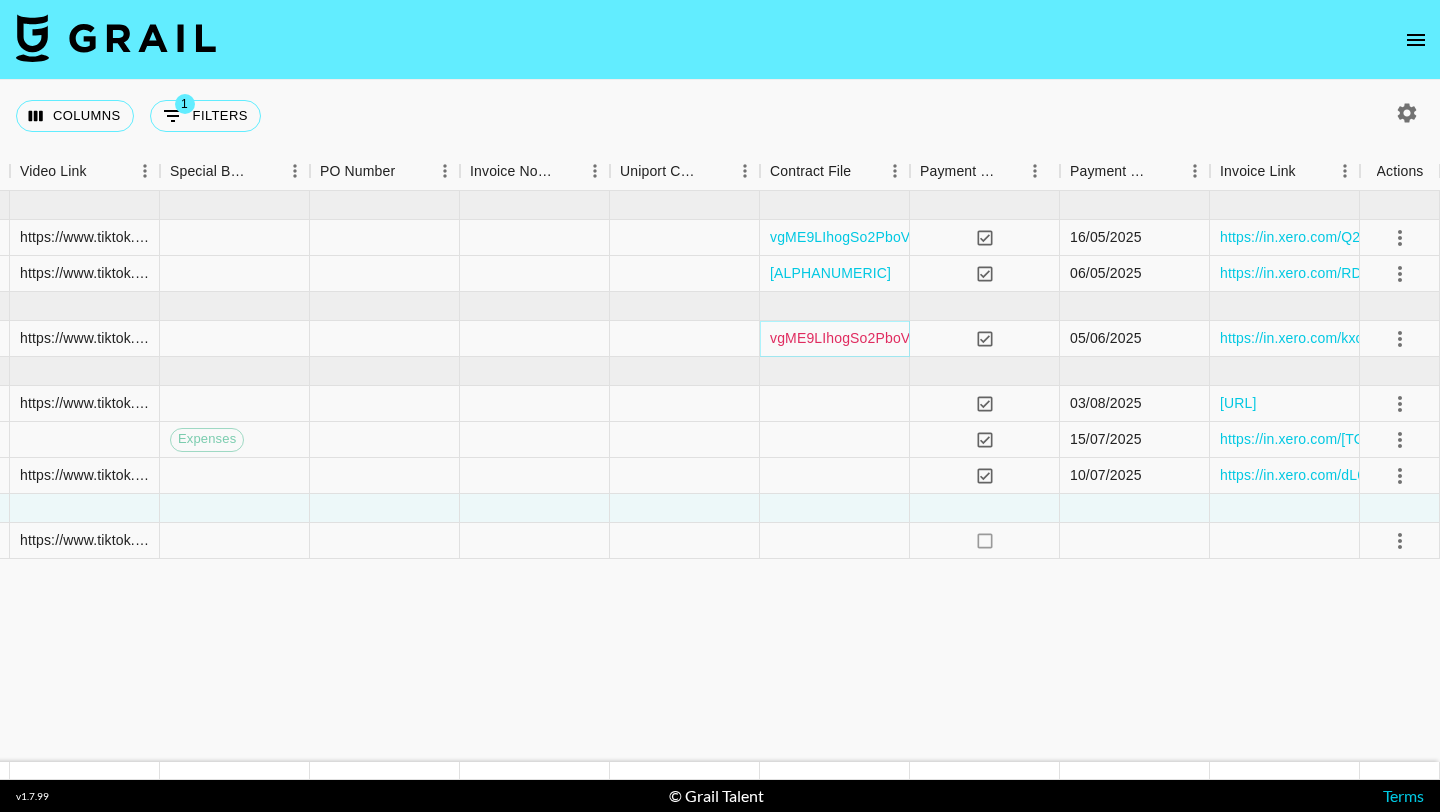 click on "vgME9LIhogSo2PboVC2YdY2jOMB31737739083154vgME9LIhogSo2PboVC2YdY2jOMB31736786225297vgME9LIhogSo2PboVC2YdY2jOMB31731705596092Blank.docx" at bounding box center [1315, 338] 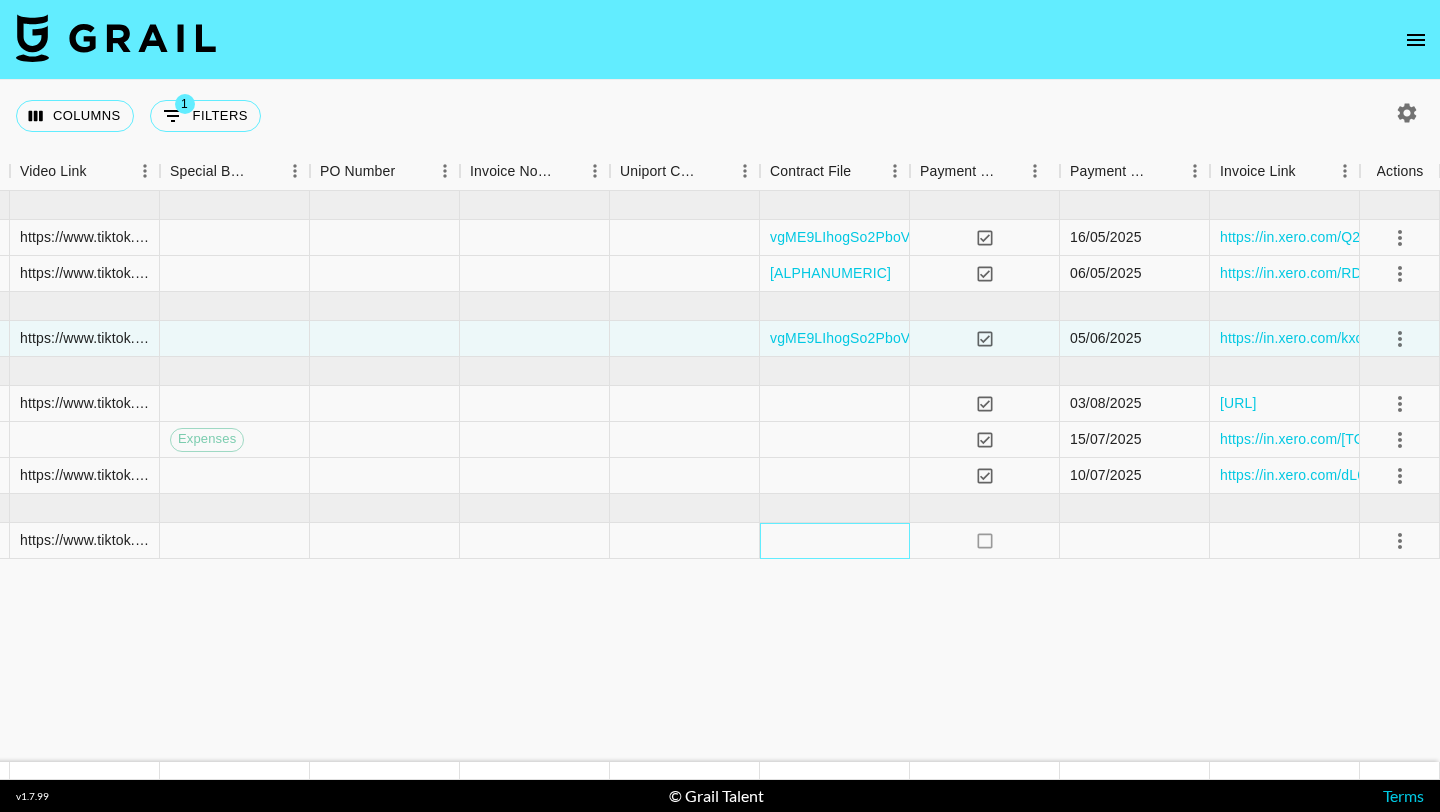 click at bounding box center [835, 541] 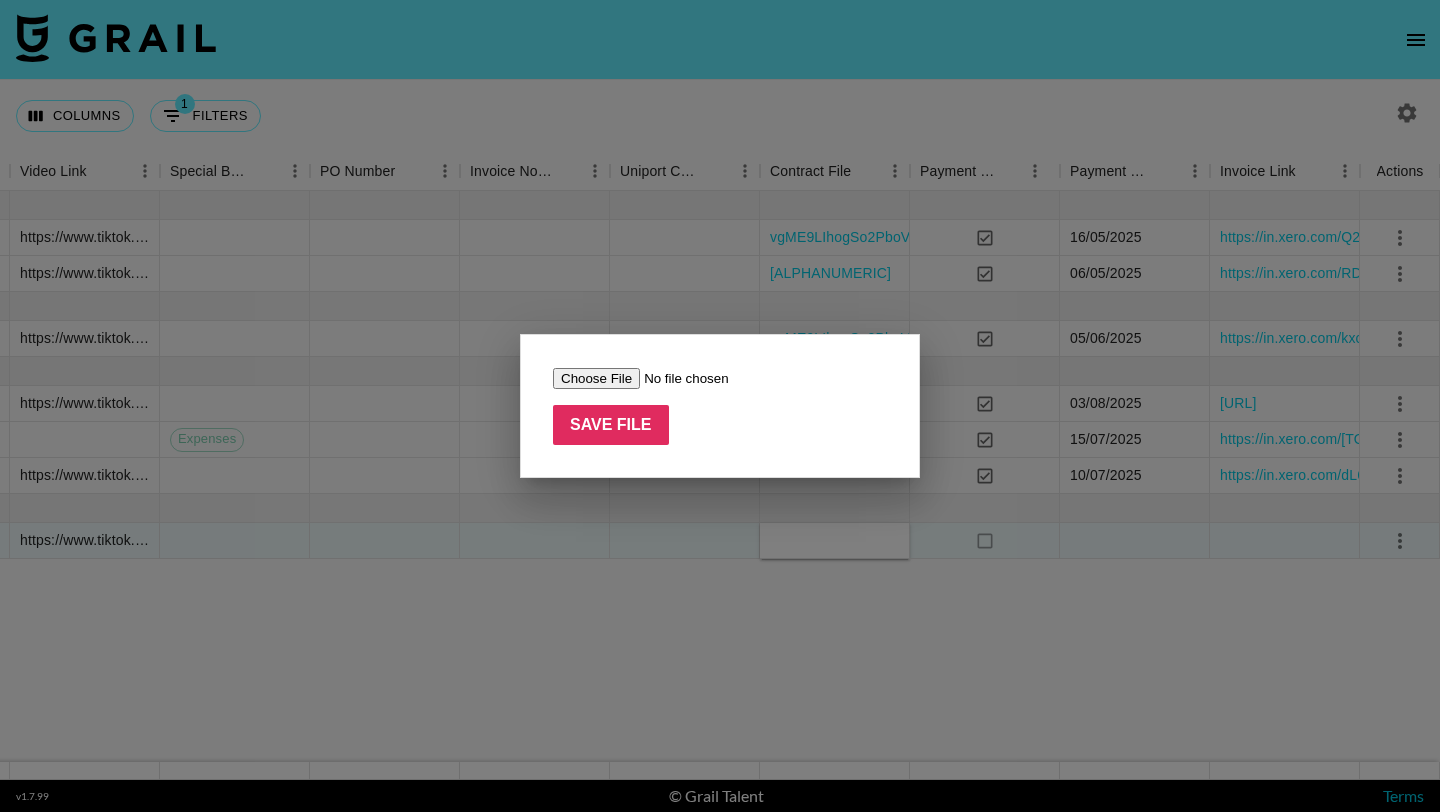 click at bounding box center (679, 378) 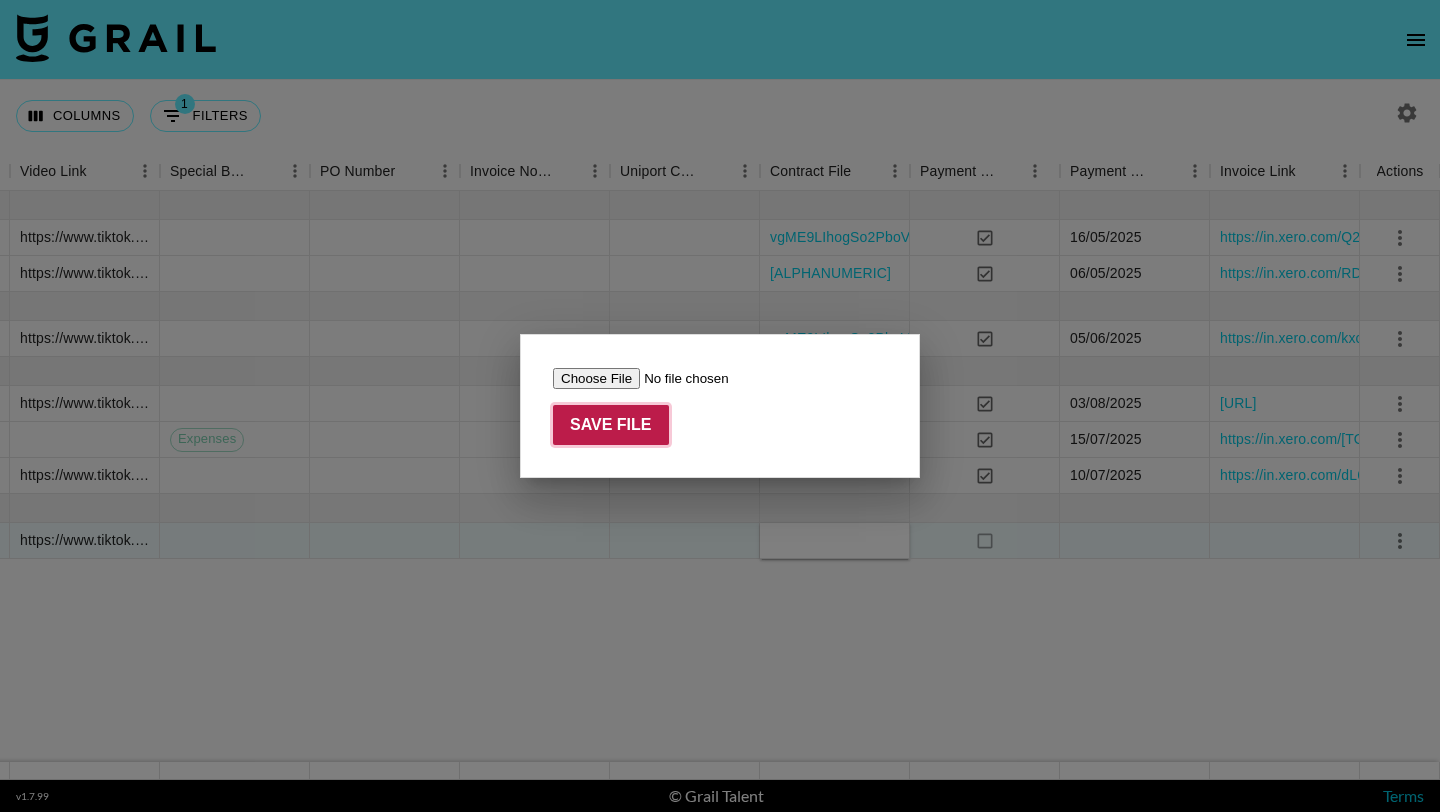 click on "Save File" at bounding box center [611, 425] 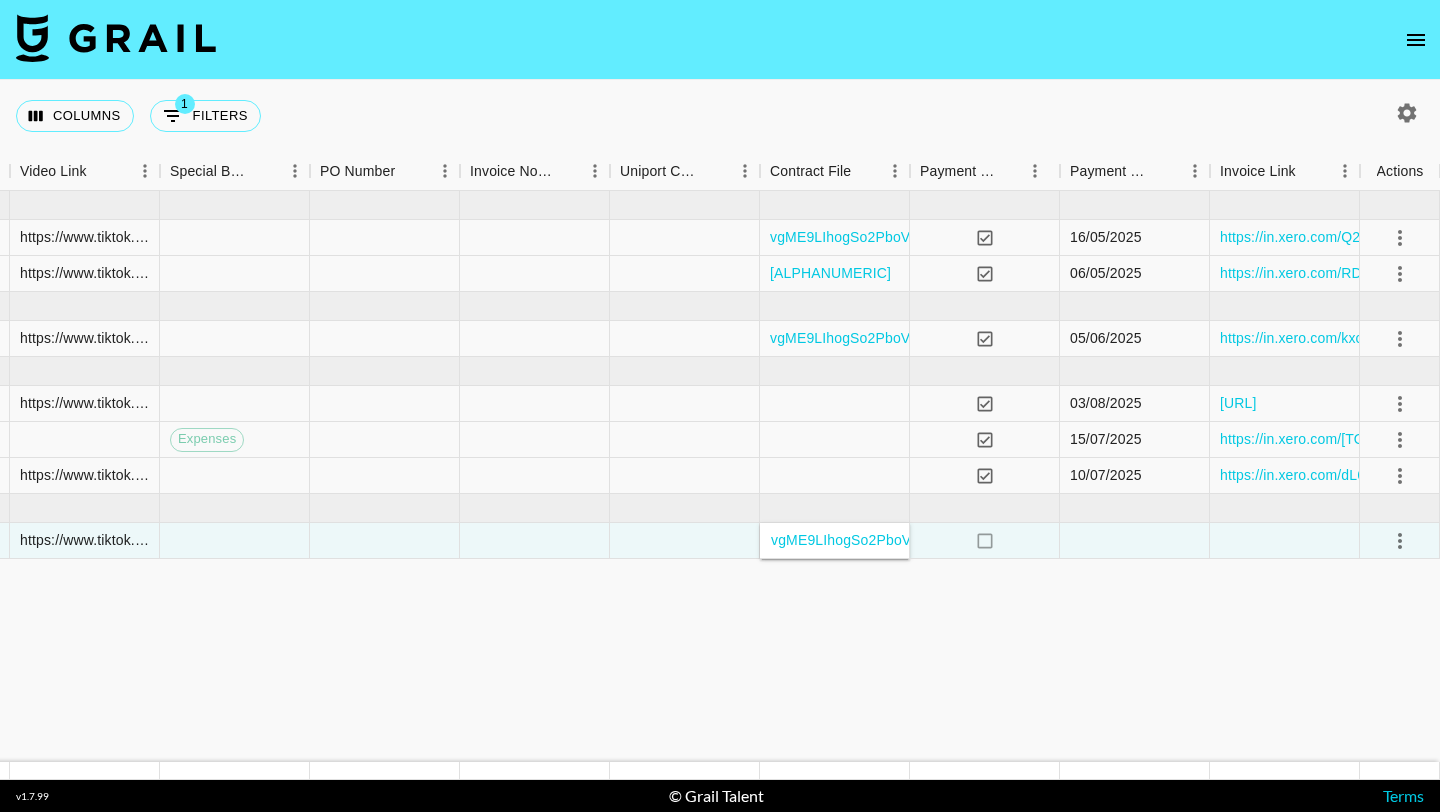 click on "May '25  ( 2 ) $ 800.00 $ 78.10 recpyRRclqEJlORBe emwindham taz@grail-talent.com SNOW Corporation haeuncho@snowcorp.com Perfect Shape Analysis May '25  USD $400.00 no $39.05 approved https://www.tiktok.com/@emwindham/video/7504742862395804970 vgME9LIhogSo2PboVC2YdY2jOMB31746226352689vgME9LIhogSo2PboVC2YdY2jOMB31742590737475vgME9LIhogSo2PboVC2YdY2jOMB31740515416998vgME9LIhogSo2PboVC2YdY2jOMB31739727930505vgME9LIhogSo2PboVC2YdY2jOMB31737739083154vgME9LIhogSo2PboVC2YdY2jOMB3173678.docx yes 16/05/2025 https://in.xero.com/Q2BSXhHgJADiOM1cIm8xERMOZHU0Zw1Qte33H1iw recBSZmRclOWoTjWU emwindham taz@grail-talent.com SNOW Corporation haeuncho@snowcorp.com Bangs Filter May '25  USD $400.00 no $39.05 approved https://www.tiktok.com/@emwindham/video/7499664859072695598 vgME9LIhogSo2PboVC2YdY2jOMB31742590737475vgME9LIhogSo2PboVC2YdY2jOMB31740515416998vgME9LIhogSo2PboVC2YdY2jOMB31739727930505vgME9LIhogSo2PboVC2YdY2jOMB31737739083154vgME9LIhogSo2PboVC2YdY2jOMB31736786225297vgME9LIhogSo2PboVC2YdY2jOMB317 (3).docx yes 06/05/2025" at bounding box center [-220, 476] 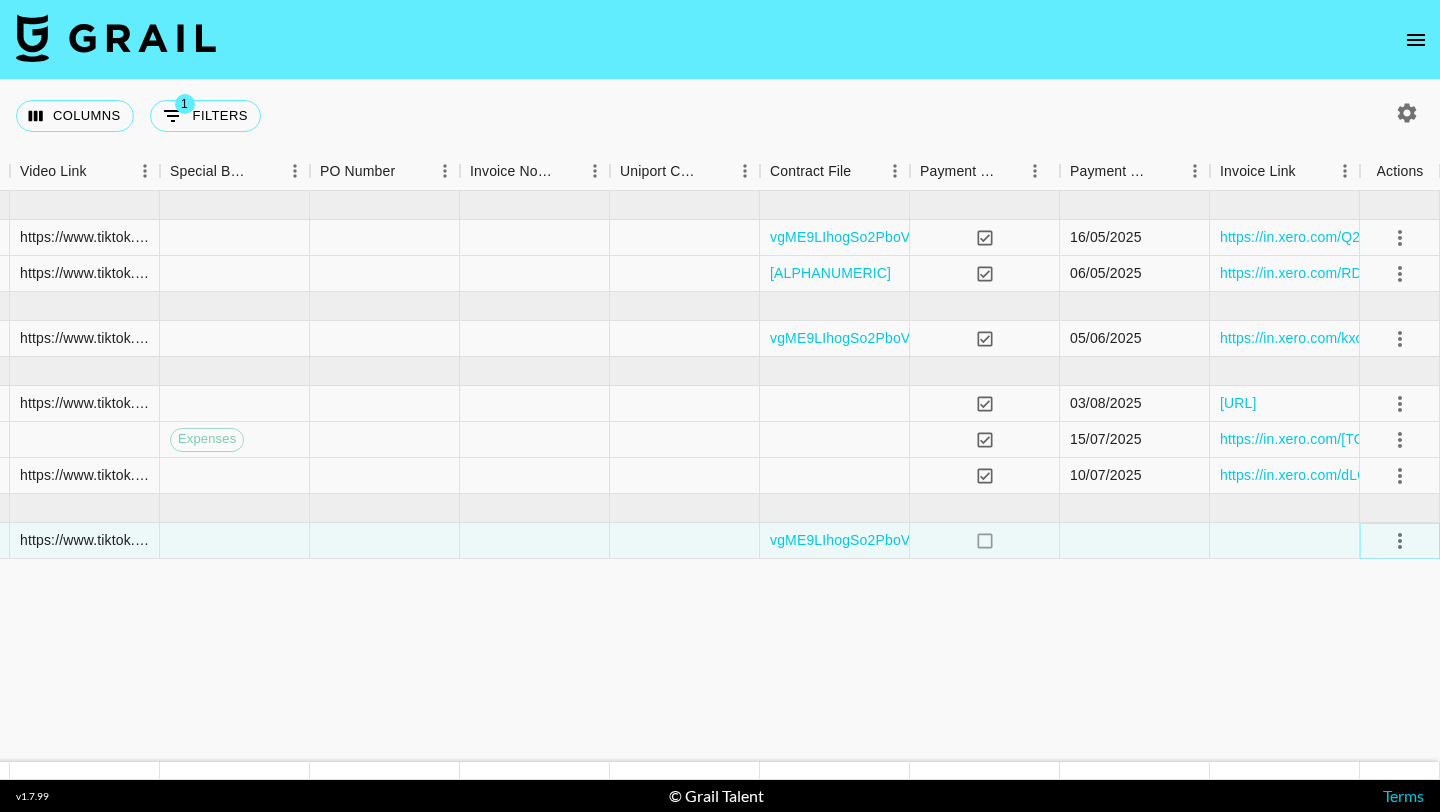 click 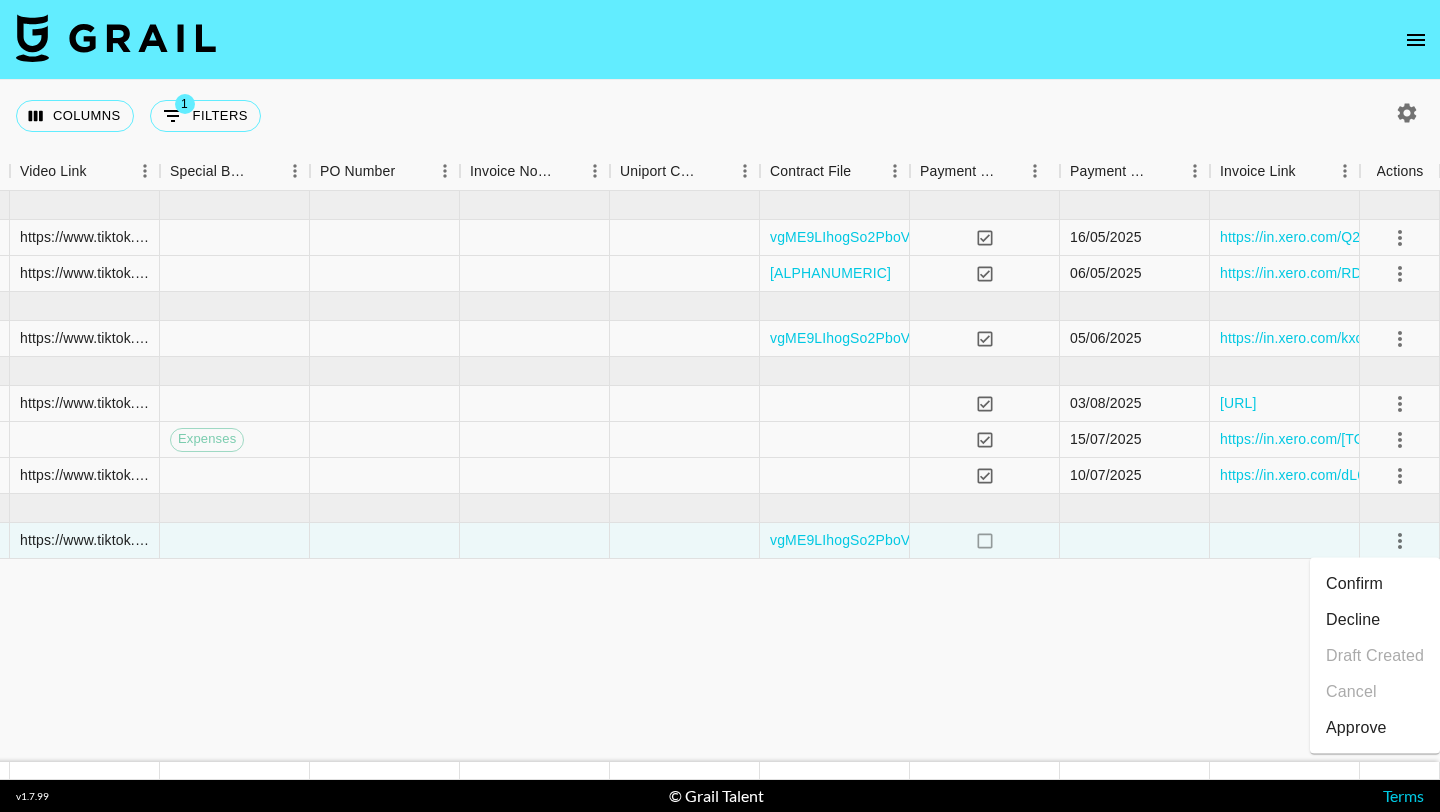 click on "Confirm" at bounding box center [1375, 584] 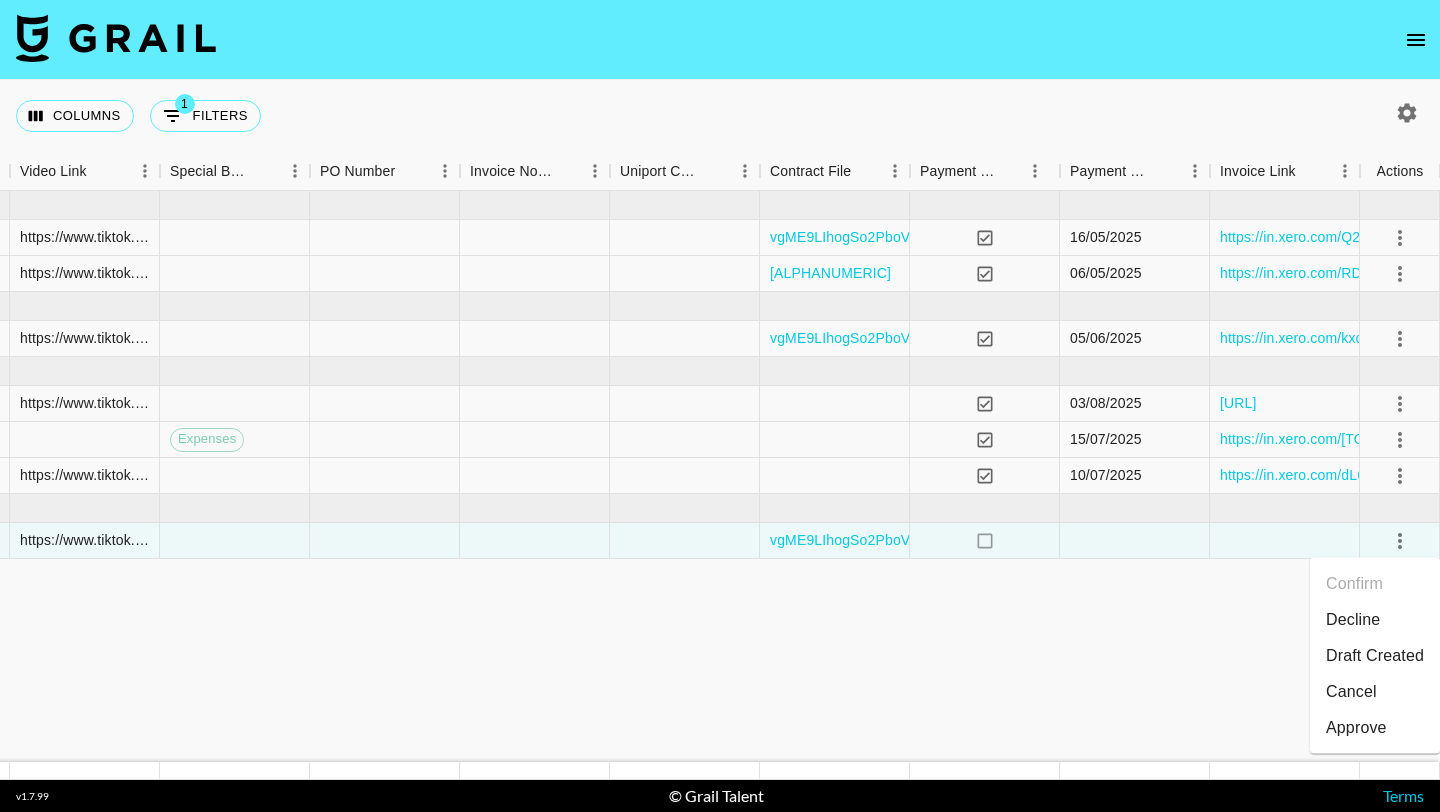 click on "Draft Created" at bounding box center (1375, 656) 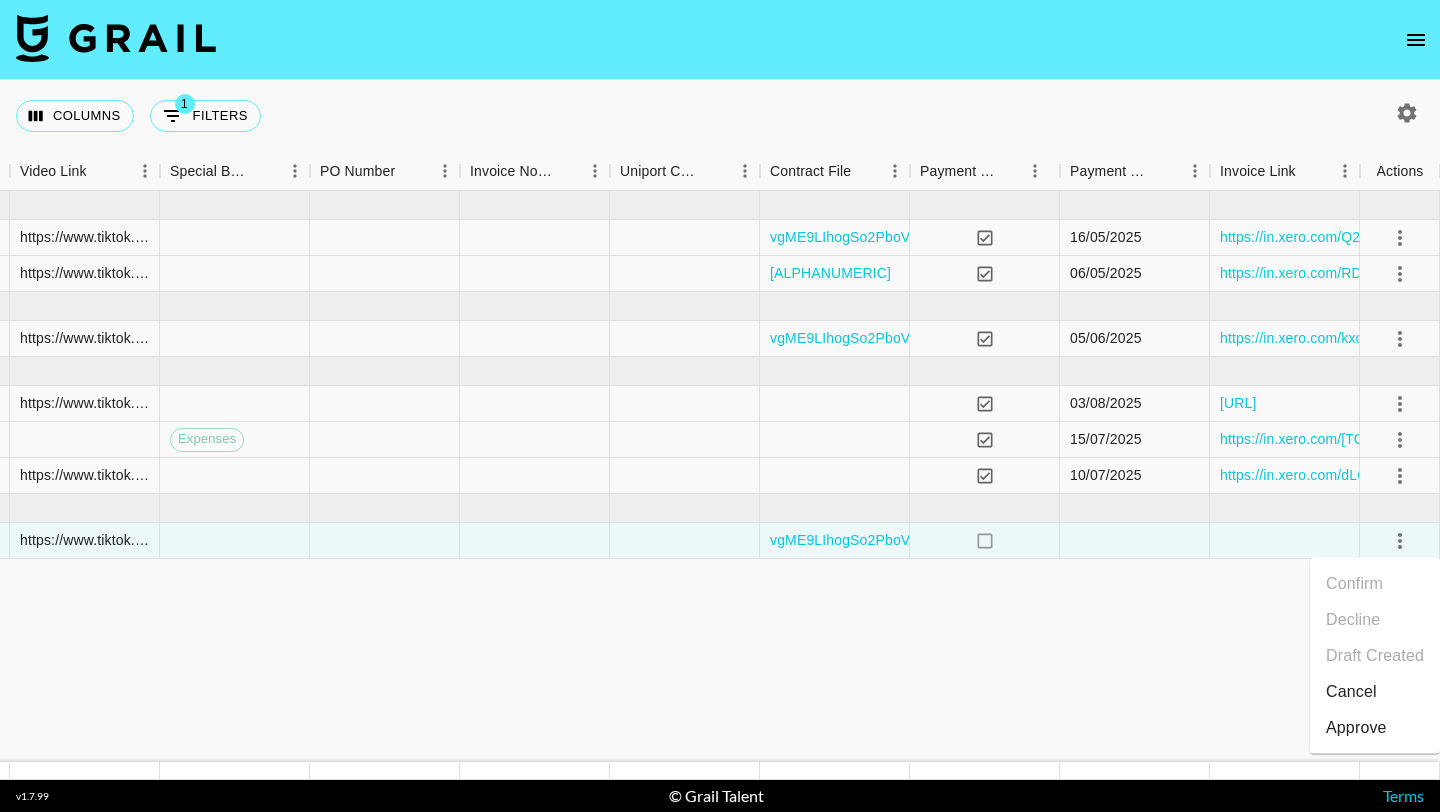 click on "Approve" at bounding box center [1356, 728] 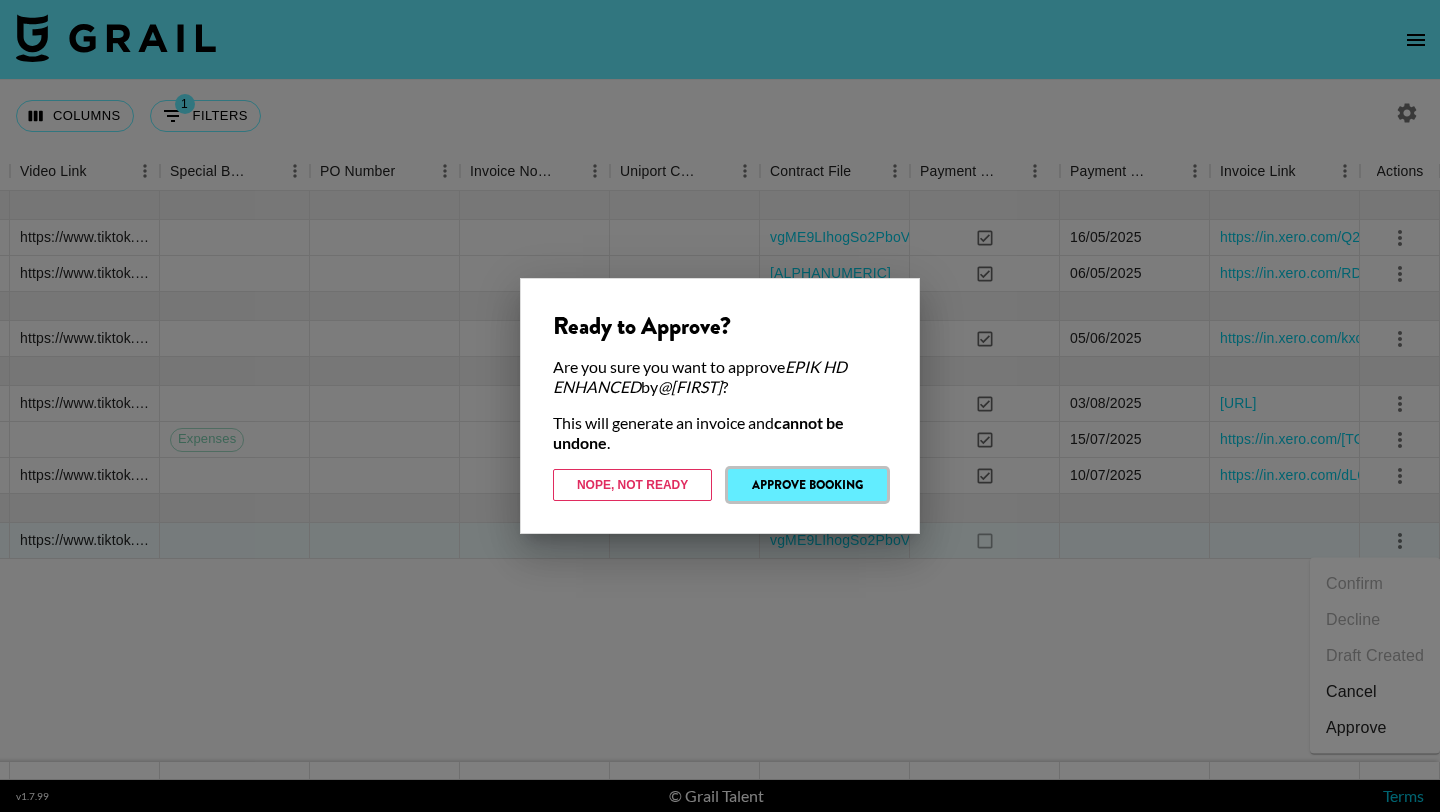 click on "Approve Booking" at bounding box center (807, 485) 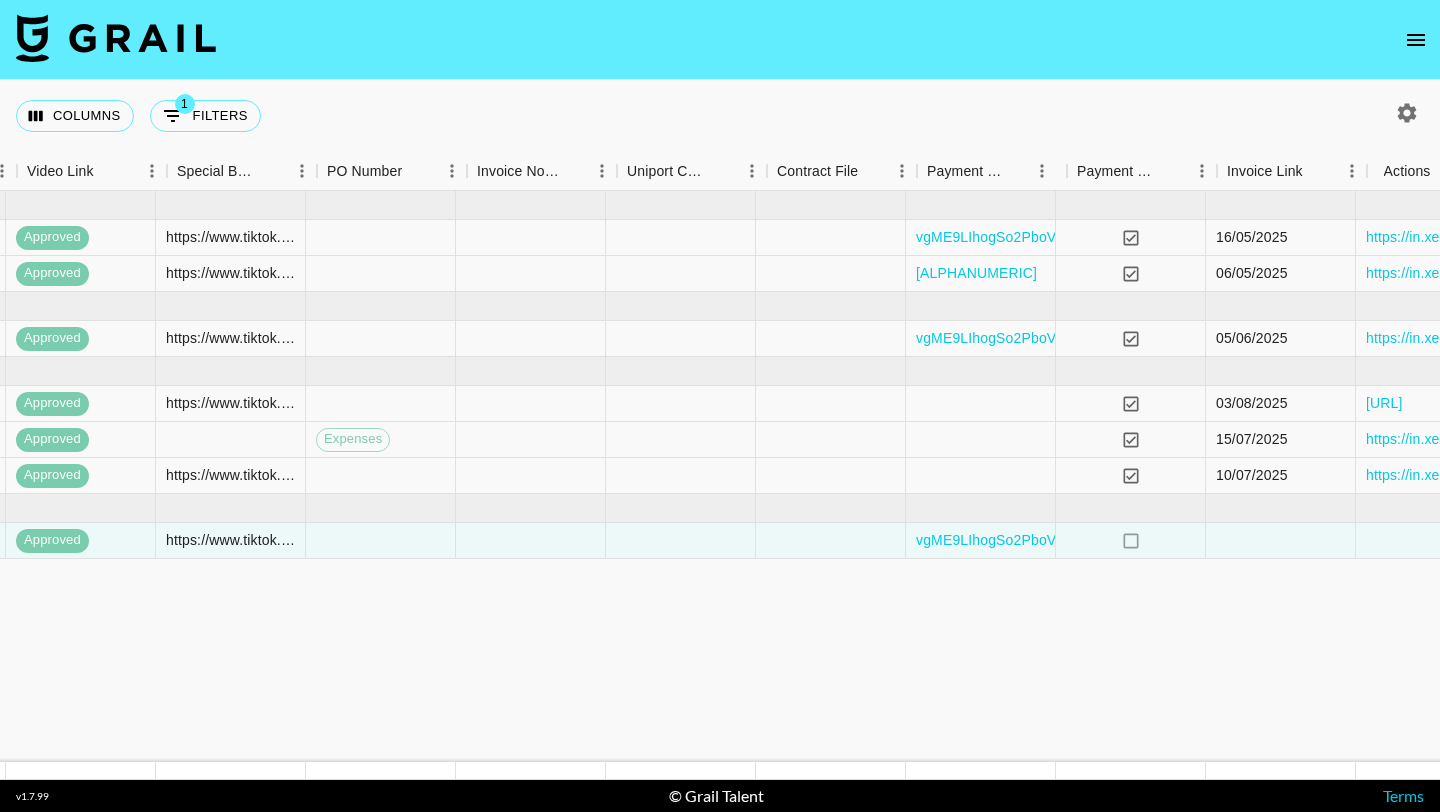 scroll, scrollTop: 0, scrollLeft: 1578, axis: horizontal 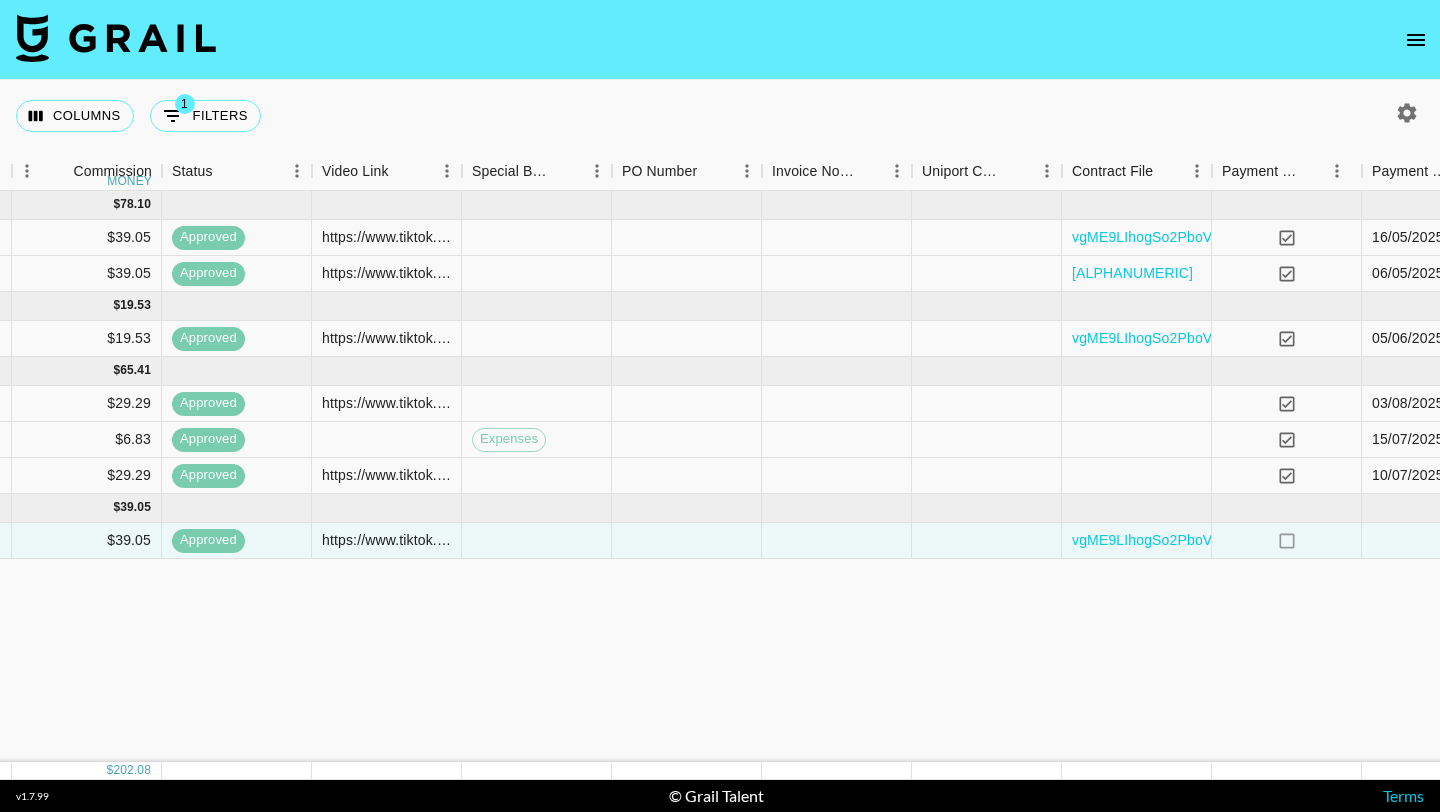 click on "Columns 1 Filters + Booking" at bounding box center [142, 116] 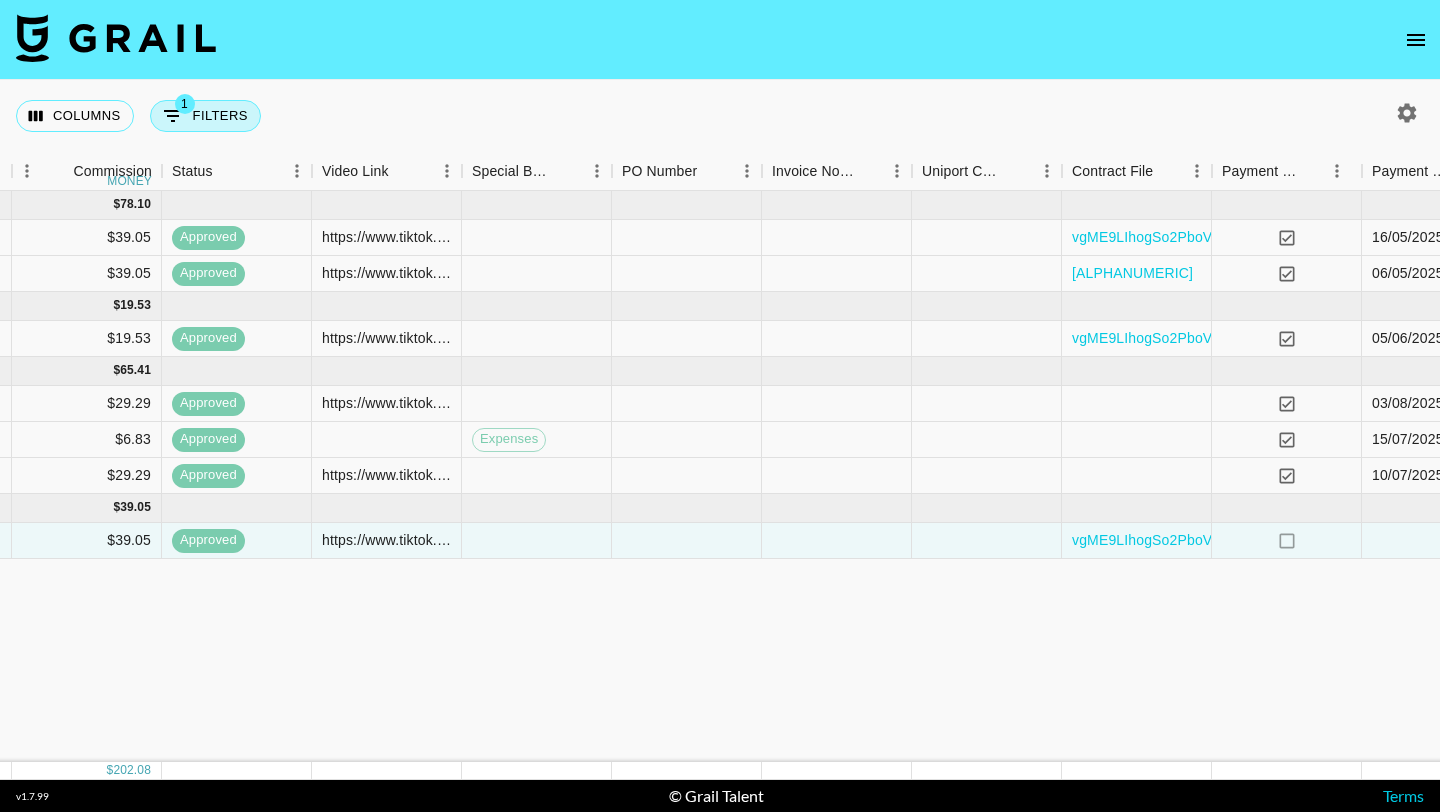 click on "1 Filters" at bounding box center [205, 116] 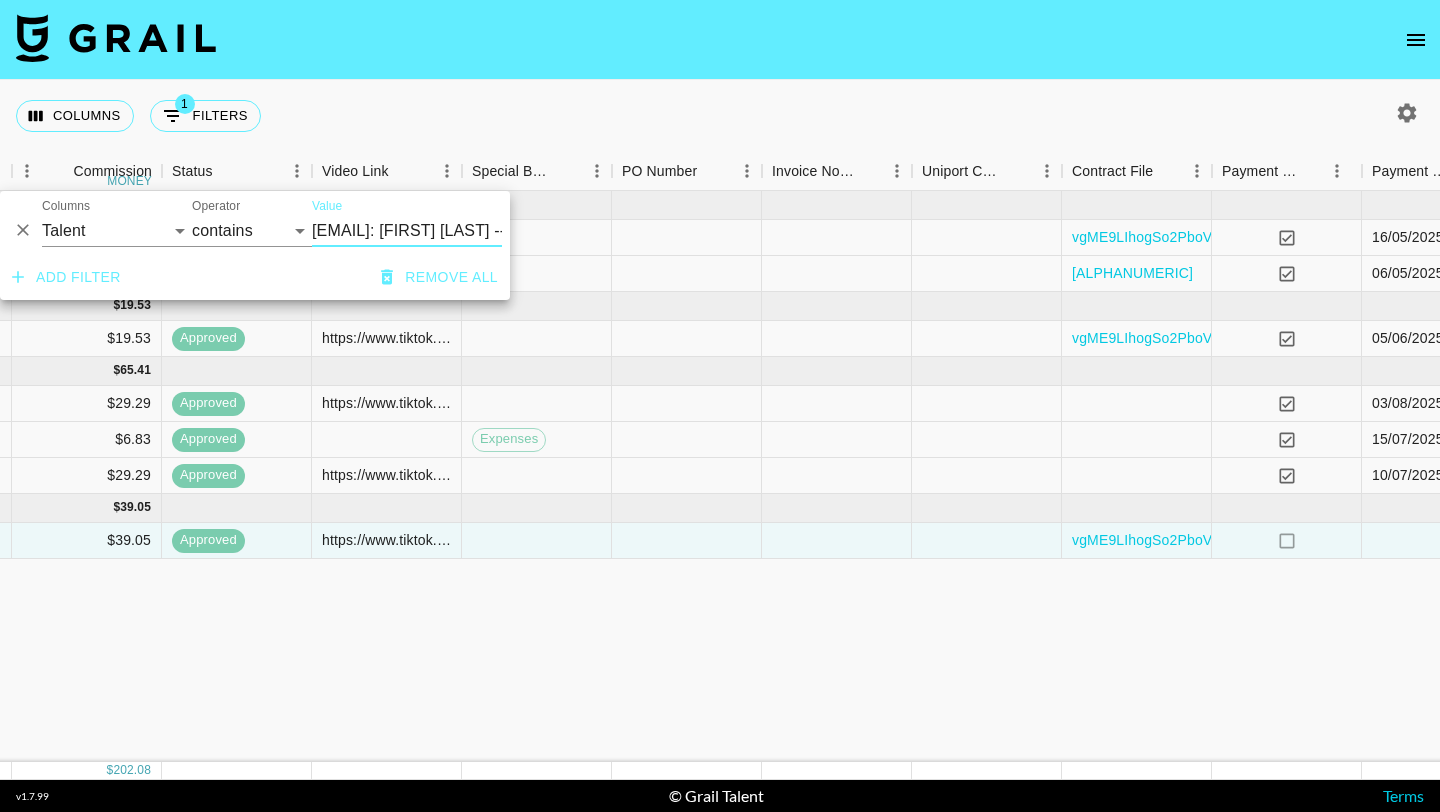 type on "e" 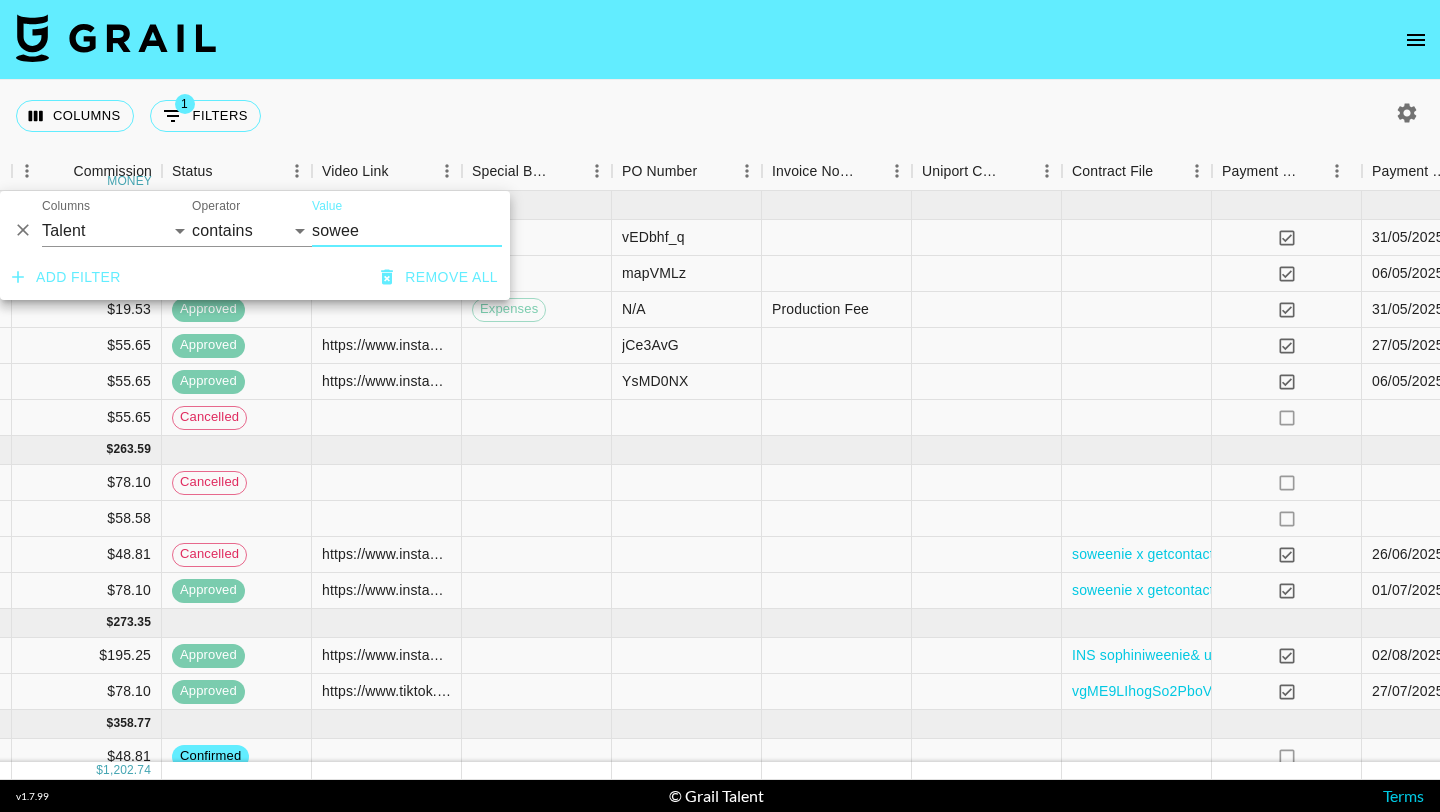 type on "sowee" 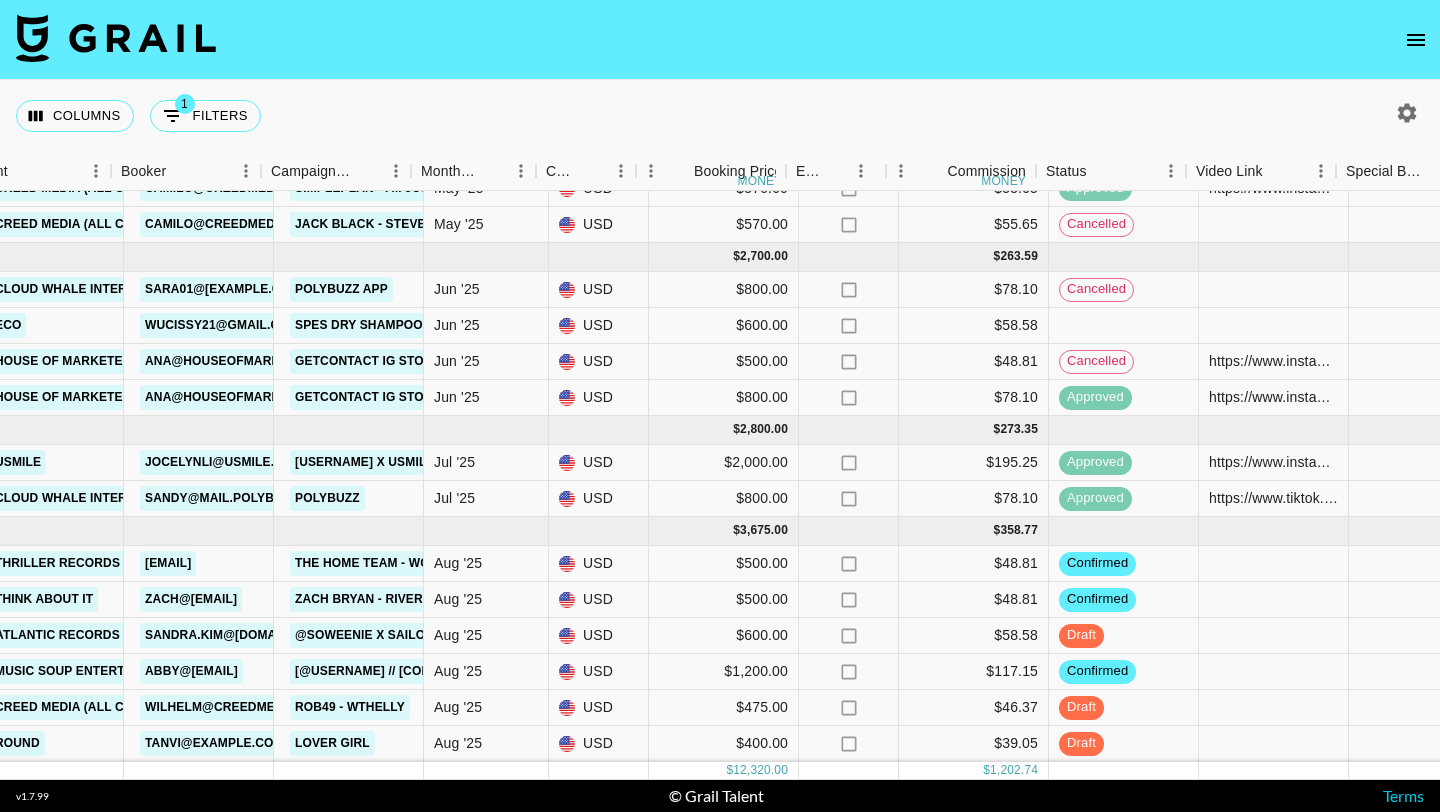 scroll, scrollTop: 193, scrollLeft: 692, axis: both 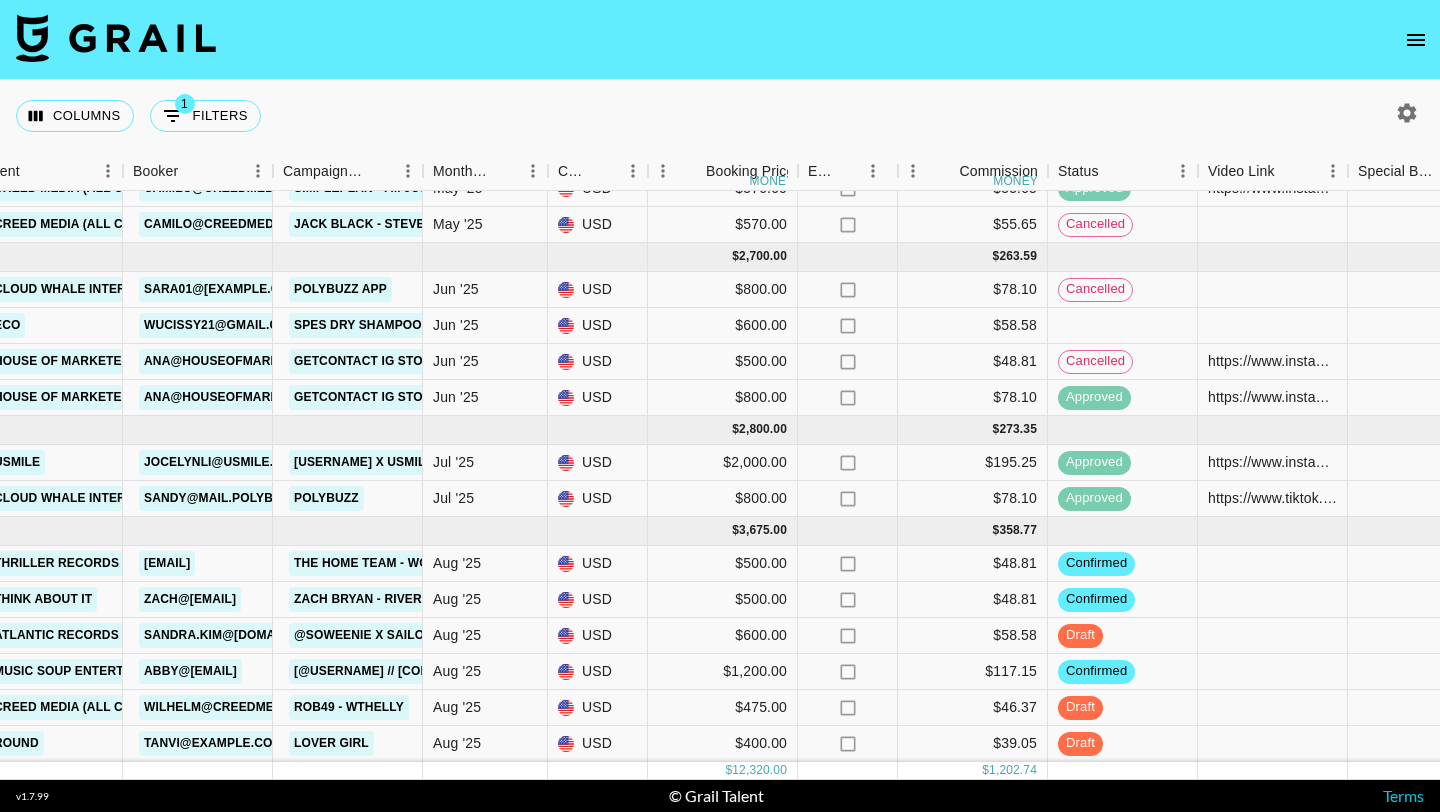 click at bounding box center (1416, 40) 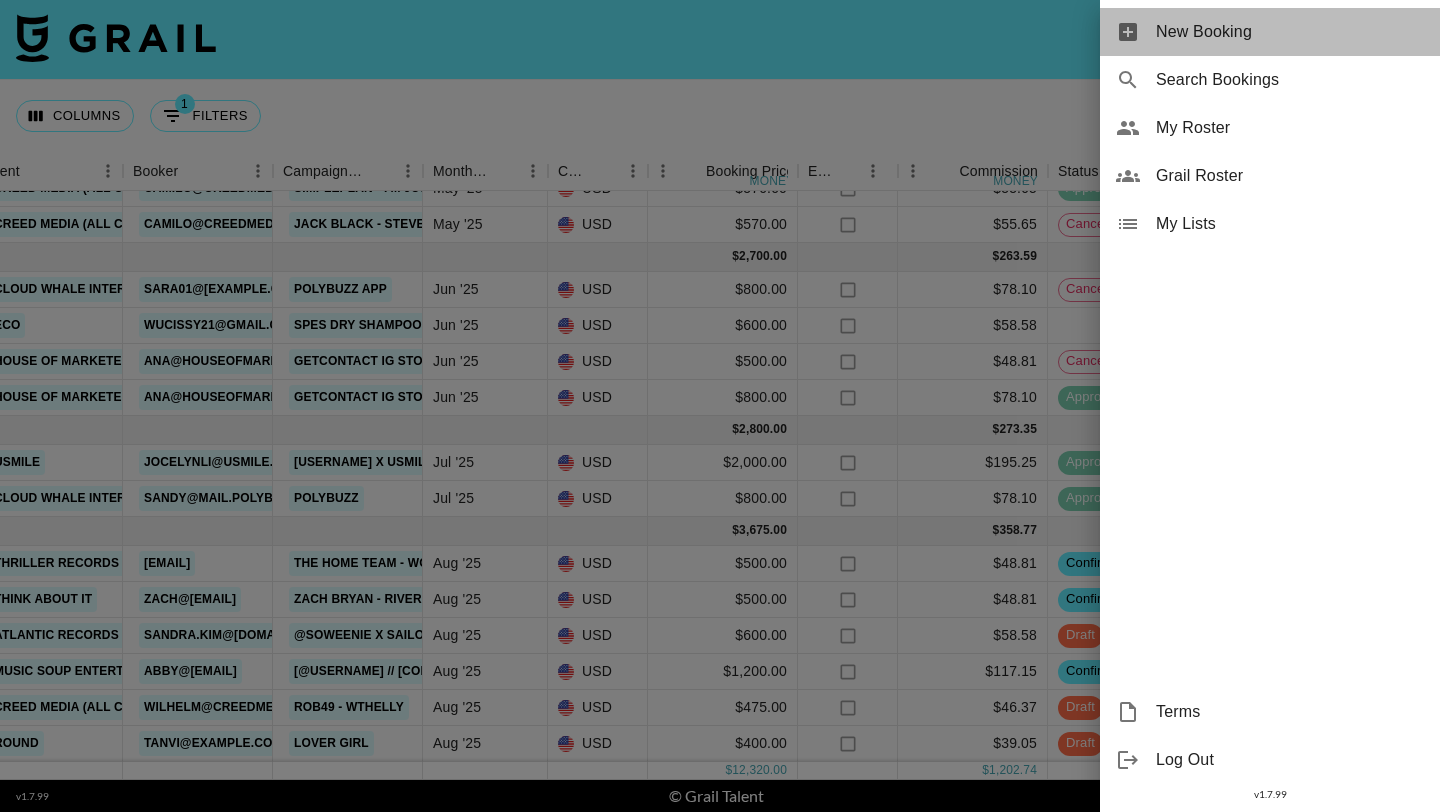 click on "New Booking" at bounding box center [1290, 32] 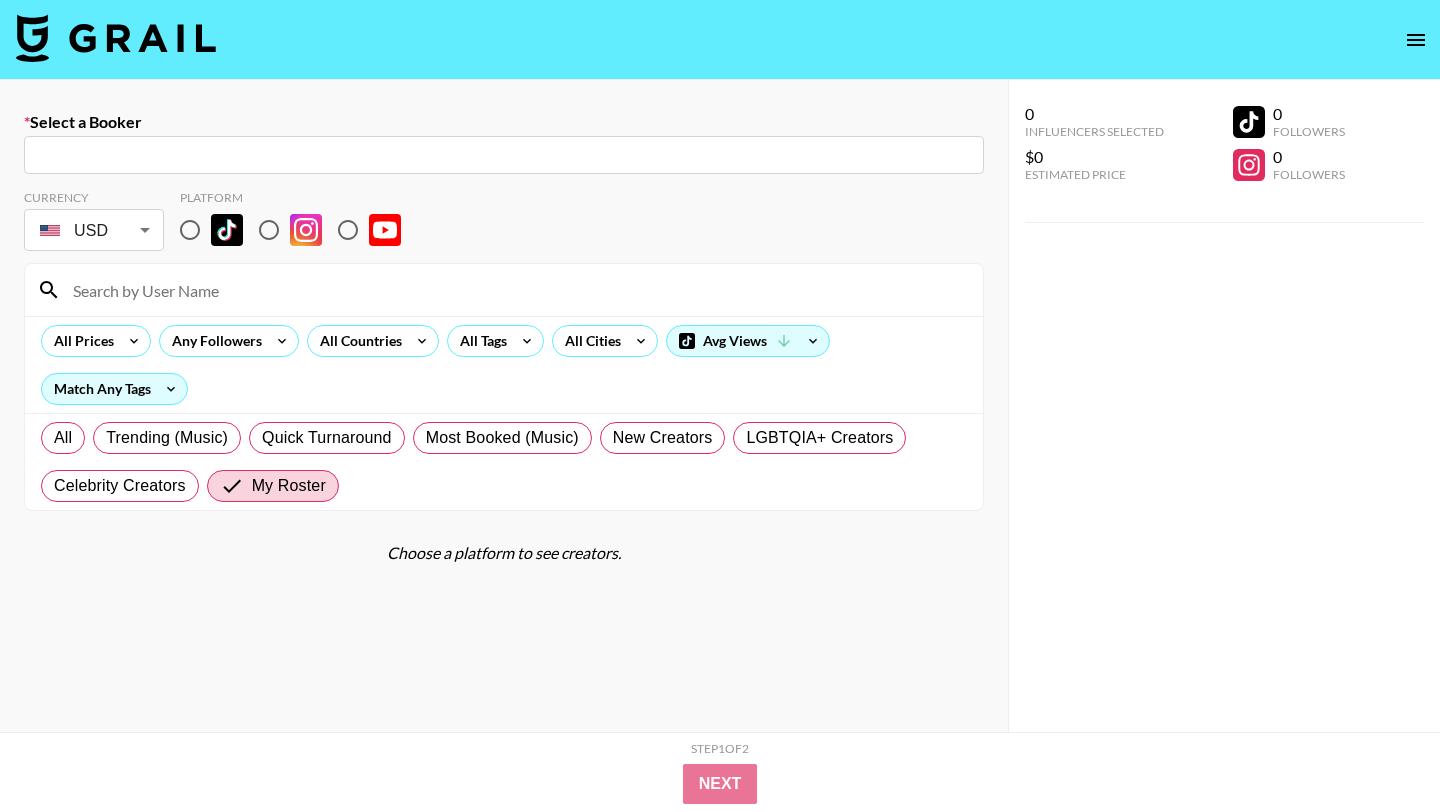 click at bounding box center (720, 40) 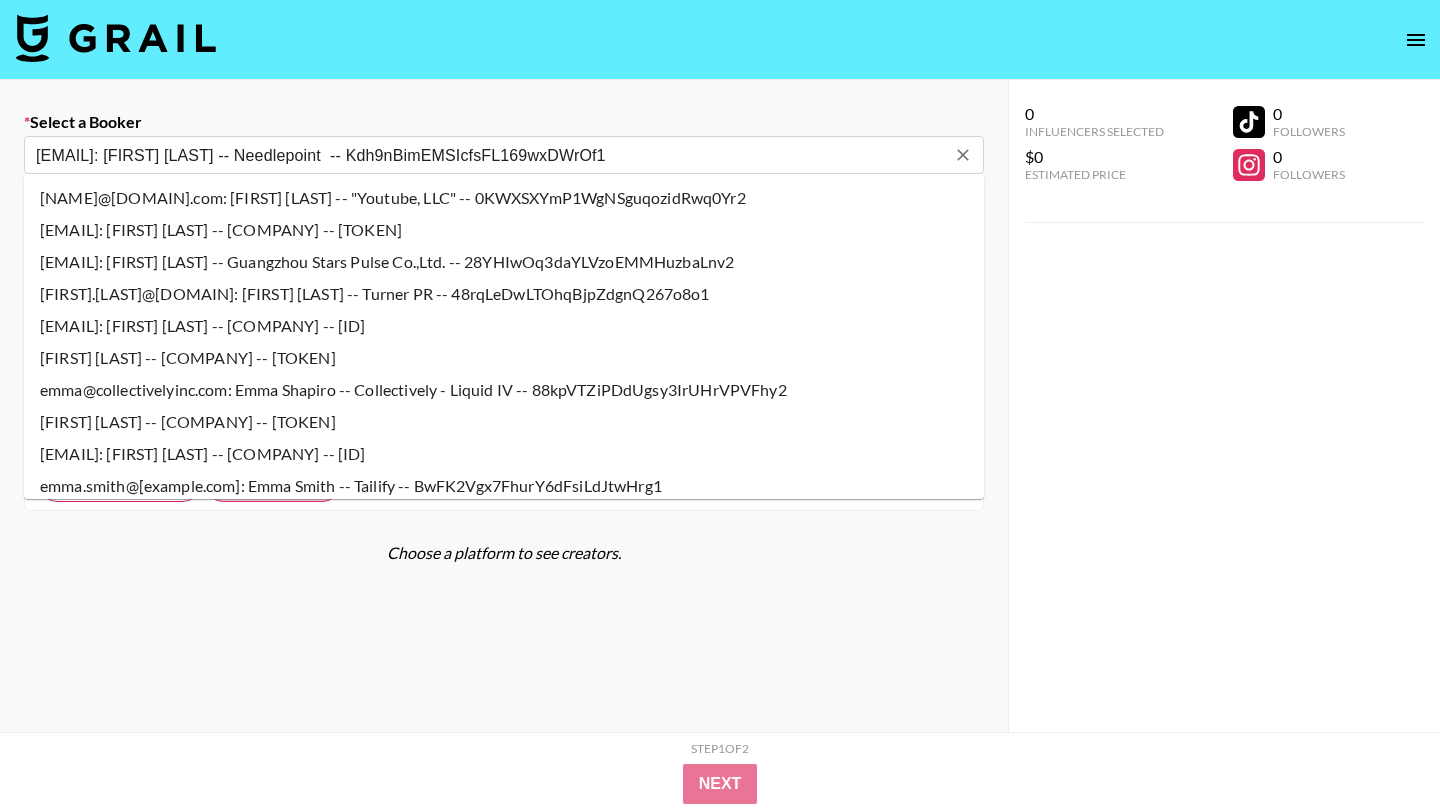 type on "e" 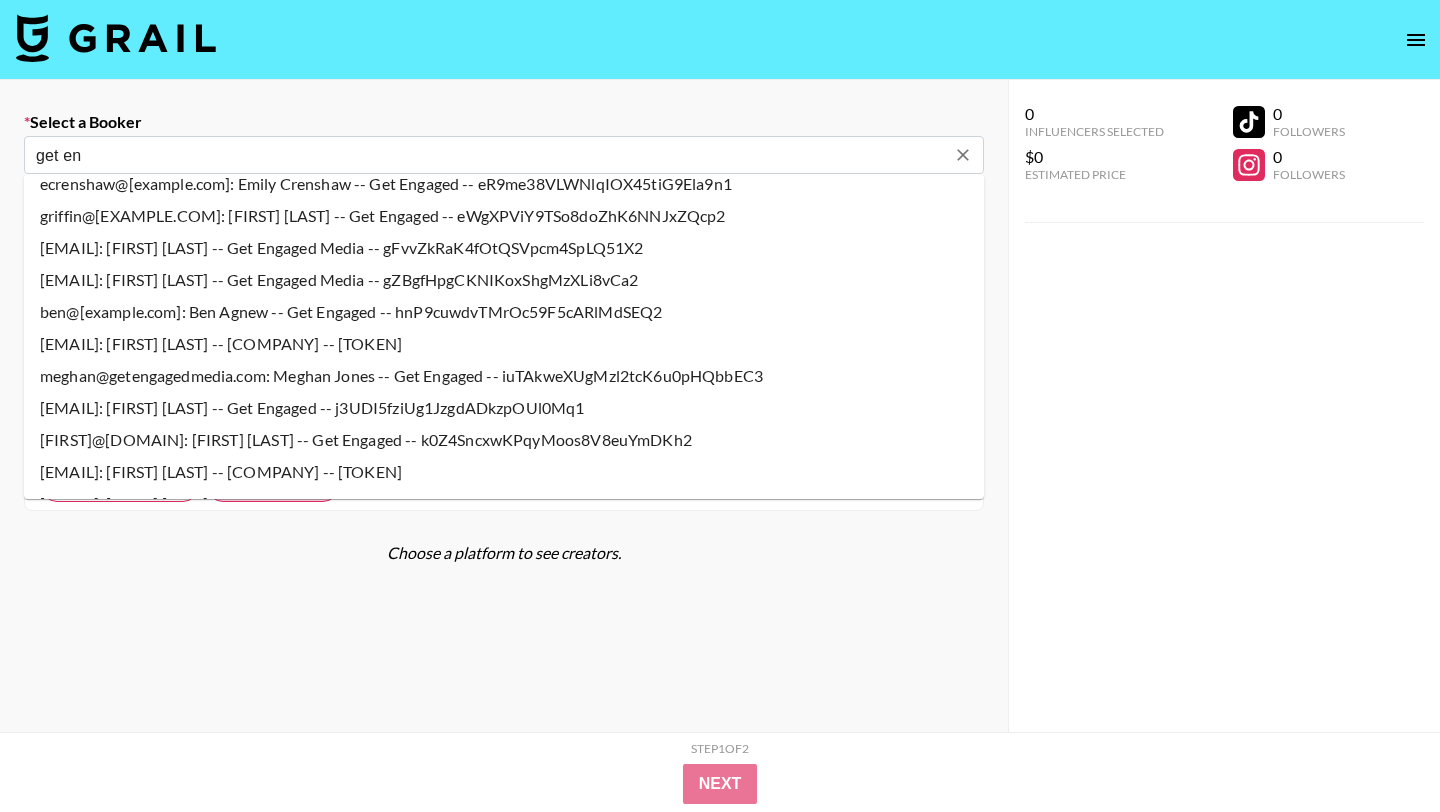 scroll, scrollTop: 1236, scrollLeft: 0, axis: vertical 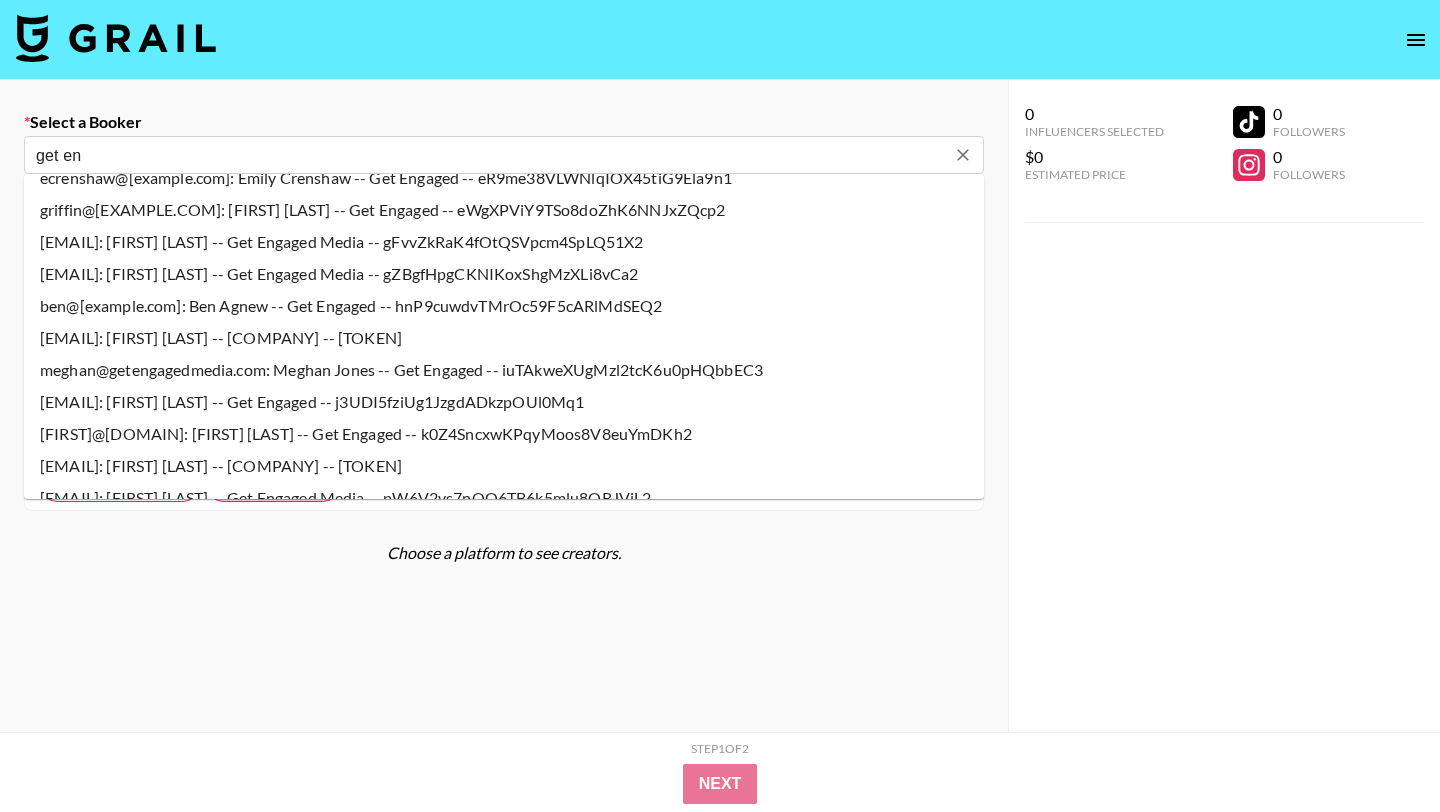 type on "get en" 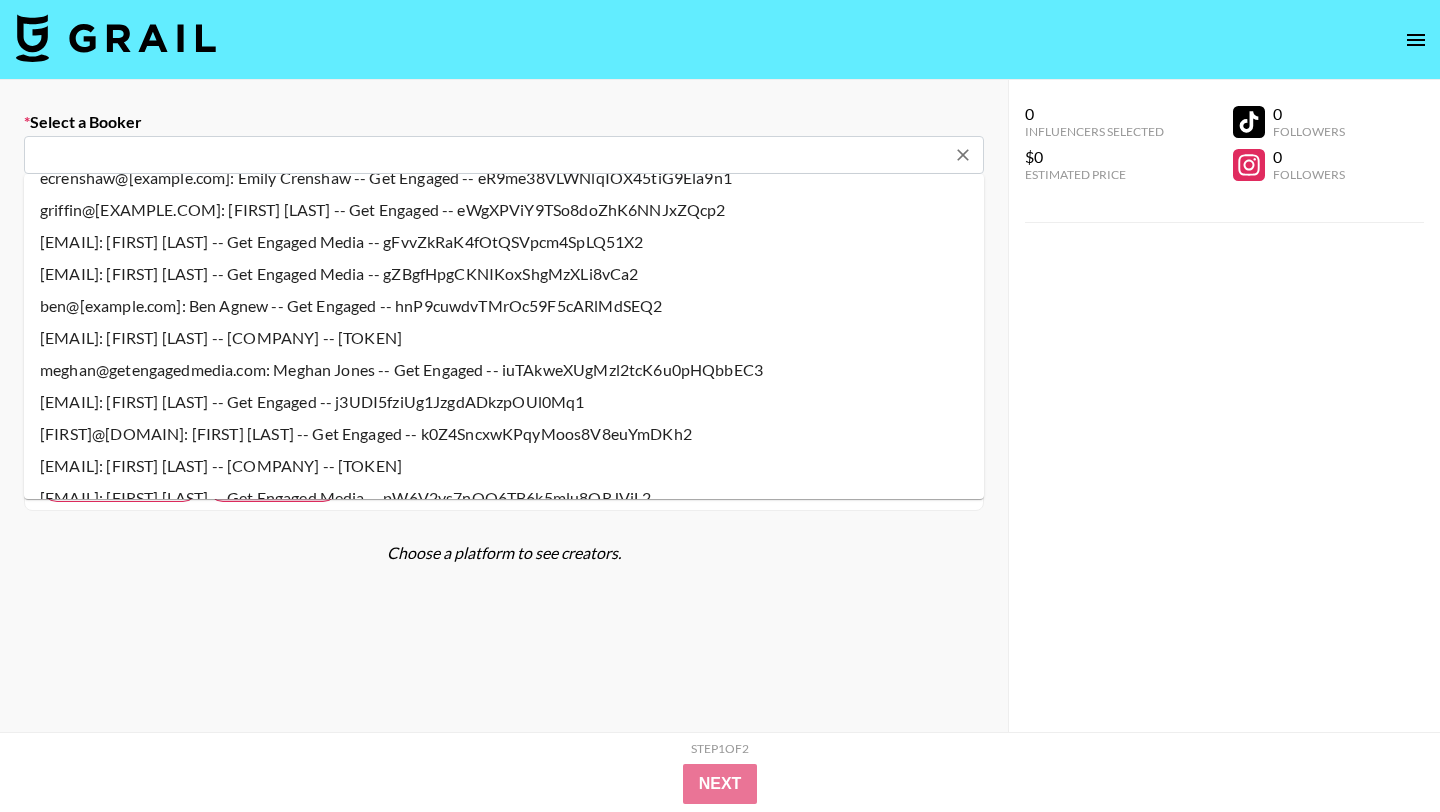 click on "Select a Booker ​ Currency USD USD ​ Platform All Prices Any Followers All Countries All Tags All Cities Avg Views Match Any Tags All Trending (Music) Quick Turnaround Most Booked (Music) New Creators LGBTQIA+ Creators Celebrity Creators My Roster Choose a platform to see creators." at bounding box center [504, 477] 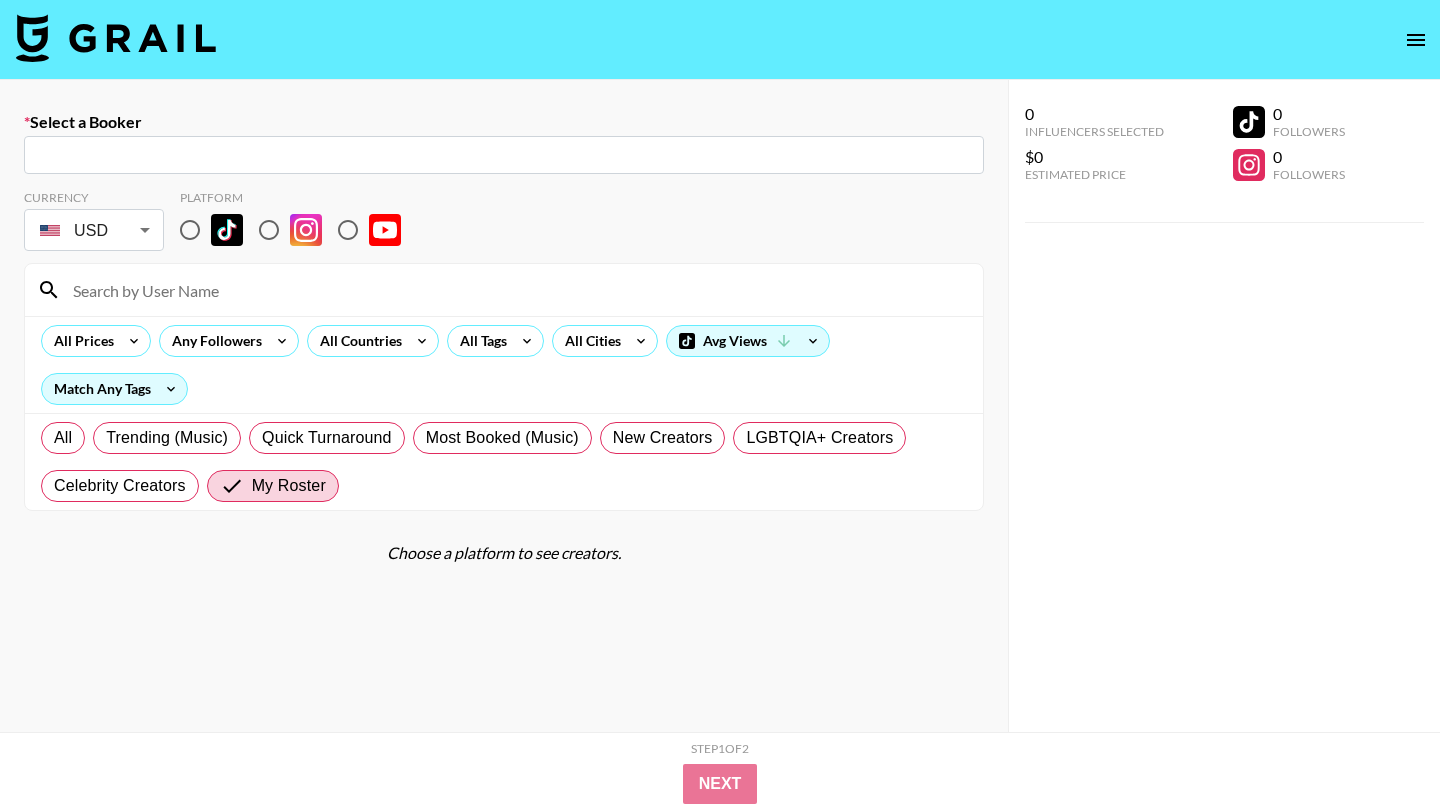 click at bounding box center (504, 155) 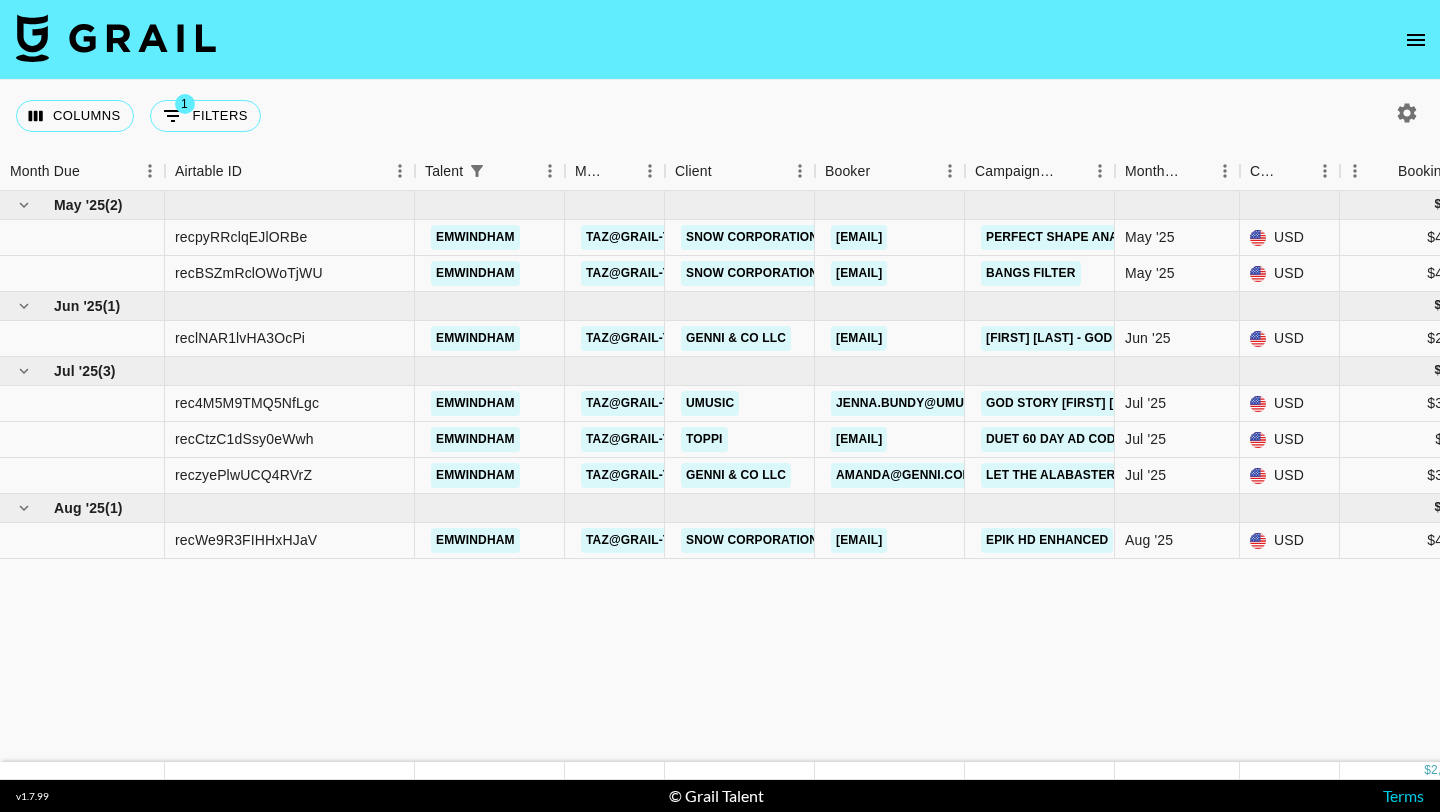 scroll, scrollTop: 0, scrollLeft: 0, axis: both 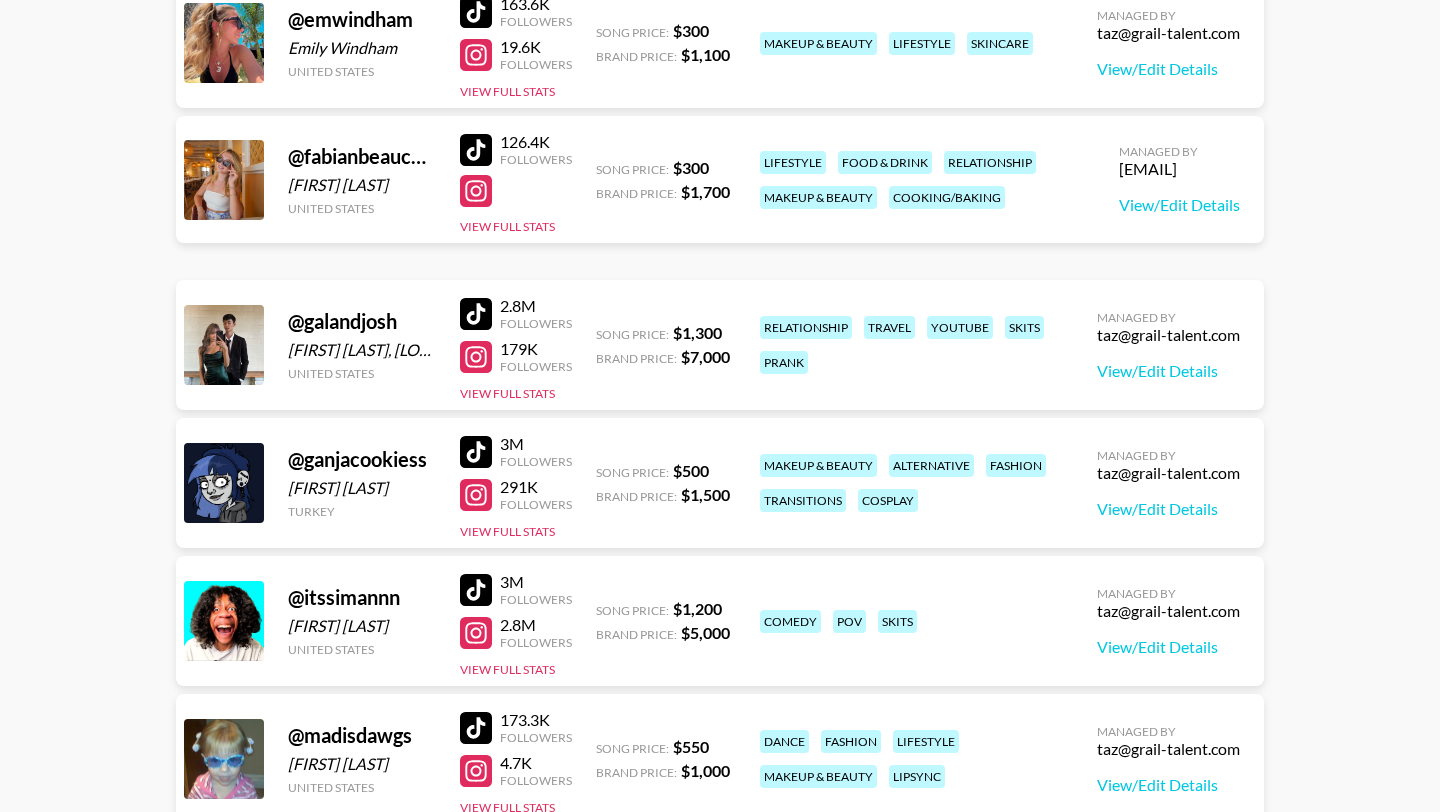 click at bounding box center (476, 314) 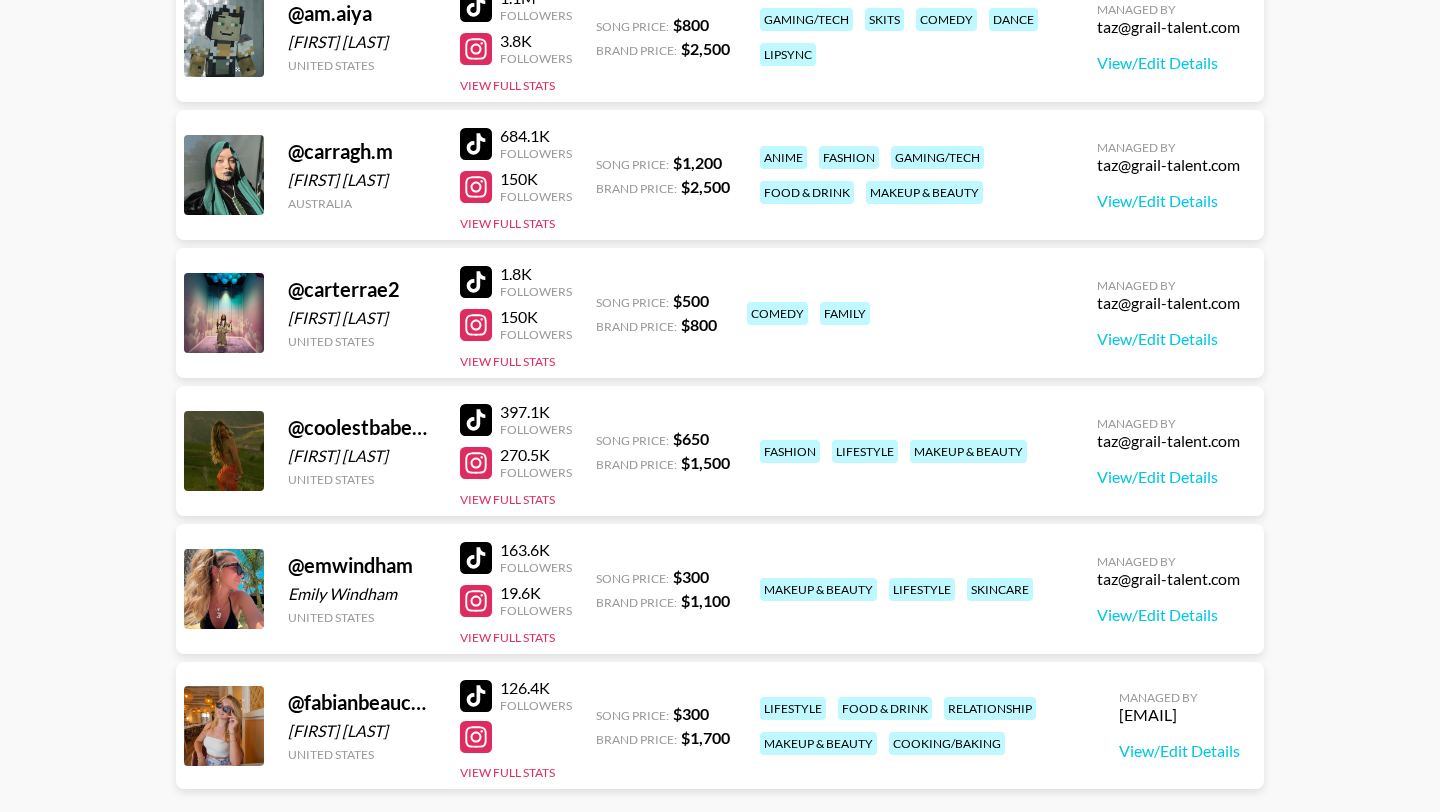 scroll, scrollTop: 341, scrollLeft: 0, axis: vertical 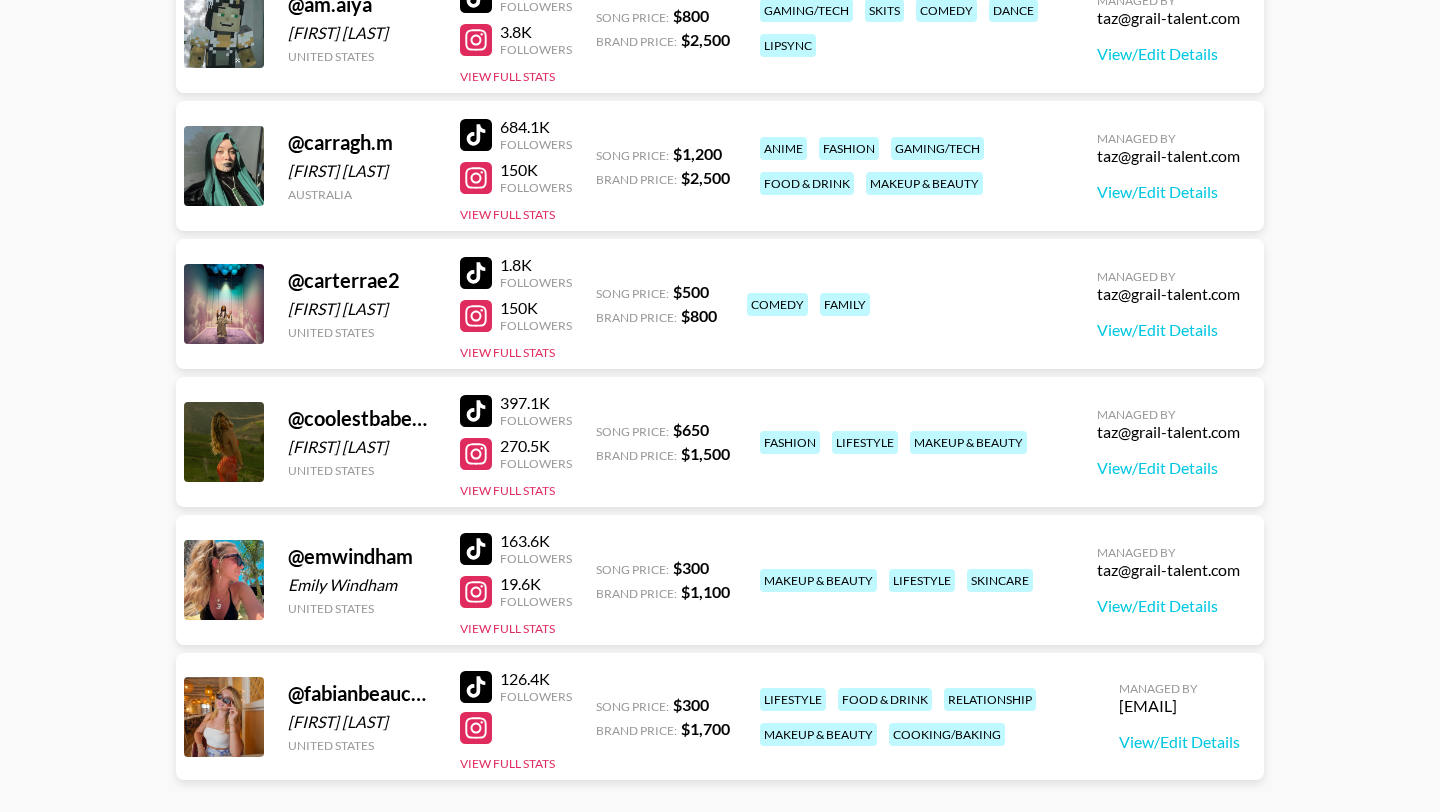 click on "@ [USERNAME] [FIRST] [LAST] [COUNTRY] [NUMBER] Followers [NUMBER] Followers View Full Stats Song Price: $ [PRICE] Brand Price: $ [PRICE] fashion lifestyle makeup & beauty Managed By [EMAIL] View/Edit Details" at bounding box center (720, 442) 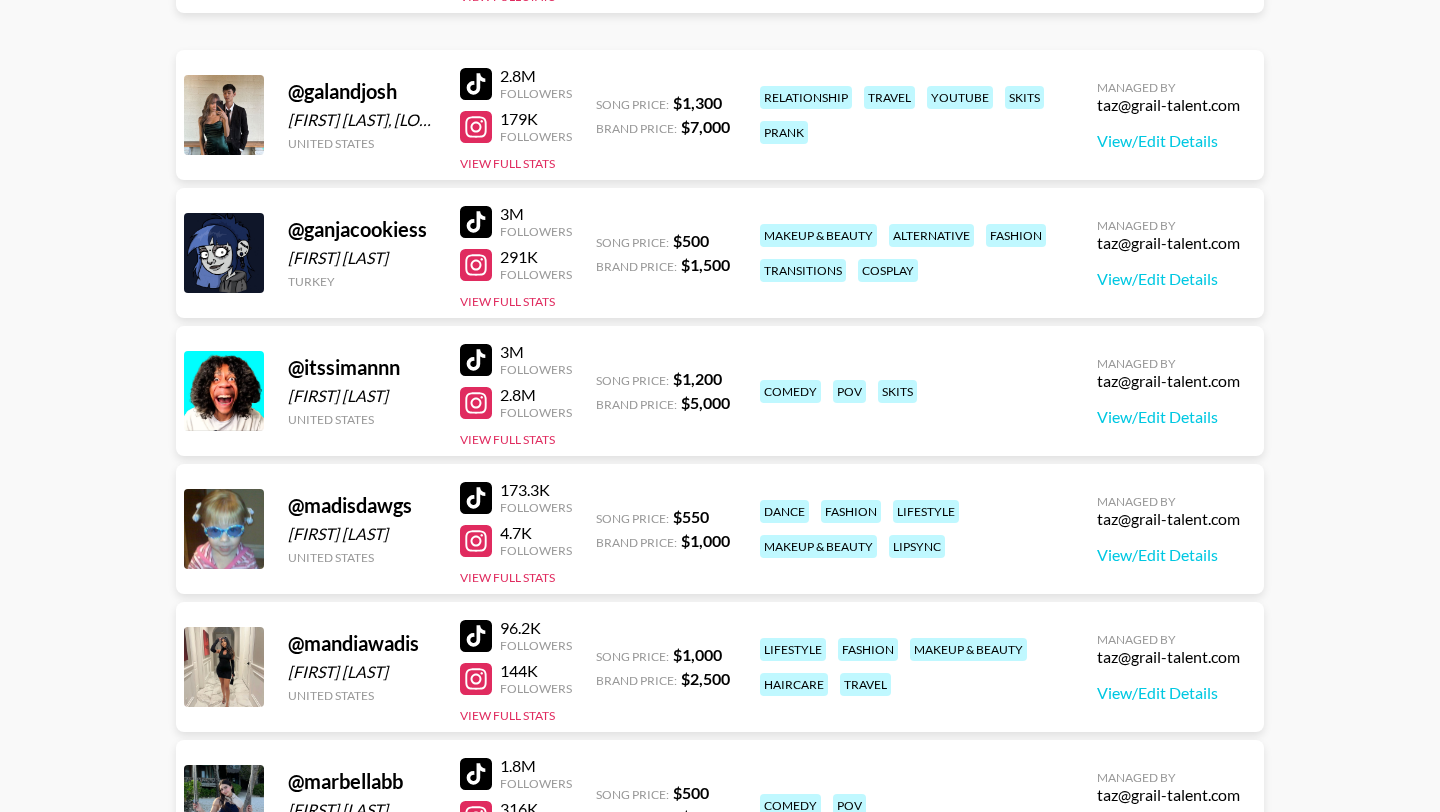 scroll, scrollTop: 1109, scrollLeft: 0, axis: vertical 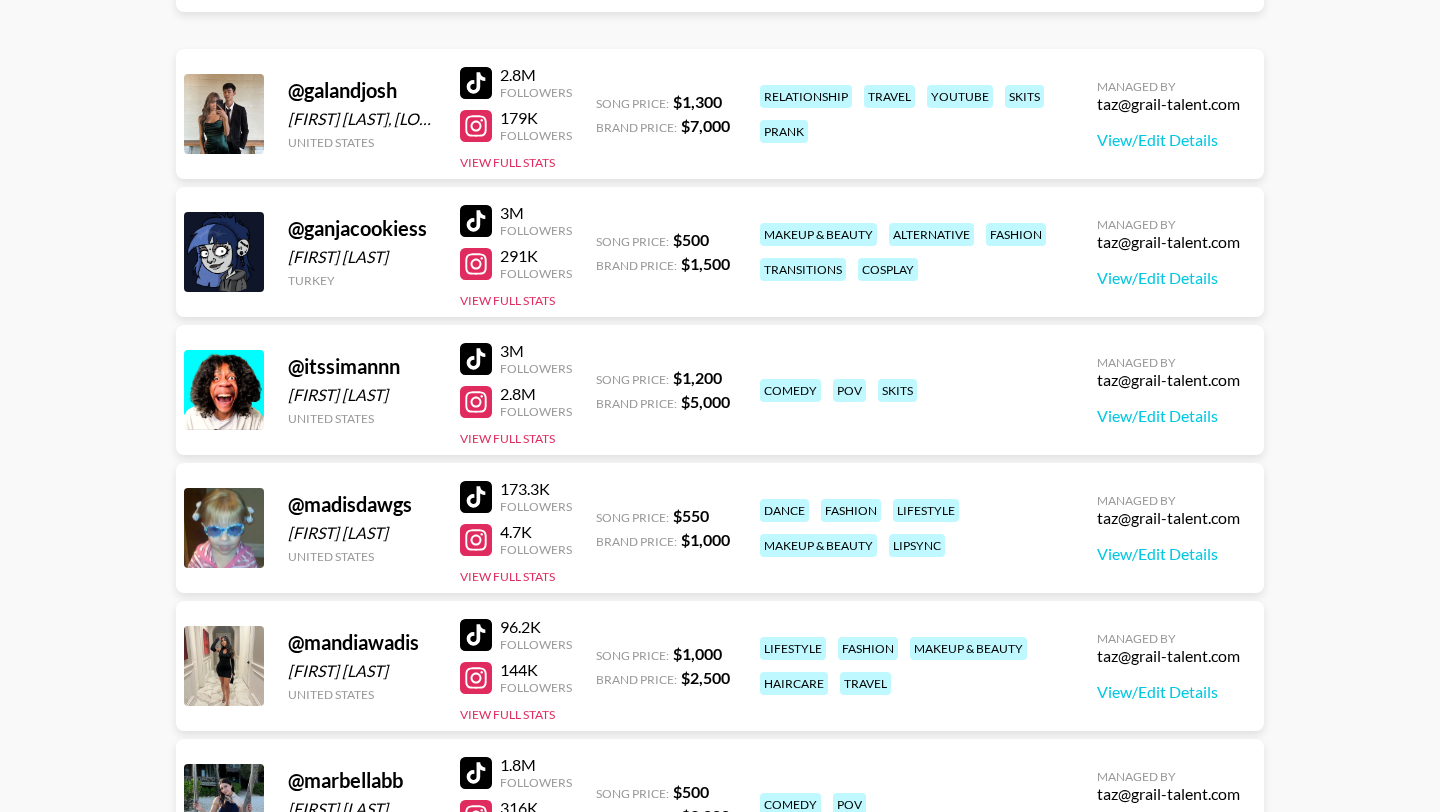 click at bounding box center (476, 497) 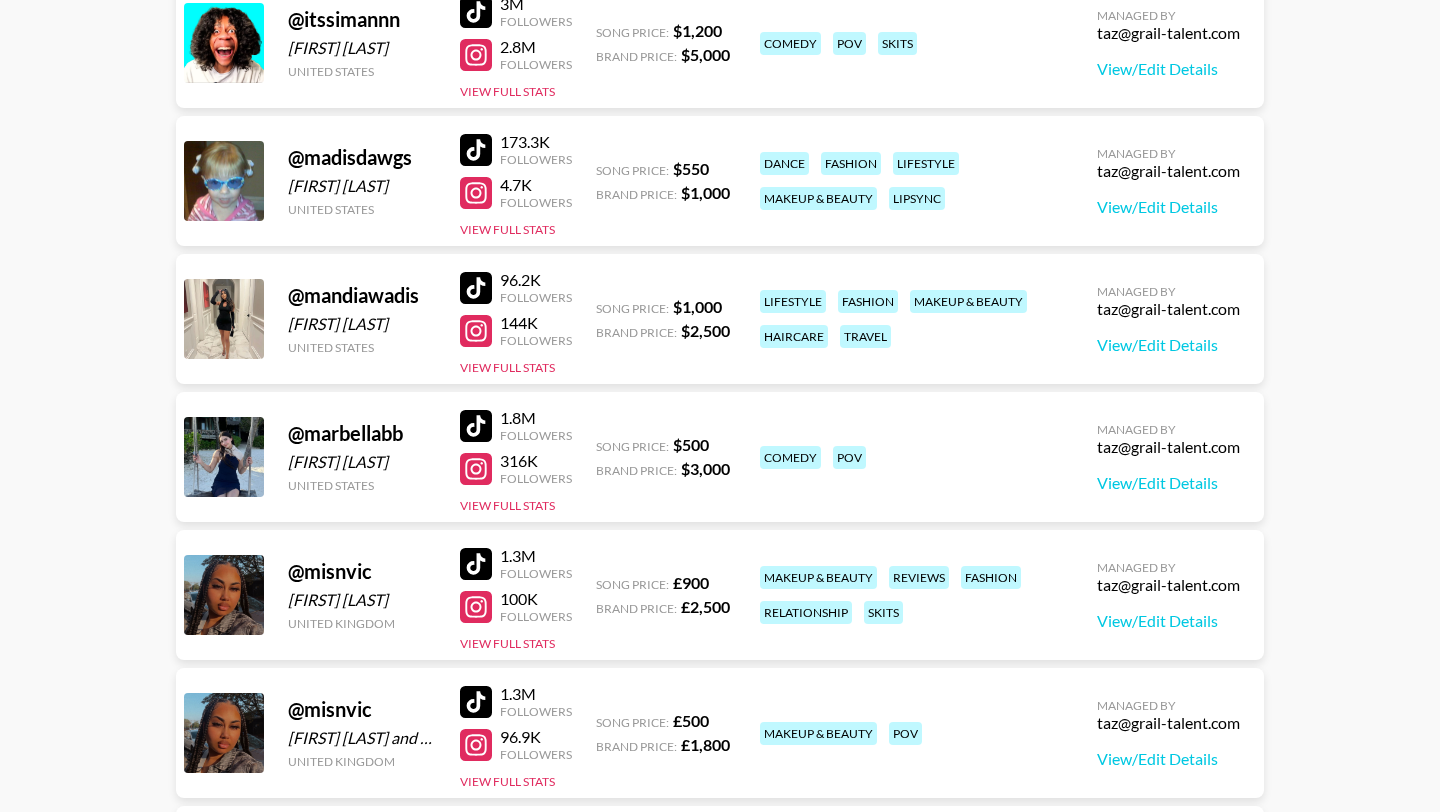 scroll, scrollTop: 1480, scrollLeft: 0, axis: vertical 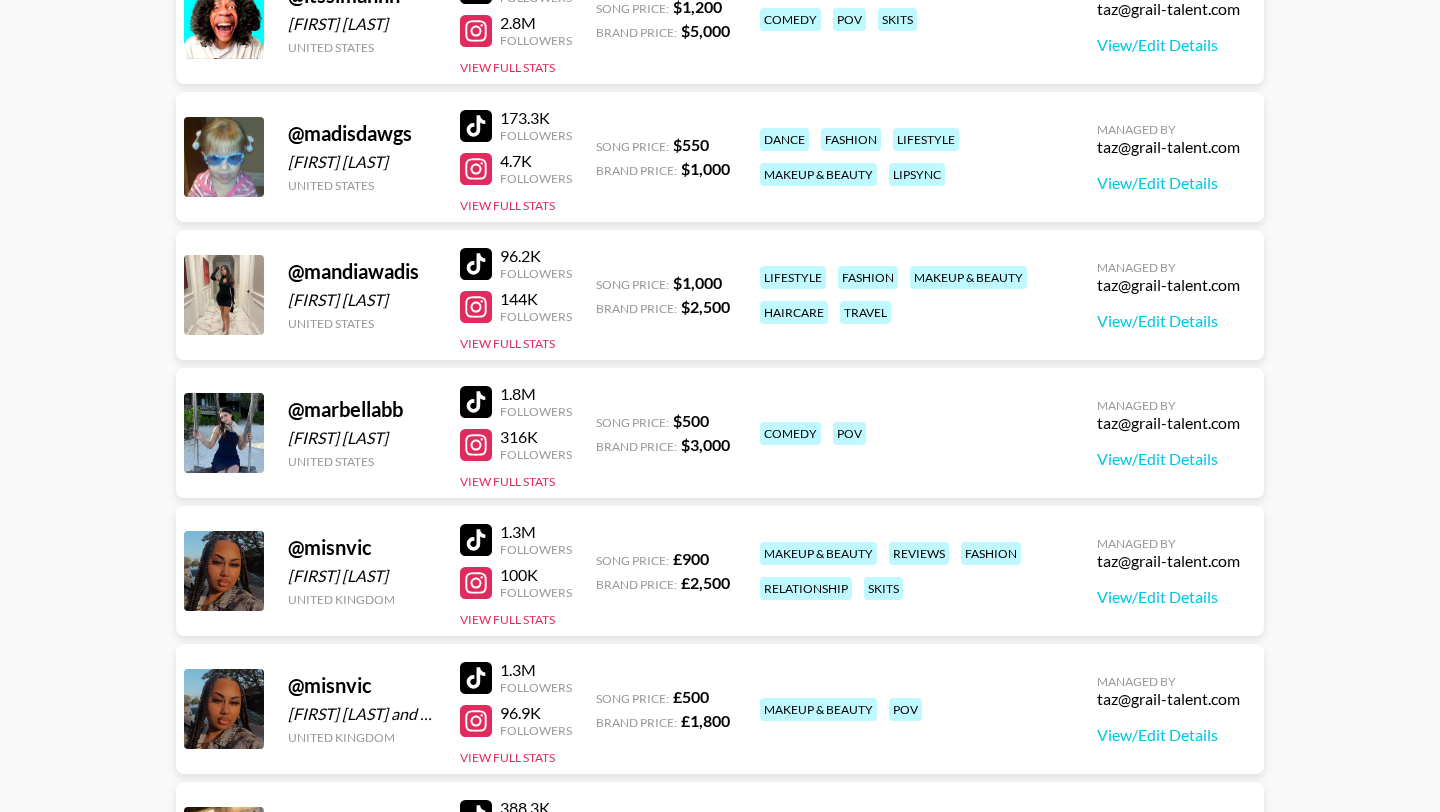 click at bounding box center (476, 264) 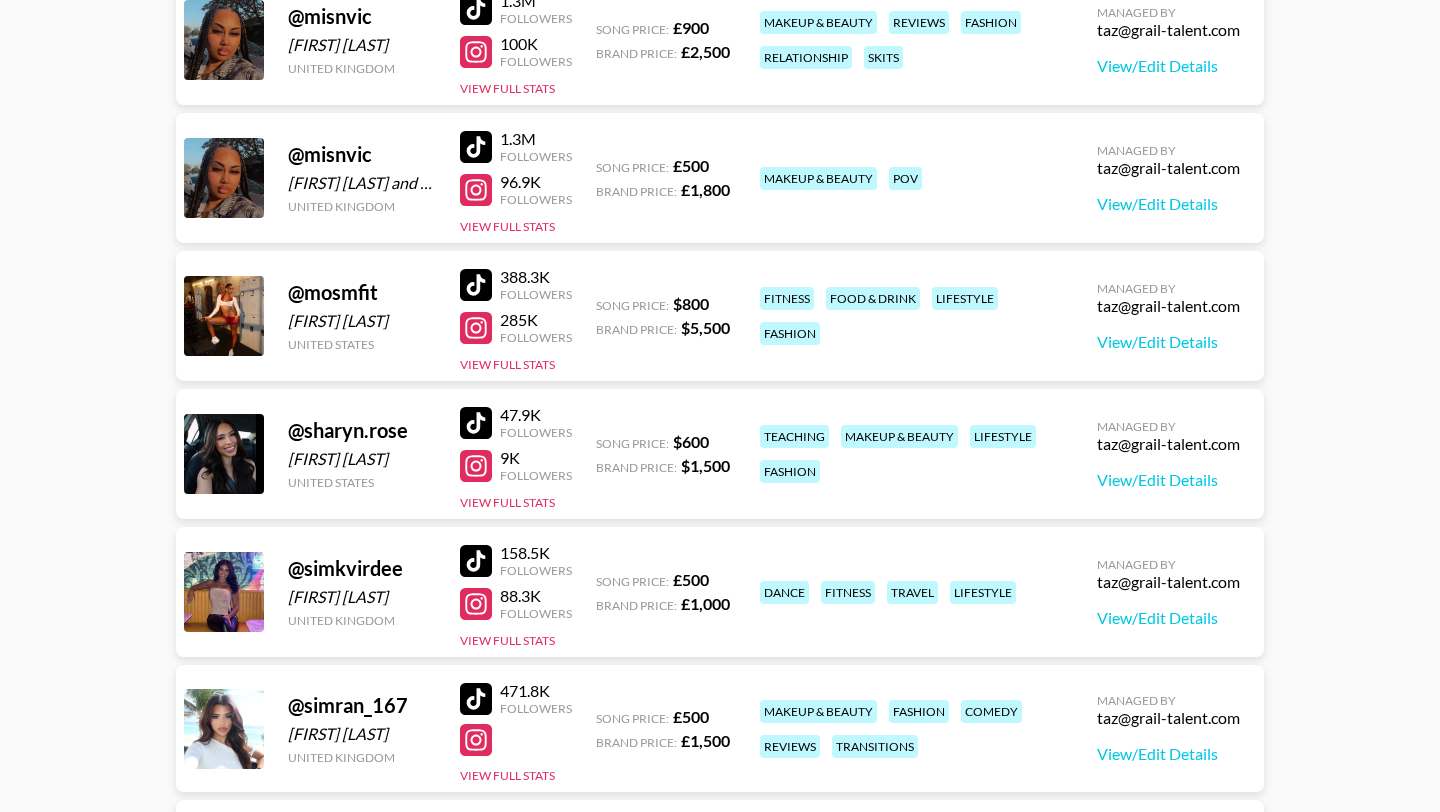 scroll, scrollTop: 2007, scrollLeft: 0, axis: vertical 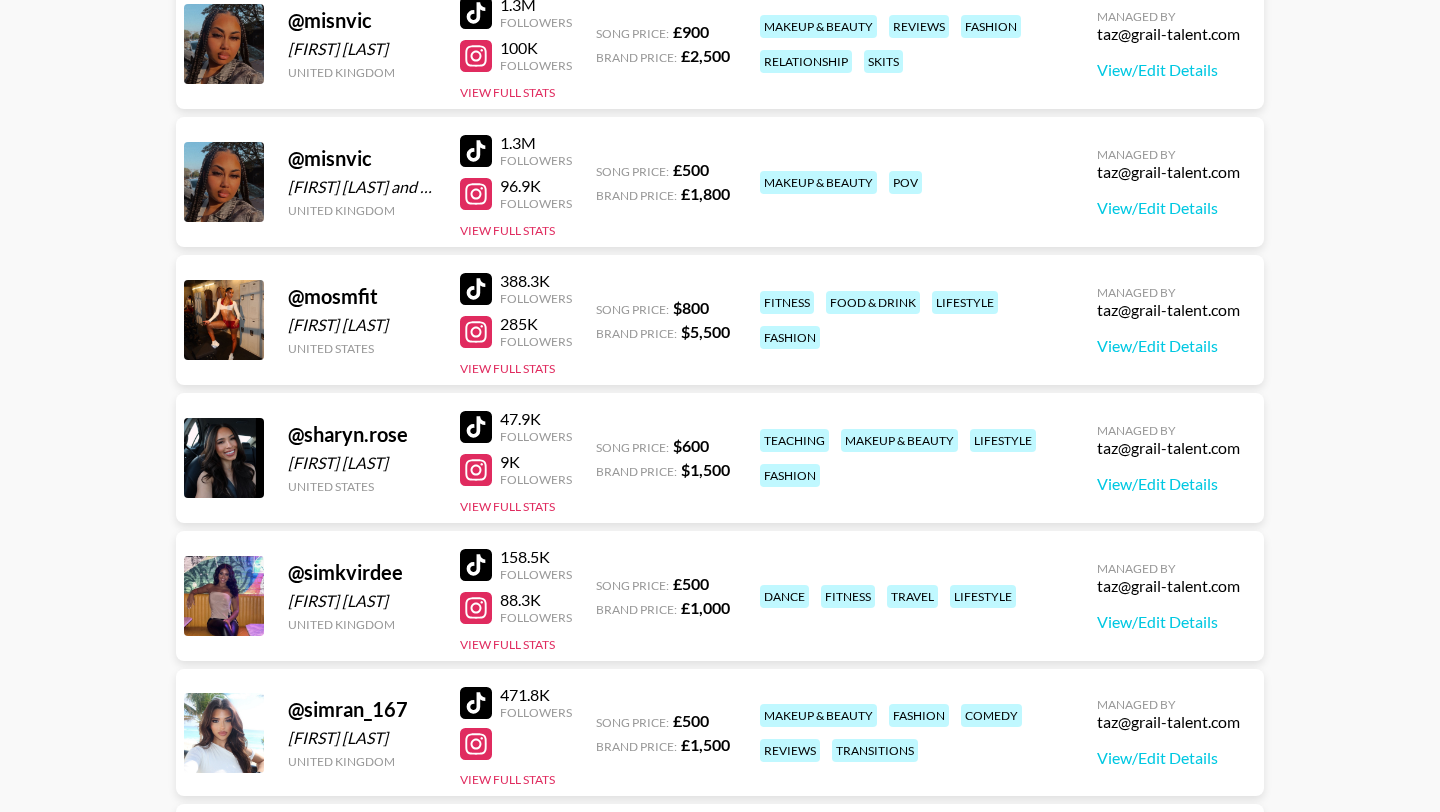 click at bounding box center [476, 427] 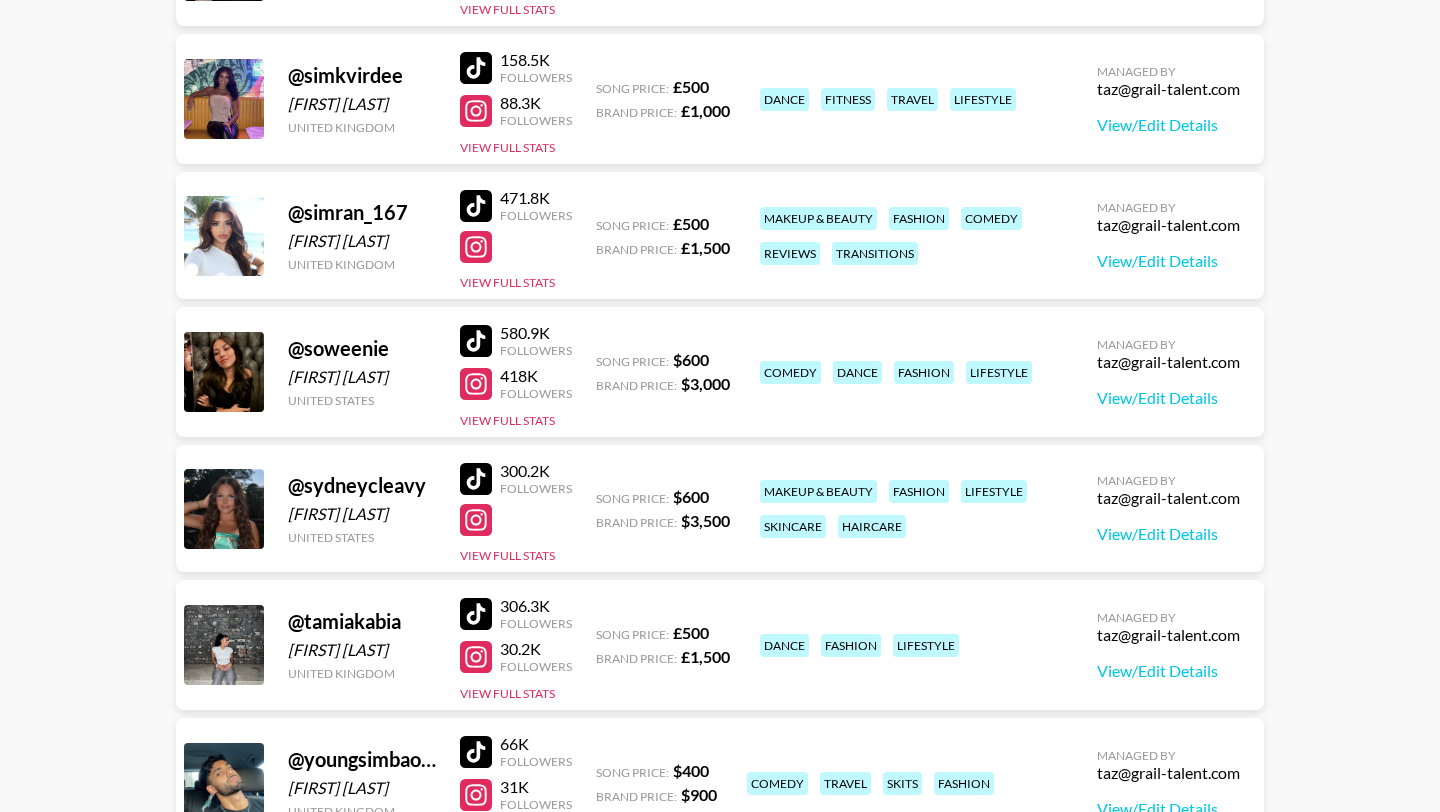 scroll, scrollTop: 2539, scrollLeft: 0, axis: vertical 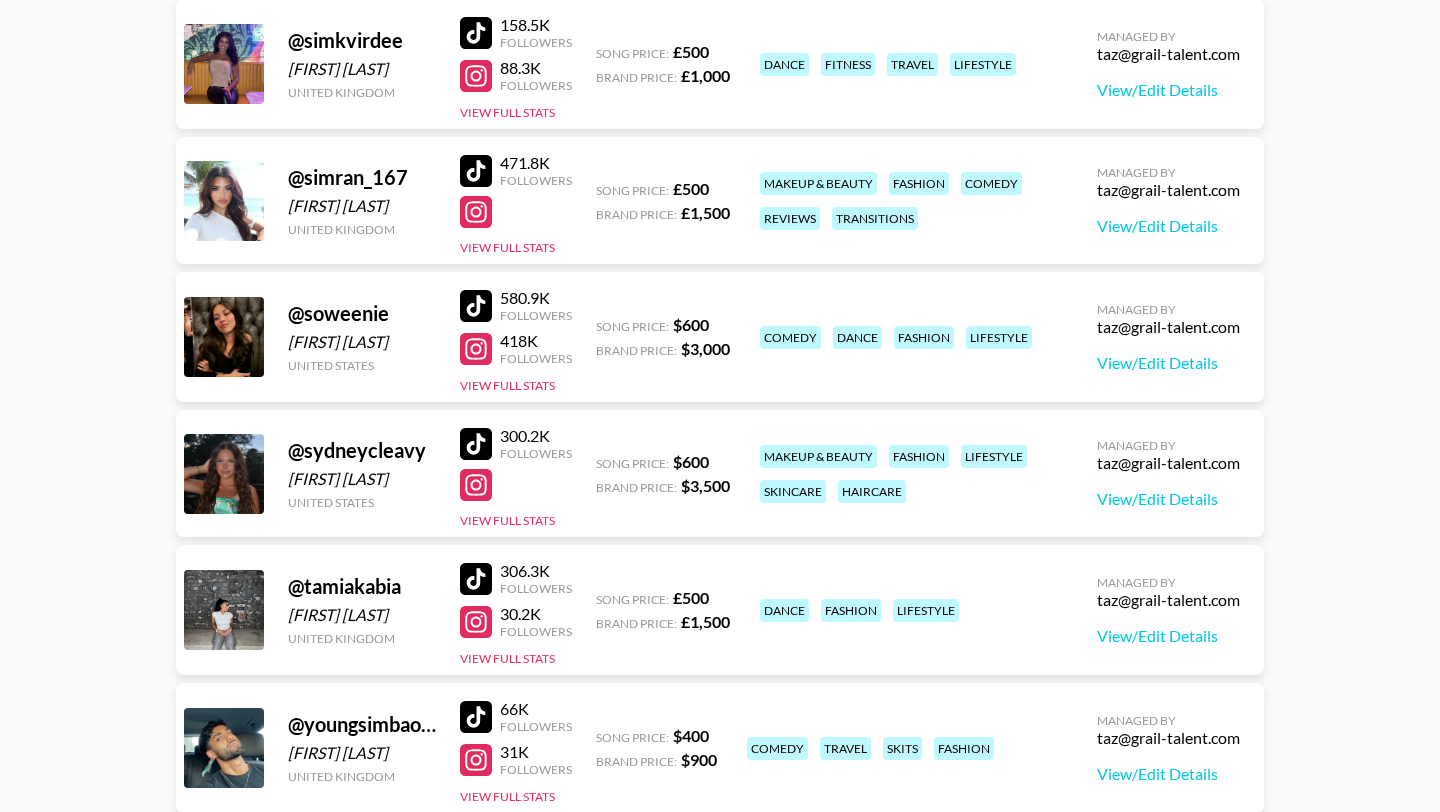click at bounding box center (476, 444) 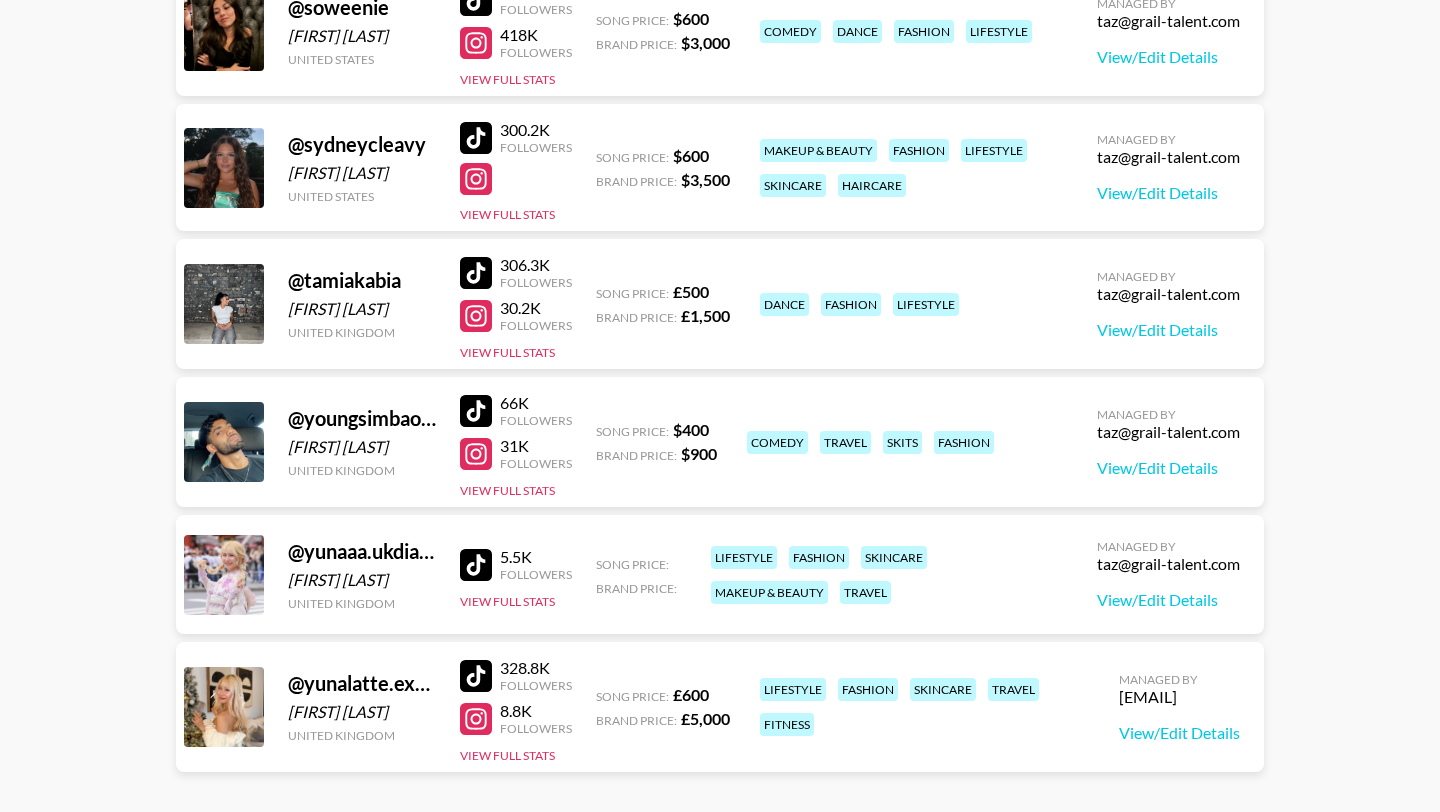 scroll, scrollTop: 2941, scrollLeft: 0, axis: vertical 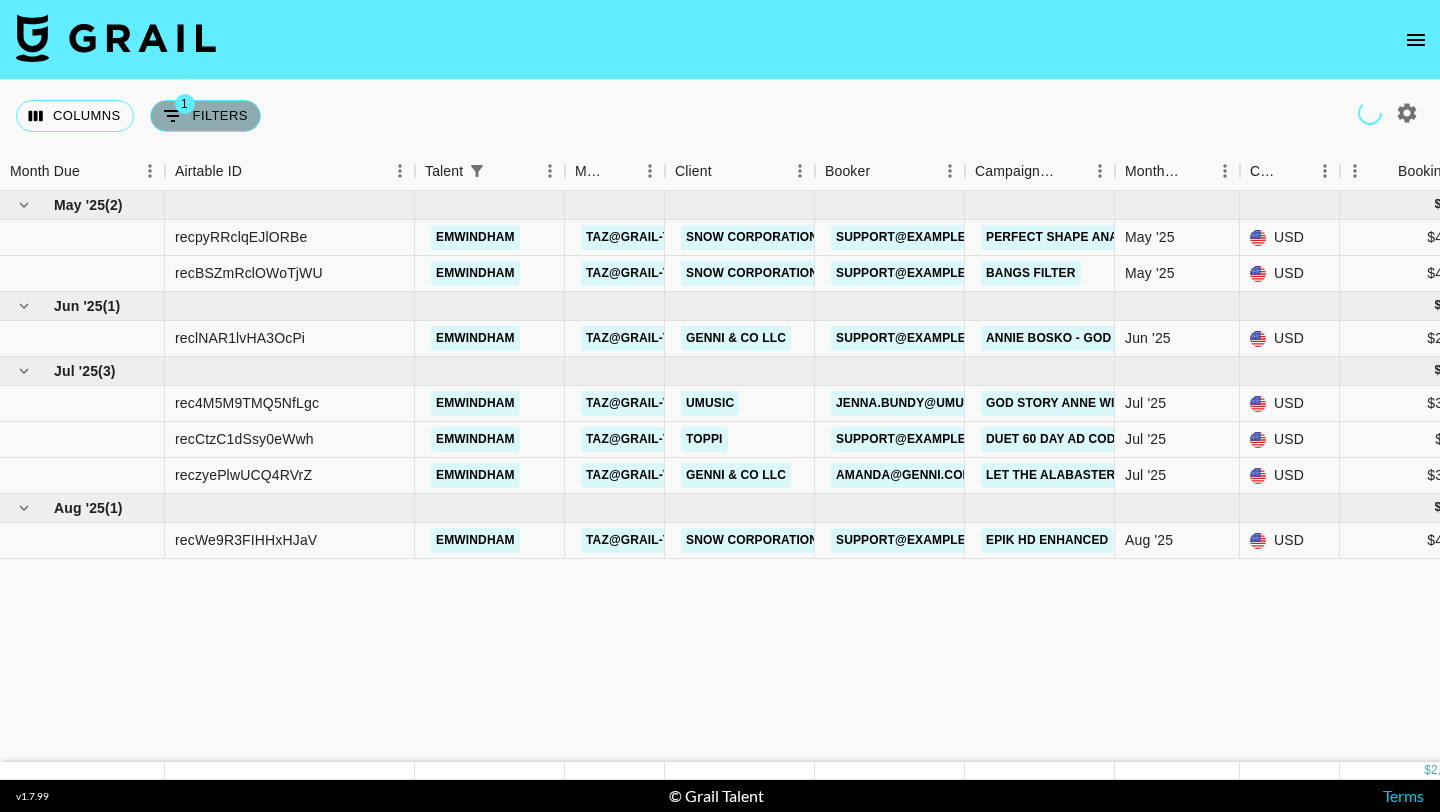 click on "1 Filters" at bounding box center [205, 116] 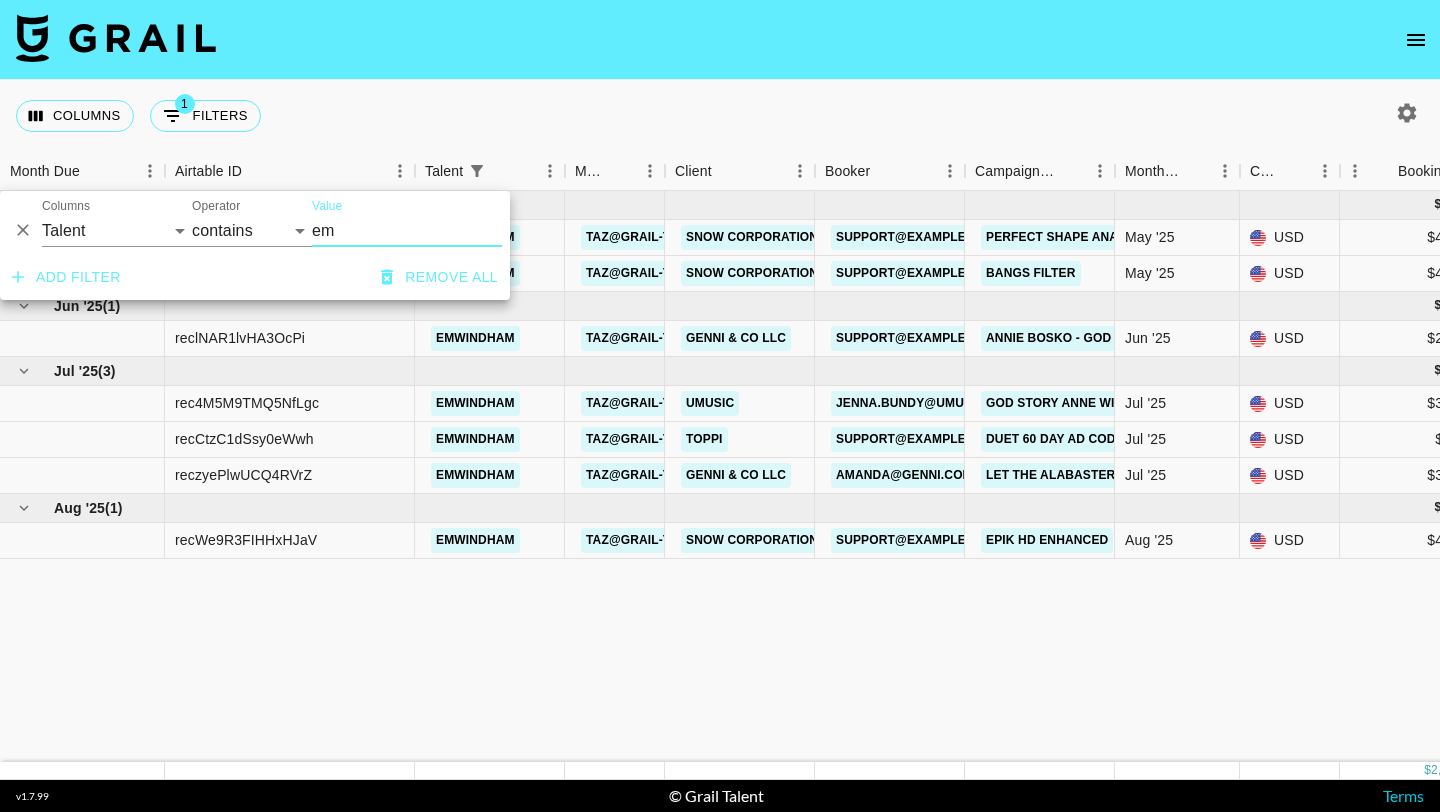 type on "e" 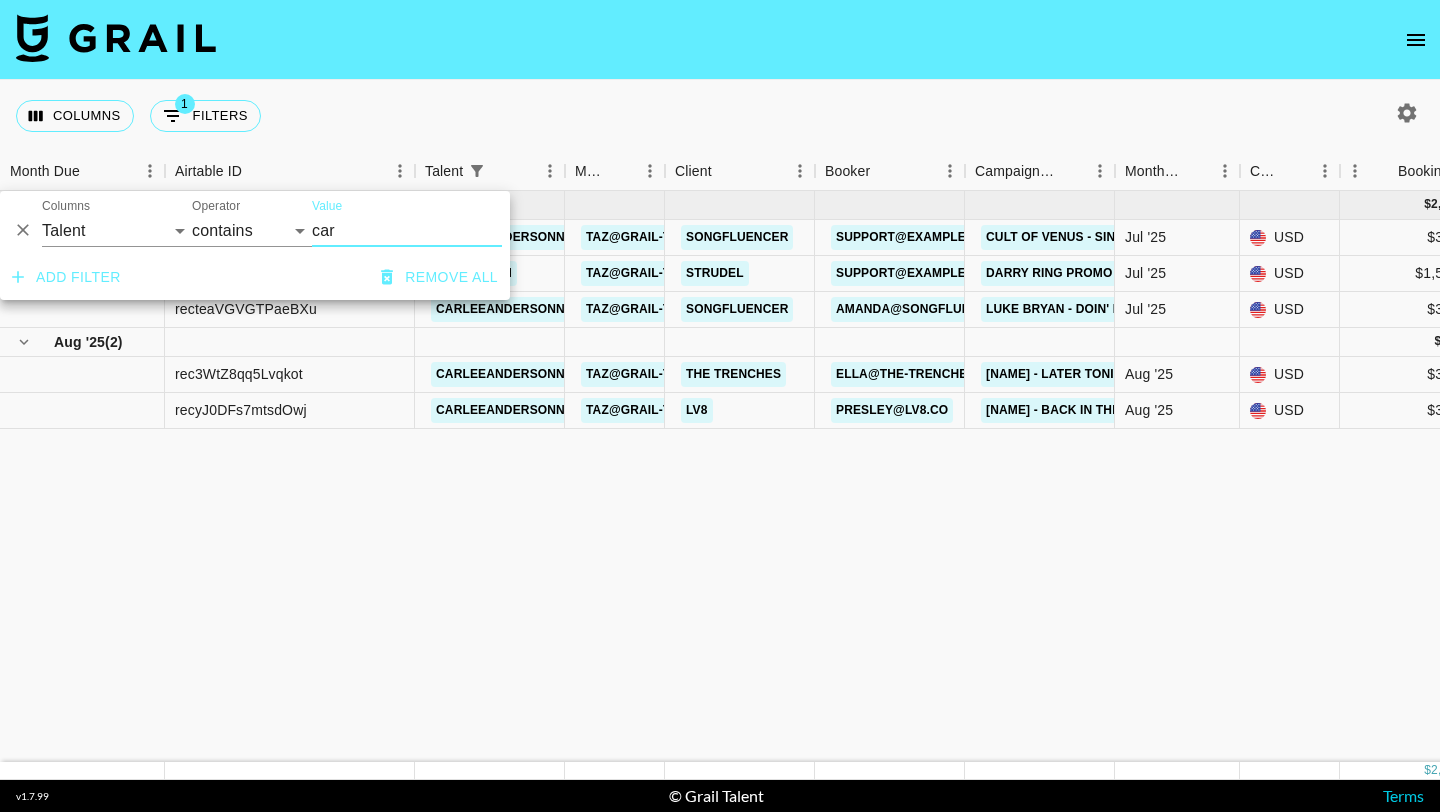 type on "car" 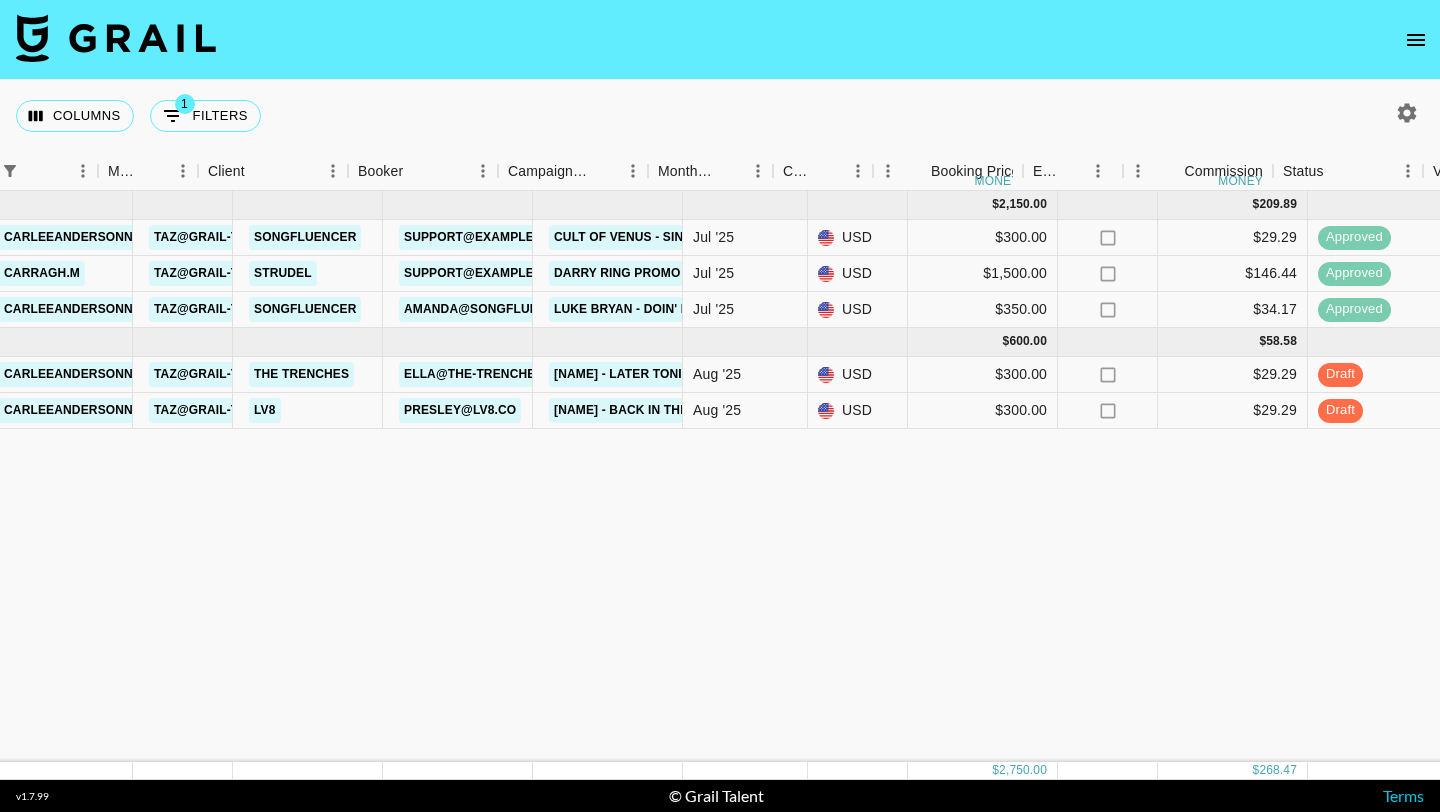 scroll, scrollTop: 0, scrollLeft: 484, axis: horizontal 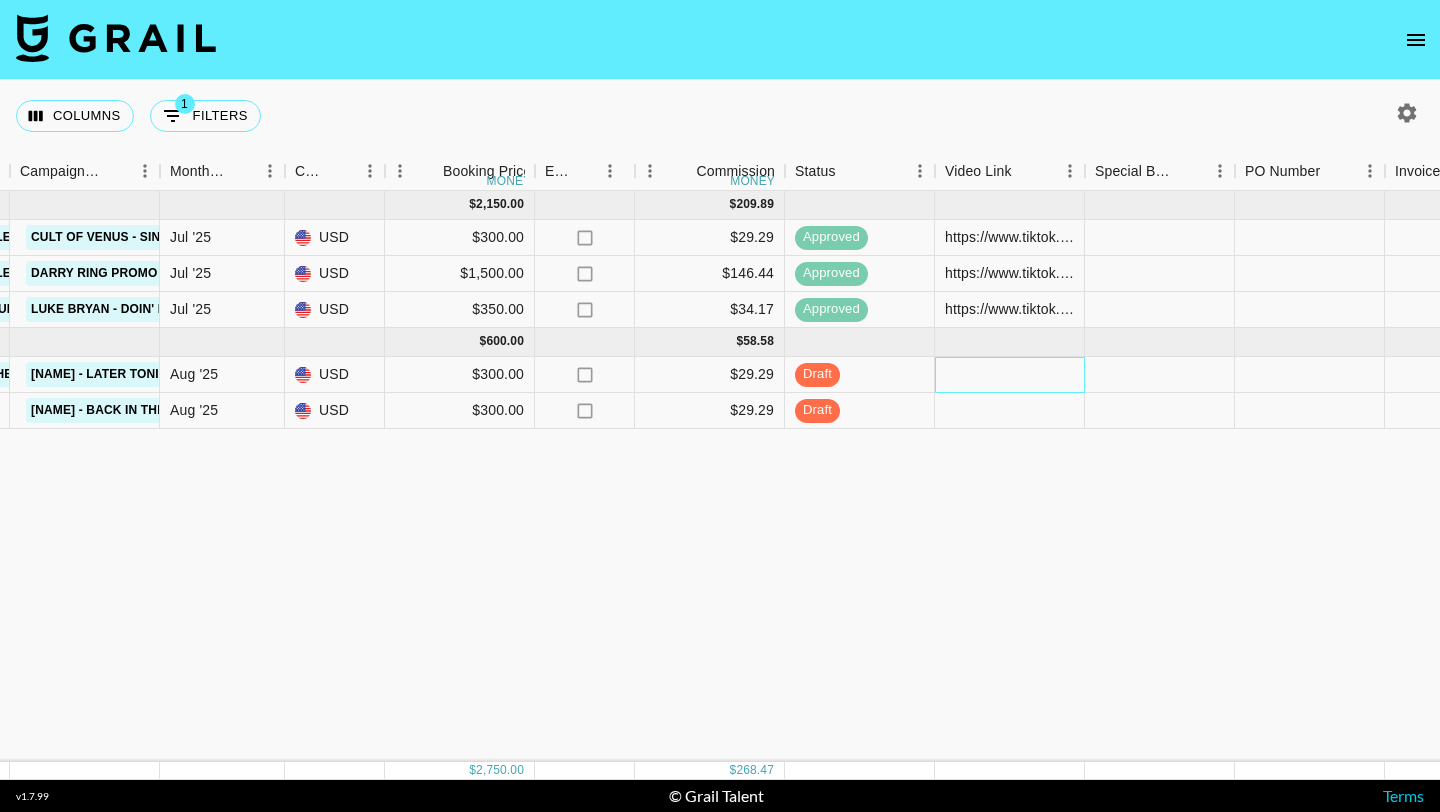 click at bounding box center (1010, 375) 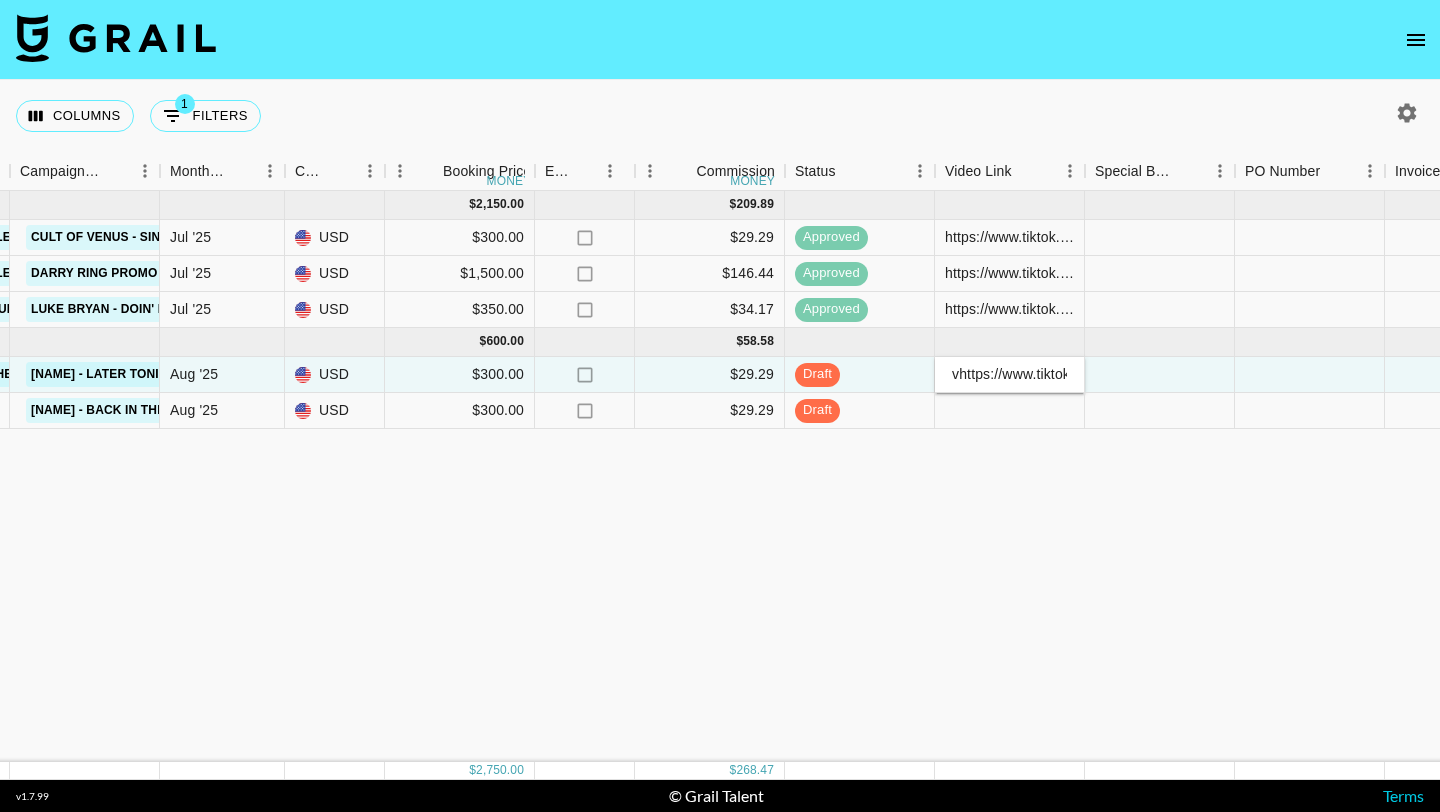 scroll, scrollTop: 0, scrollLeft: 536, axis: horizontal 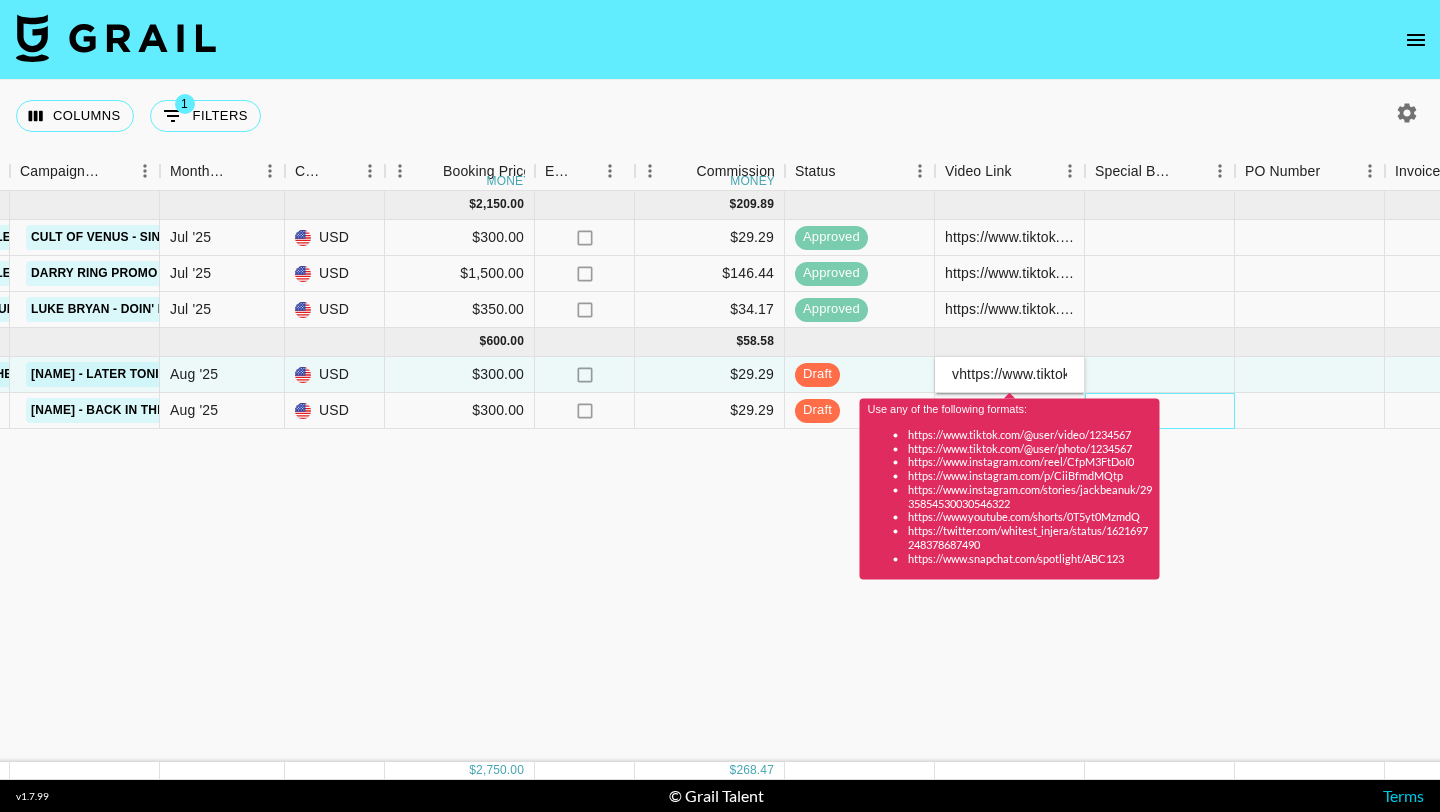 click at bounding box center (1160, 411) 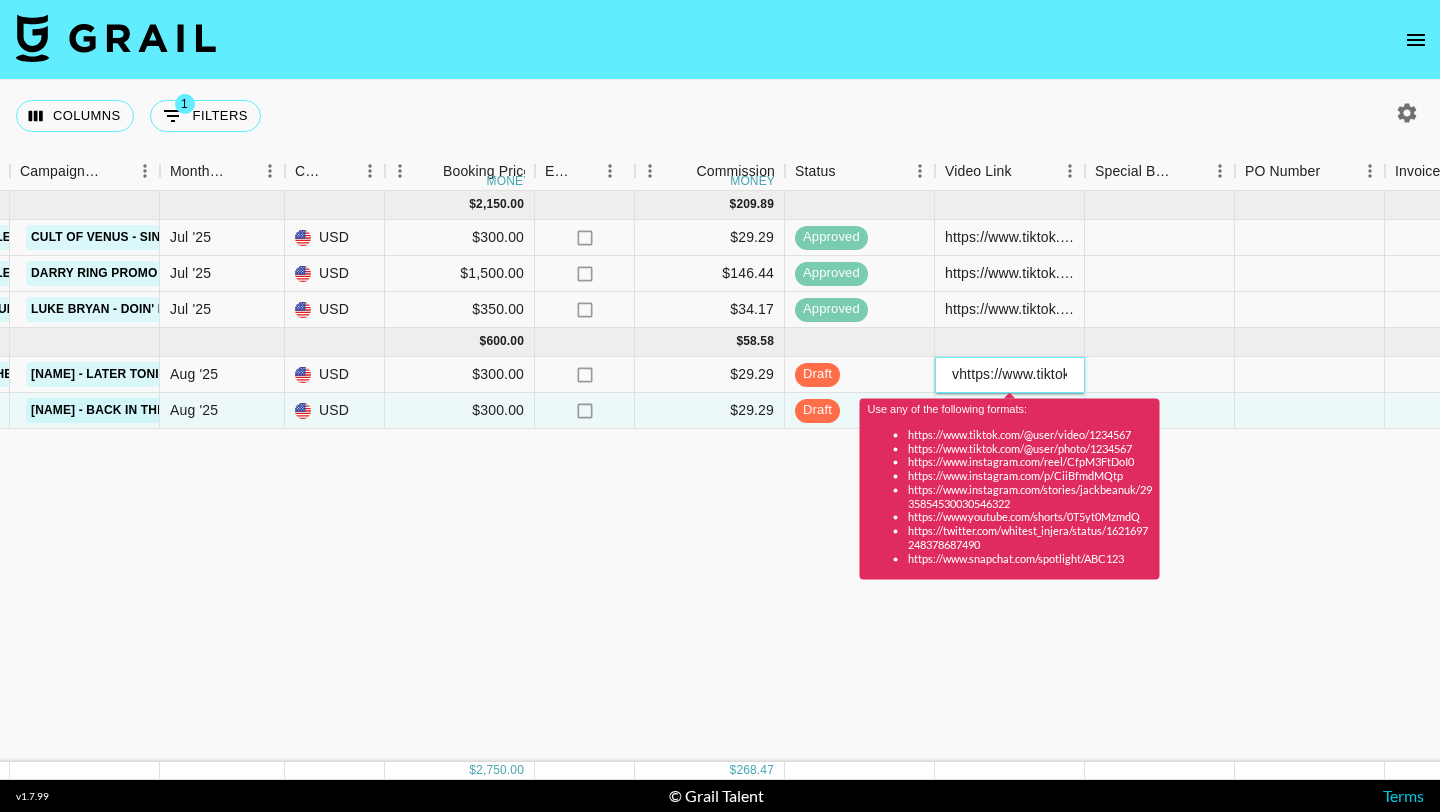 click on "vhttps://www.tiktok.com/@[NAME]/video/[ALPHANUMERIC]?_r=1&_t=ZT-8ybHTFtC1od" at bounding box center [1009, 374] 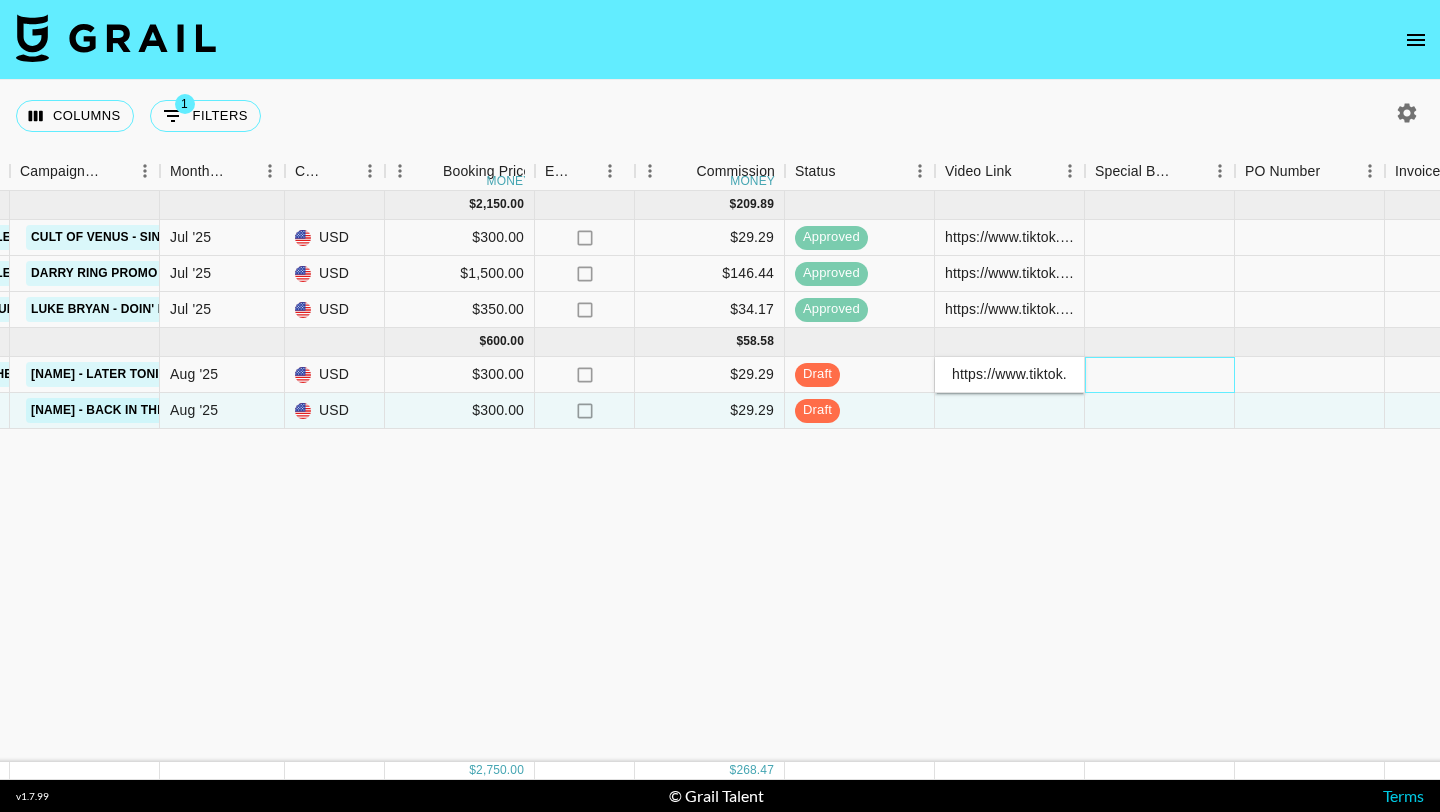 click at bounding box center [1160, 375] 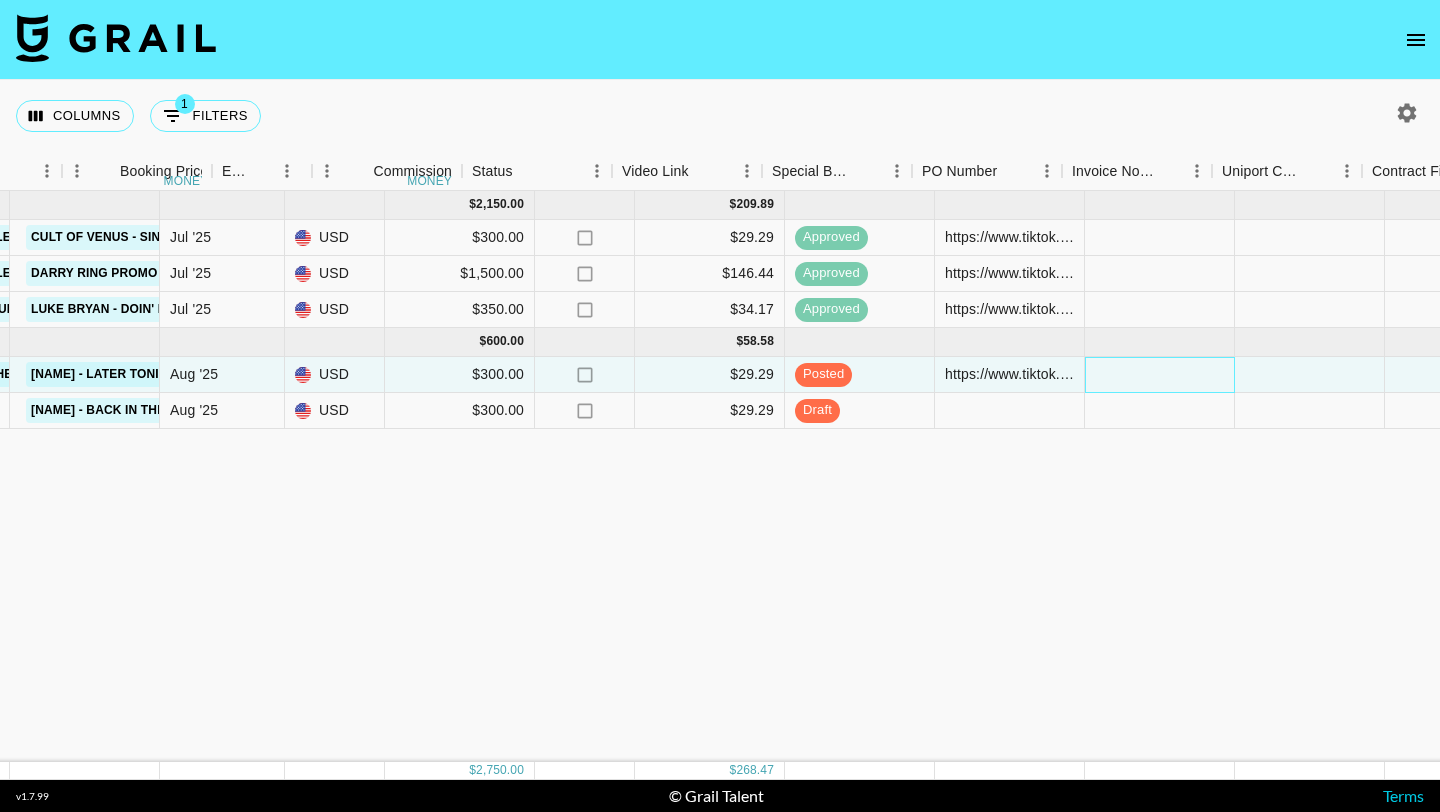 scroll, scrollTop: 0, scrollLeft: 1880, axis: horizontal 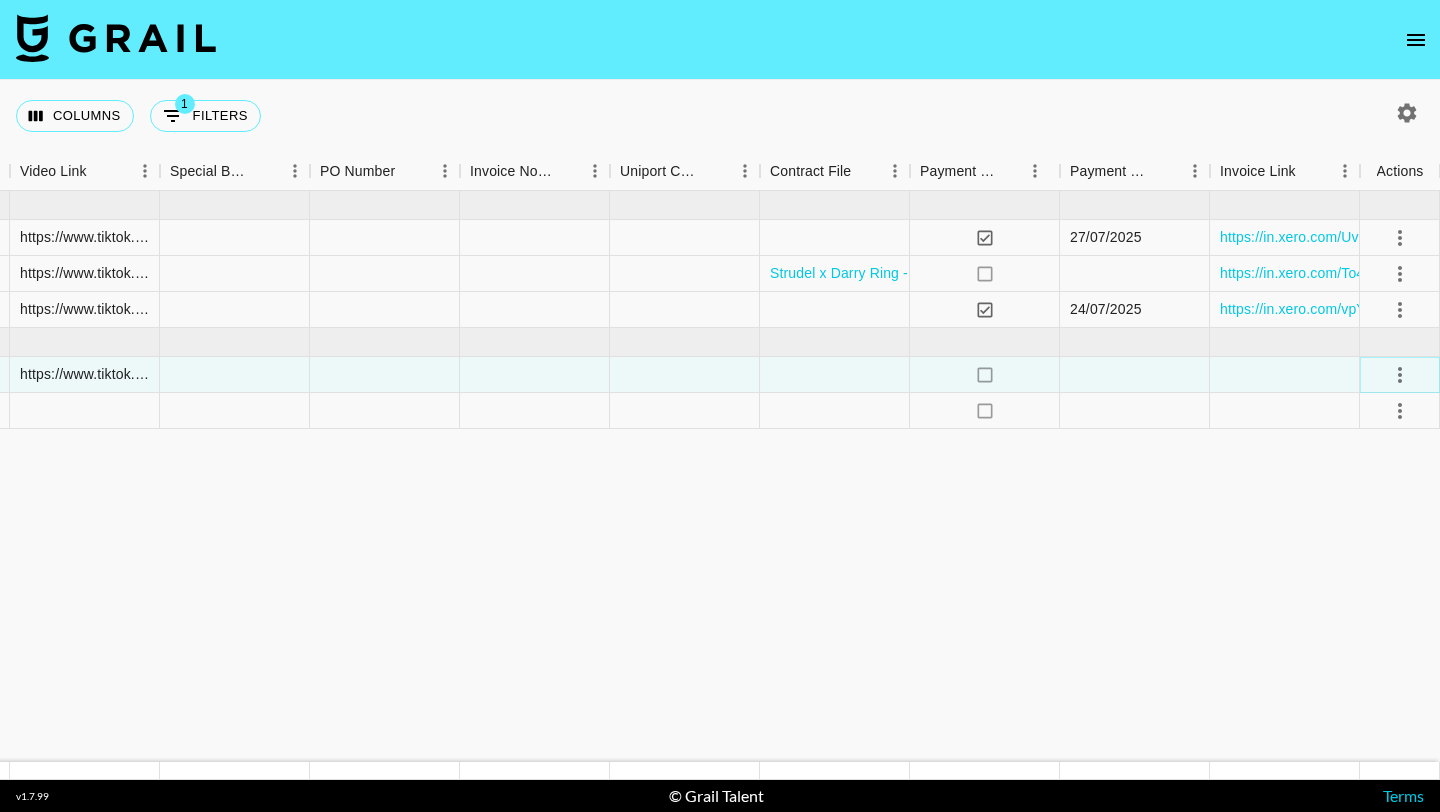 click 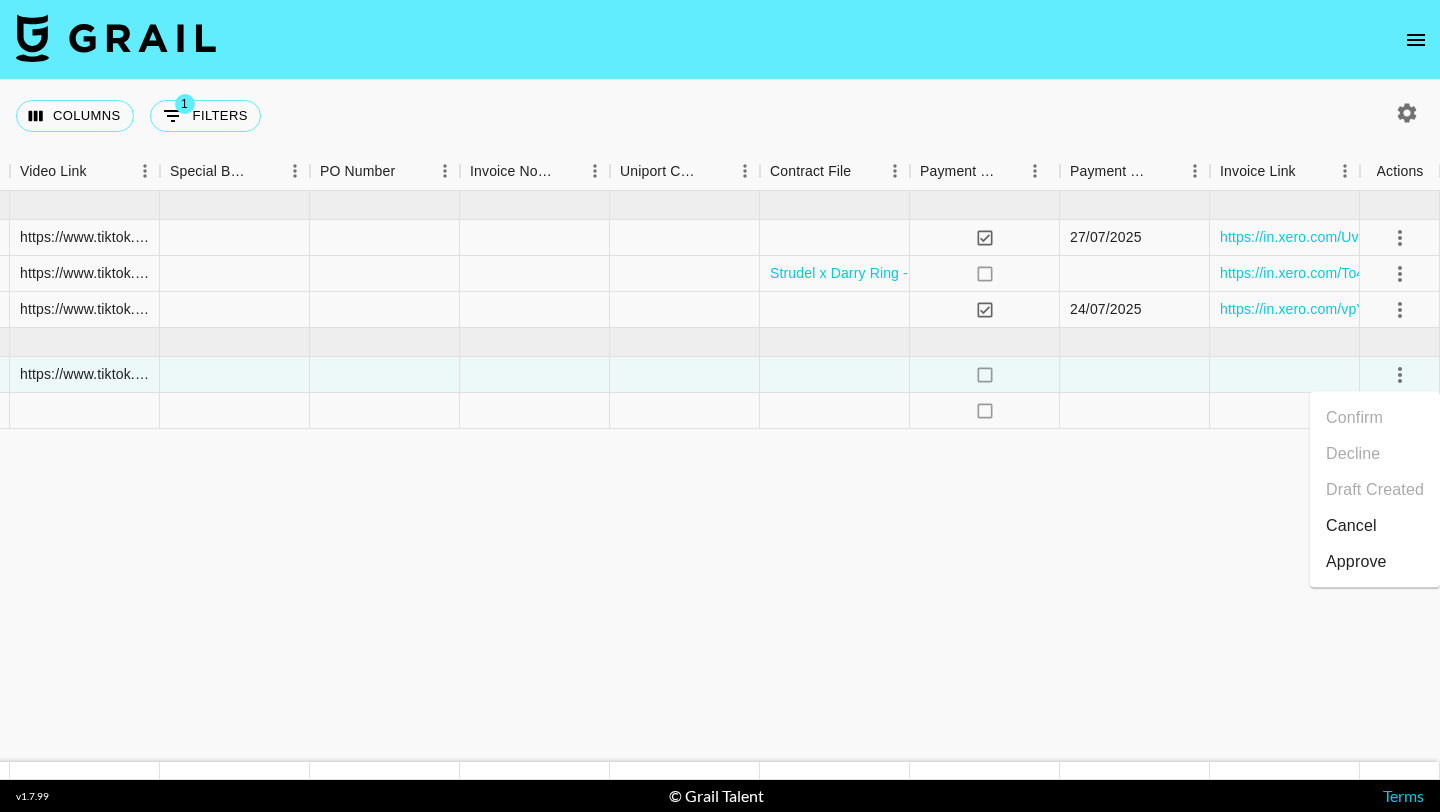 click on "Approve" at bounding box center [1356, 562] 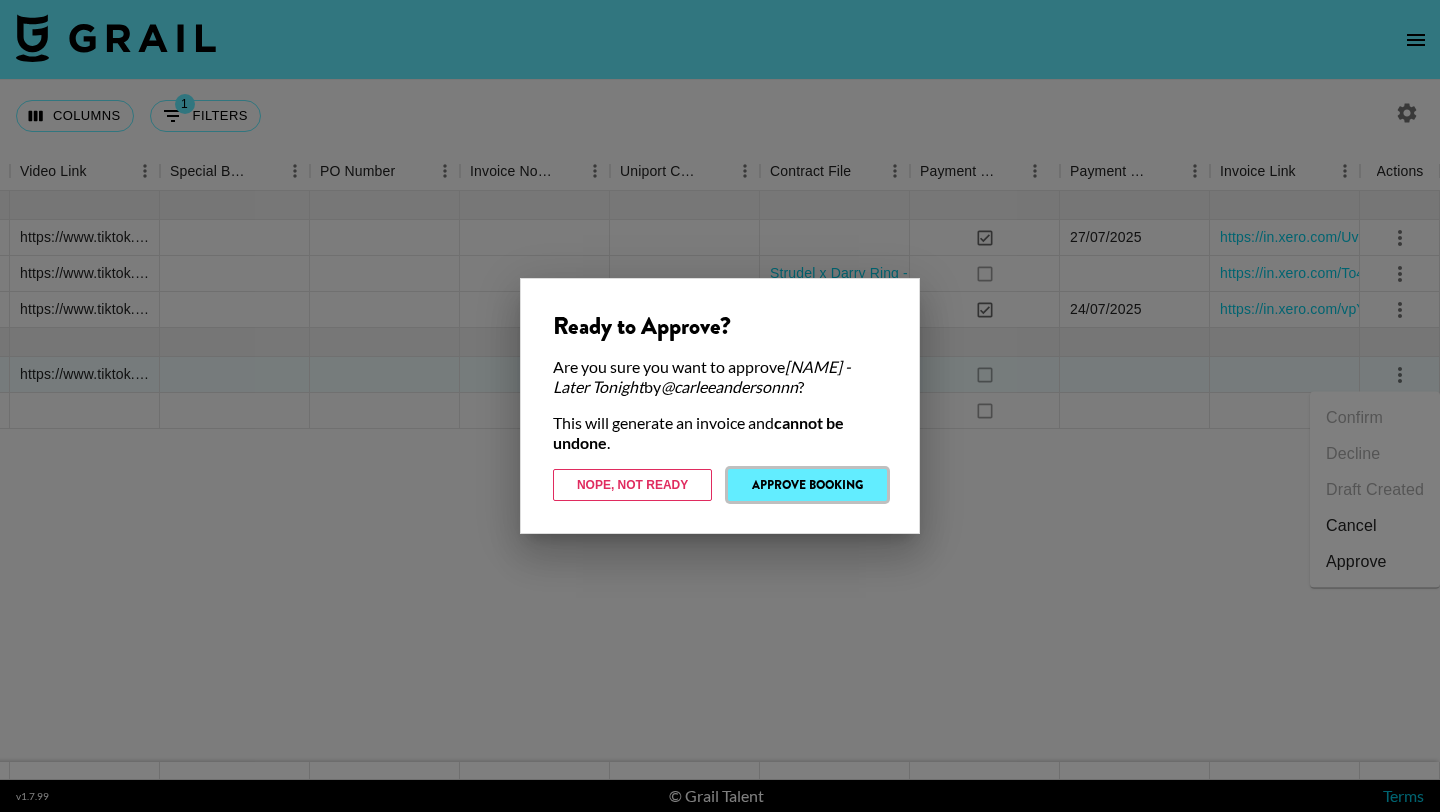 click on "Approve Booking" at bounding box center (807, 485) 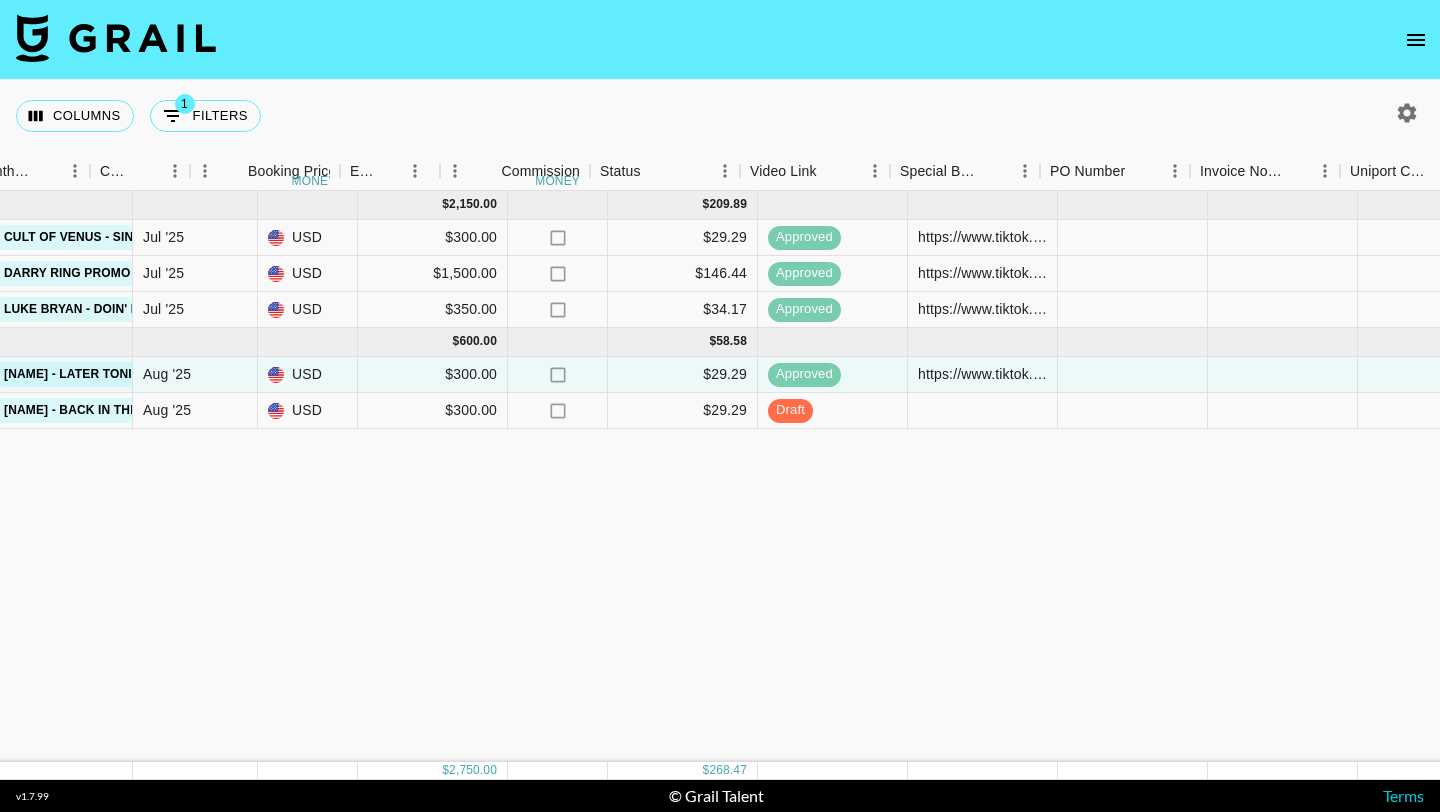 scroll, scrollTop: 0, scrollLeft: 1150, axis: horizontal 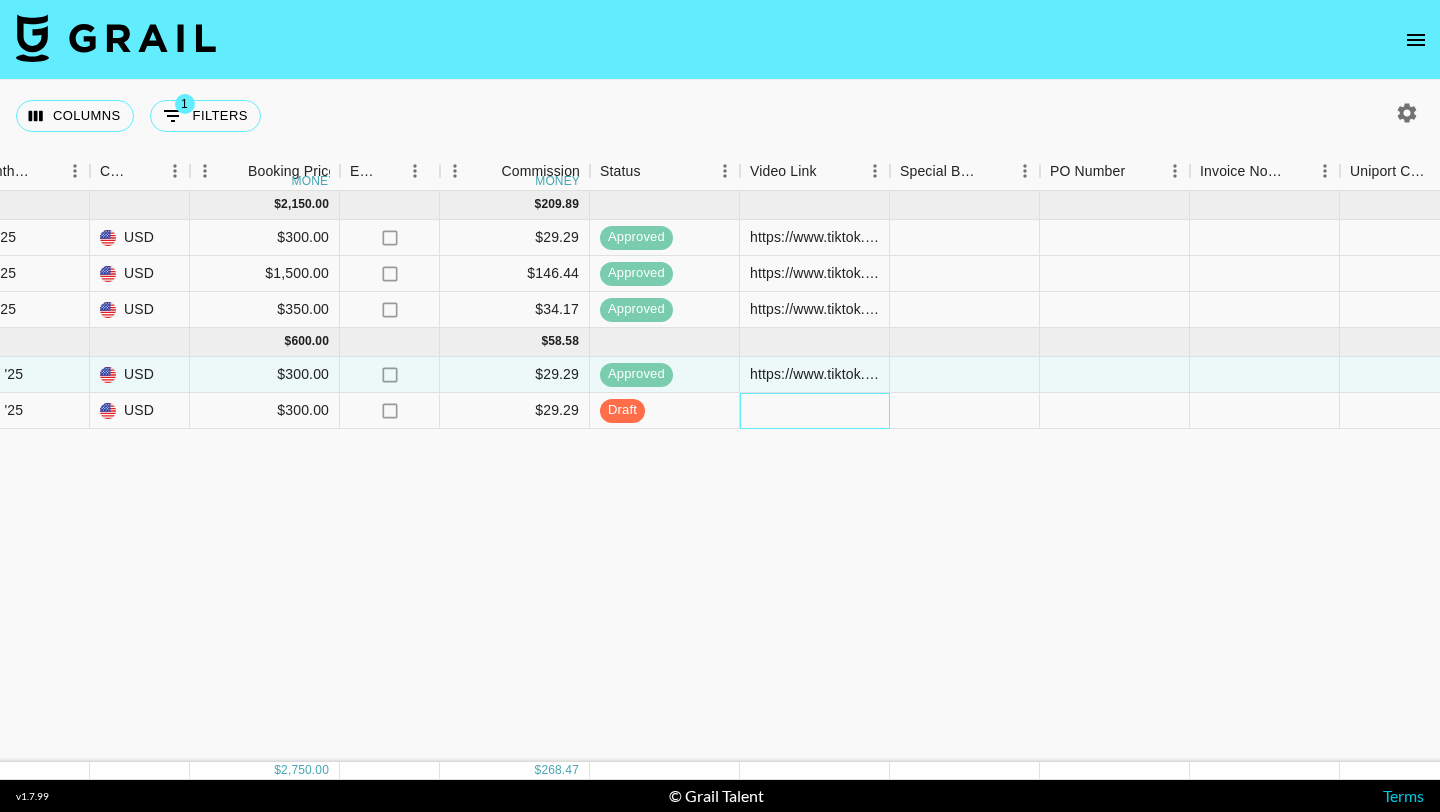 click at bounding box center [815, 411] 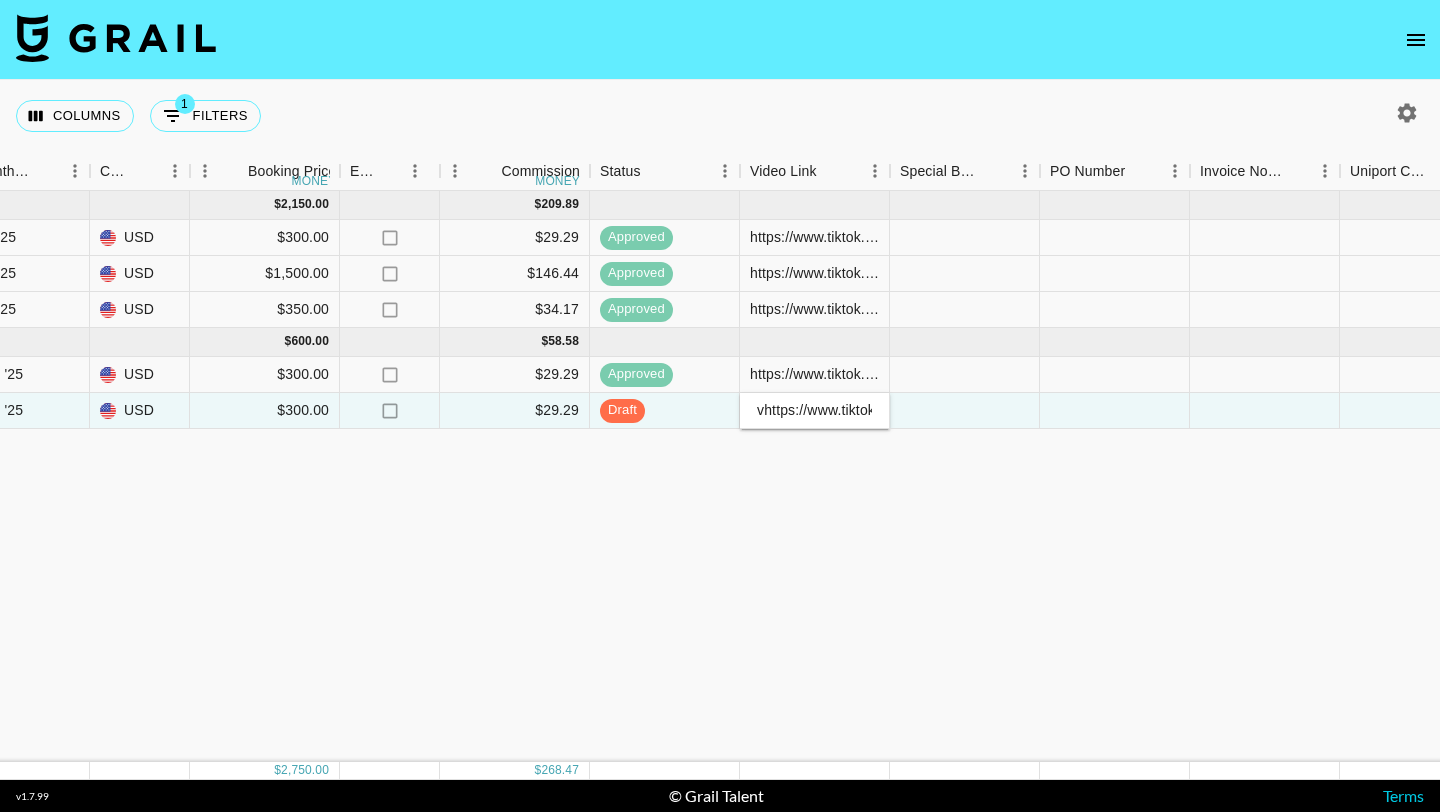 scroll, scrollTop: 0, scrollLeft: 359, axis: horizontal 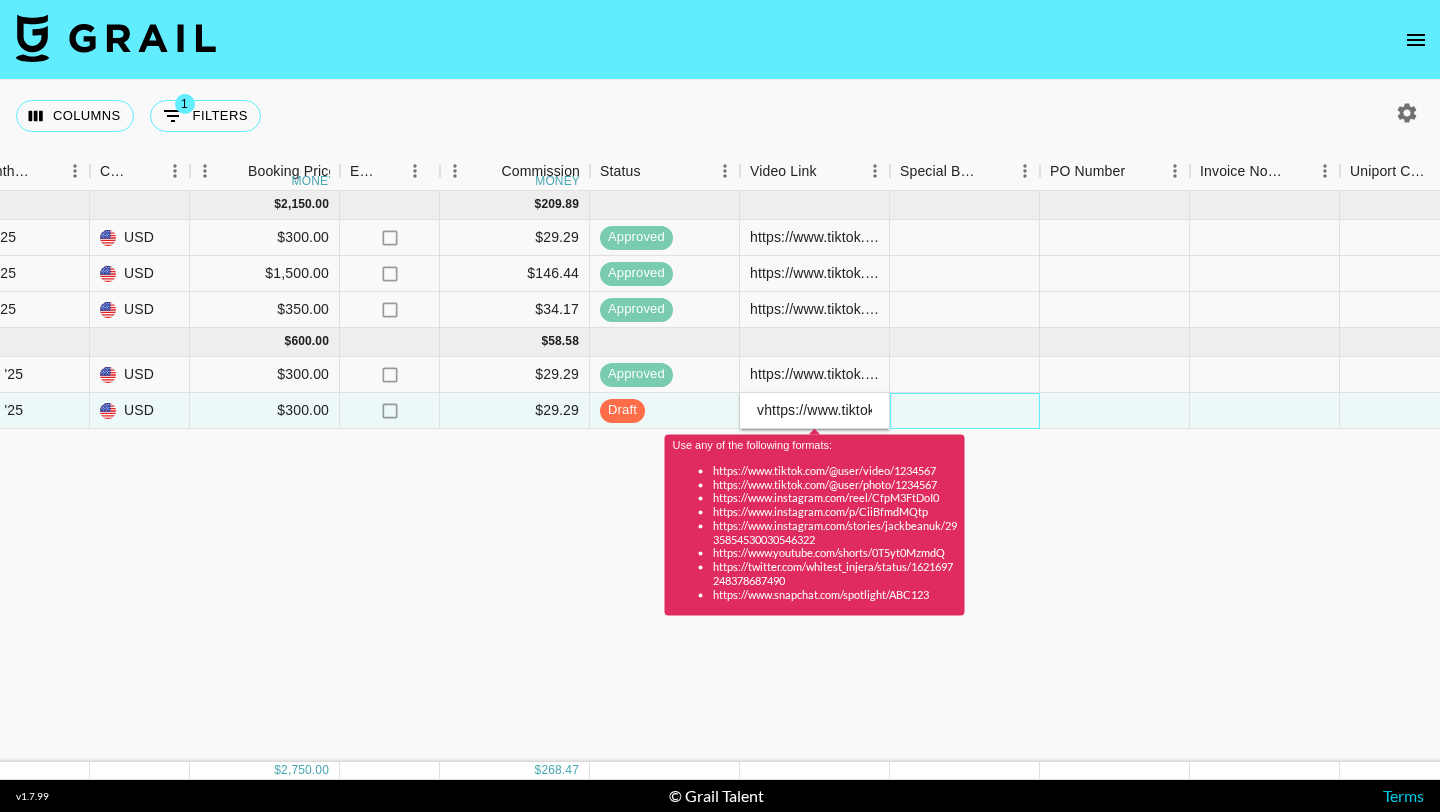 click at bounding box center [965, 411] 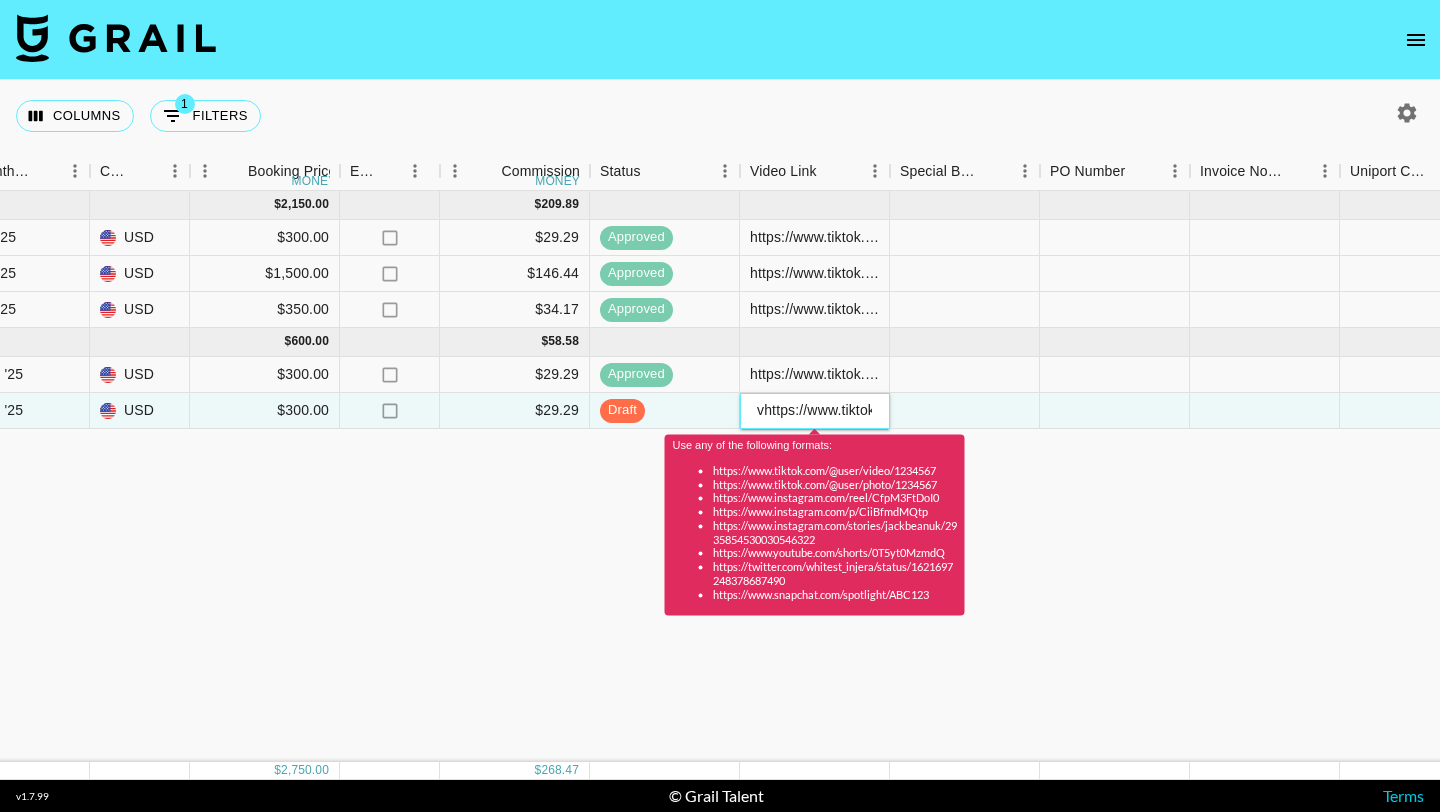 click on "vhttps://www.tiktok.com/@[NAME]/video/[ALPHANUMERIC]" at bounding box center (814, 410) 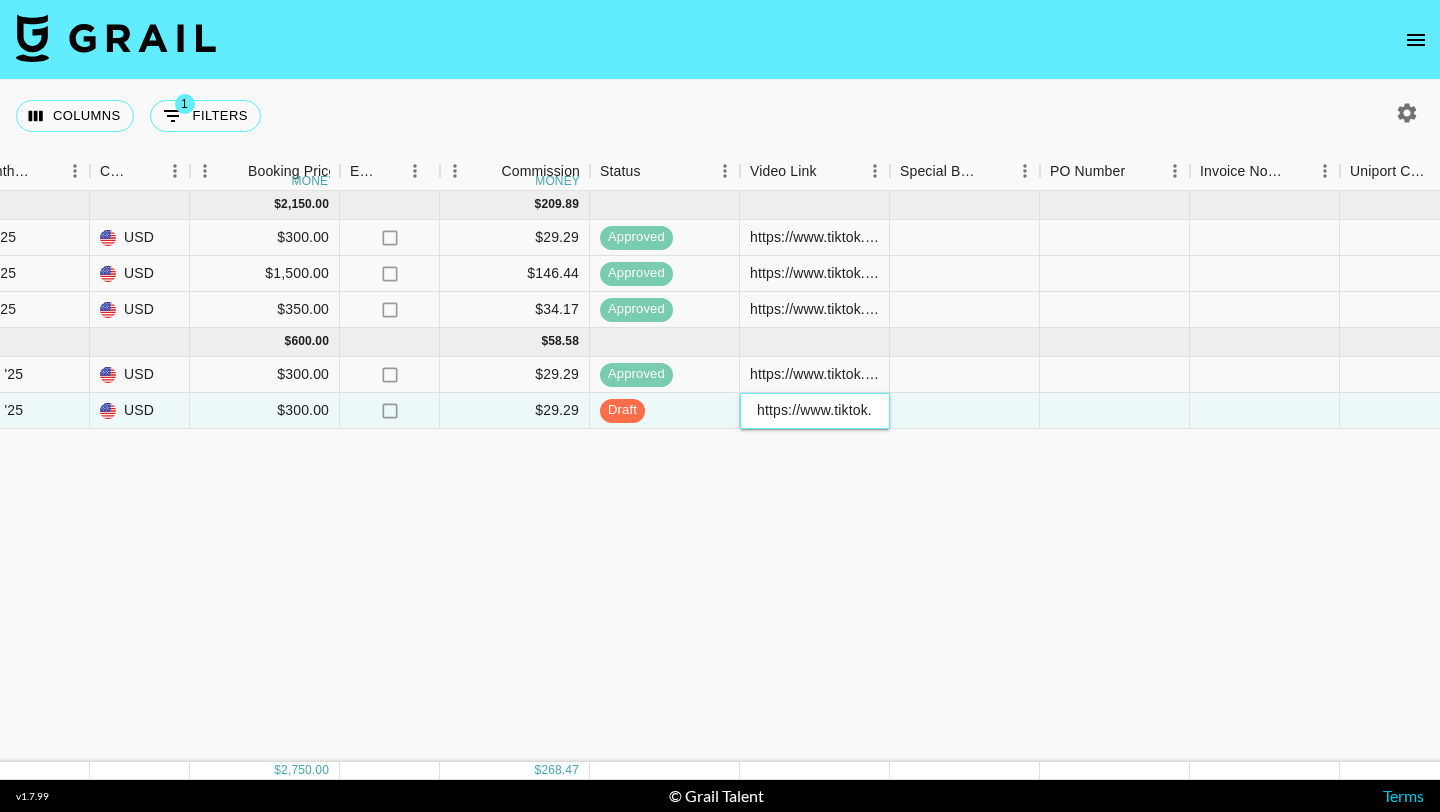 type on "https://www.tiktok.com/@carleeandersonnn/video/7534703267419393293" 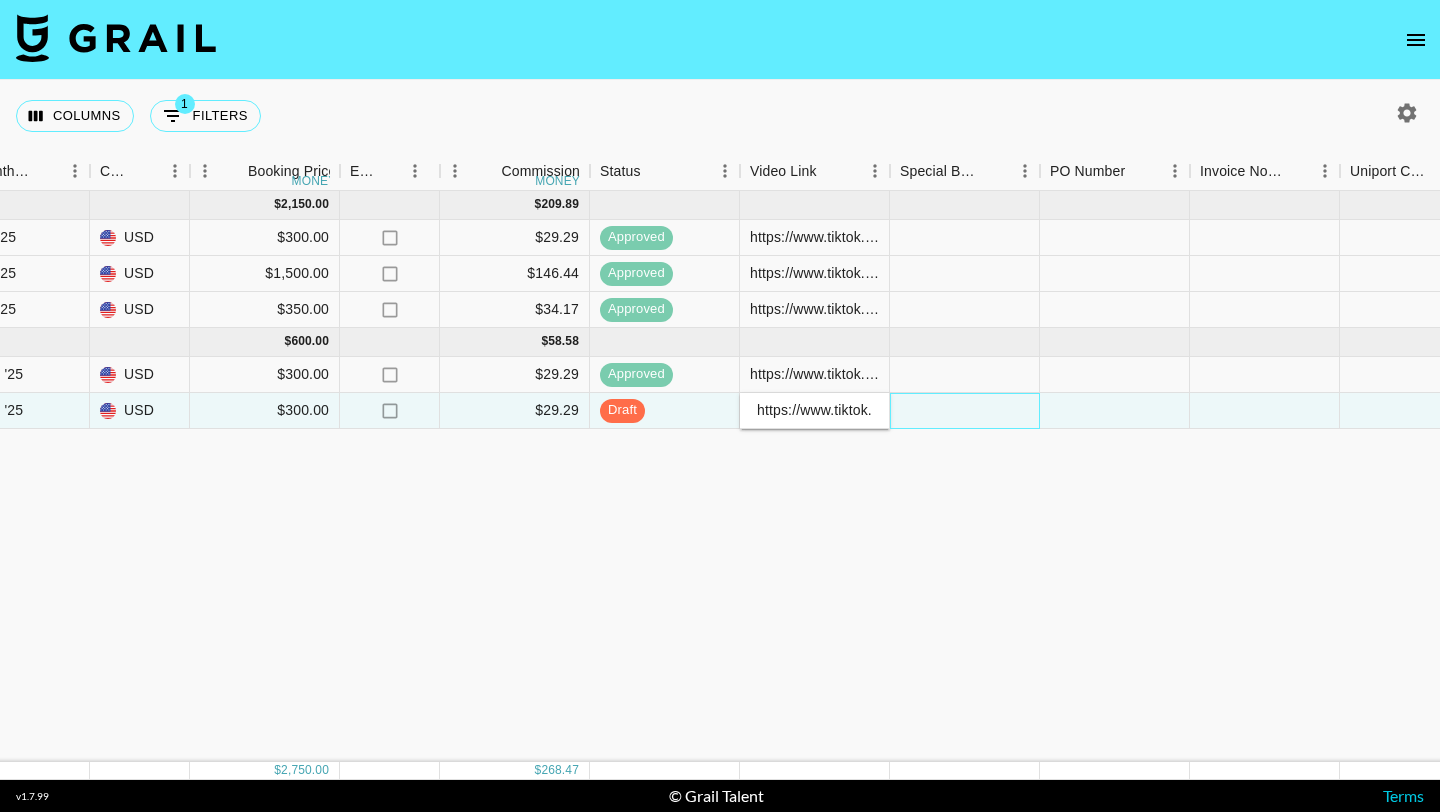 click at bounding box center (965, 411) 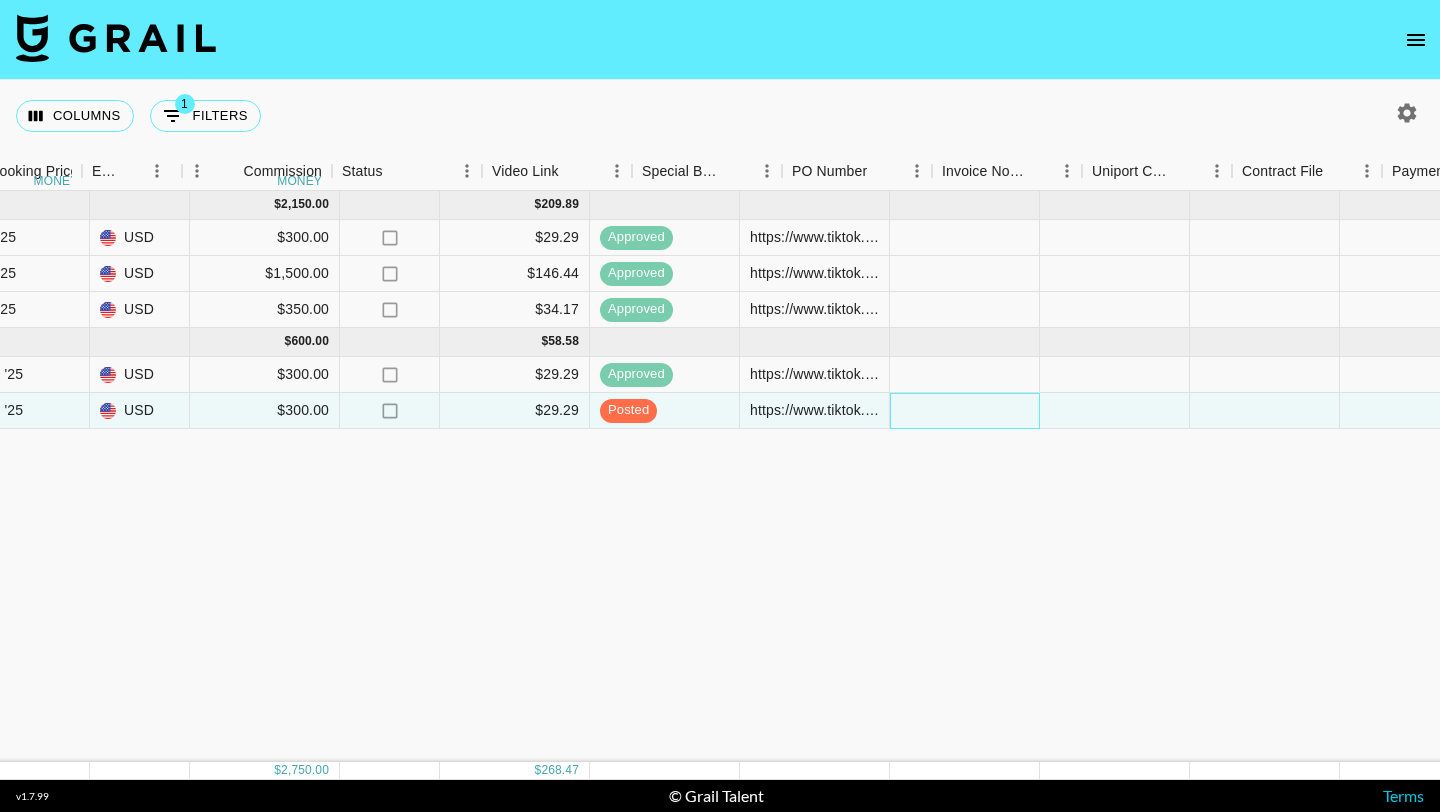 scroll, scrollTop: 0, scrollLeft: 1880, axis: horizontal 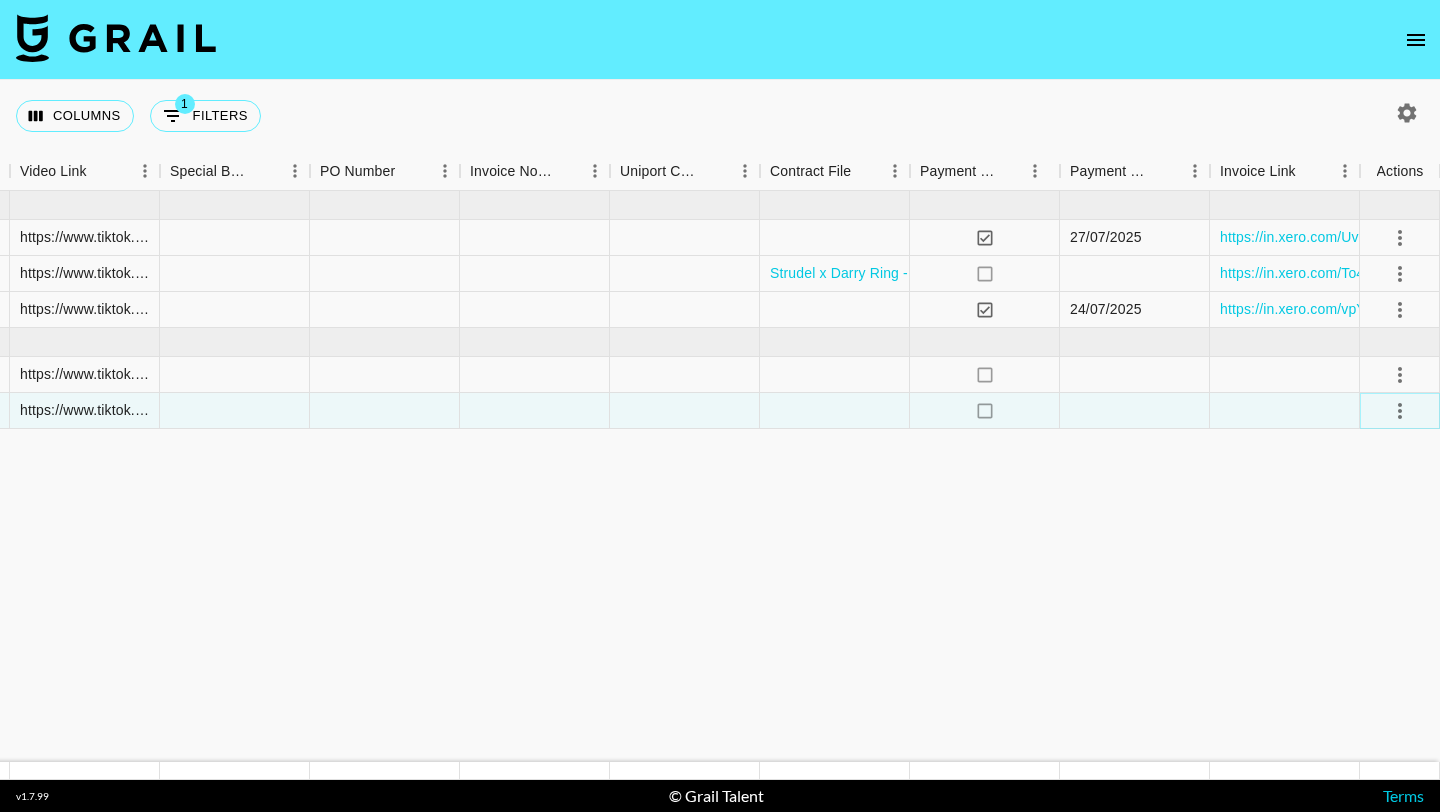 click at bounding box center [1400, 411] 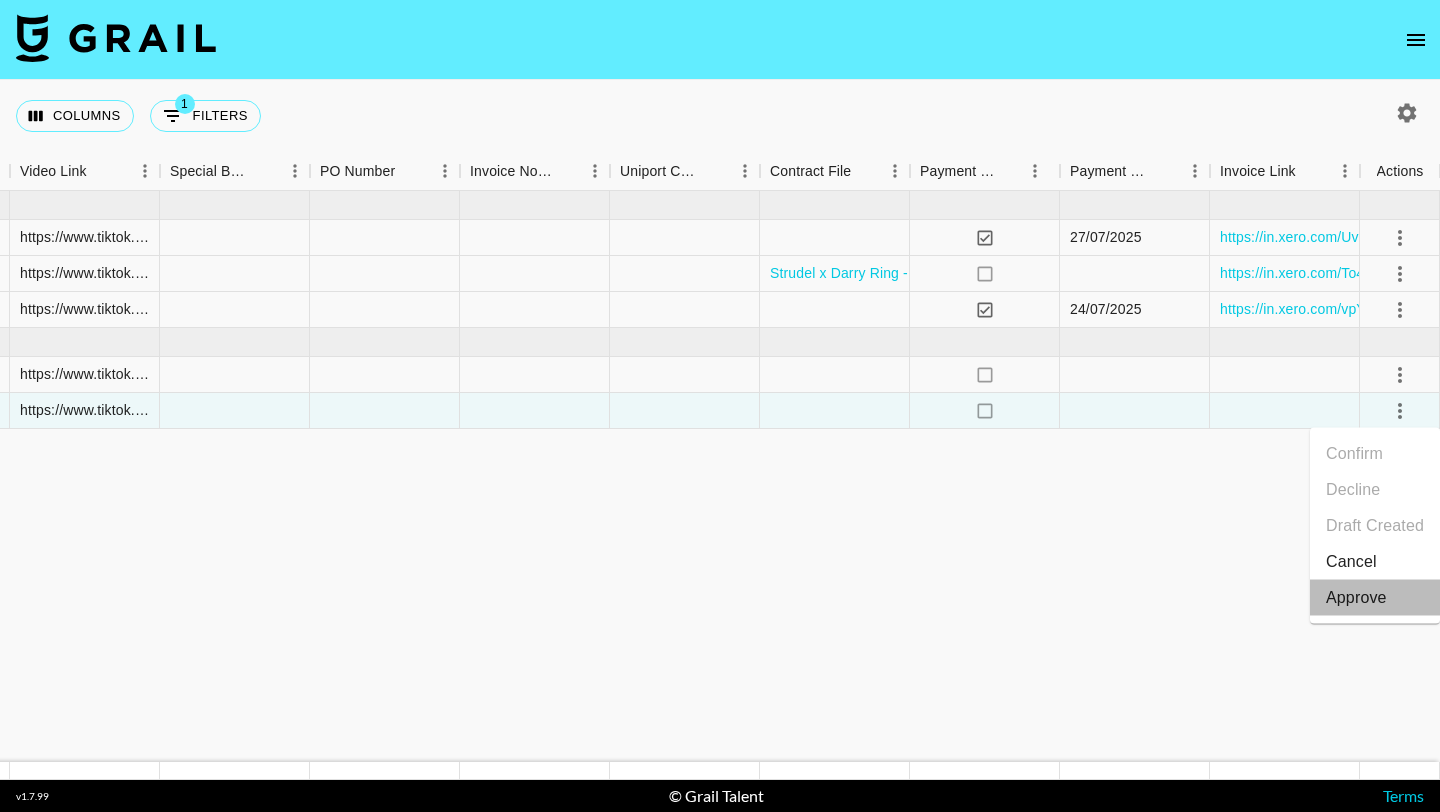 click on "Approve" at bounding box center (1356, 598) 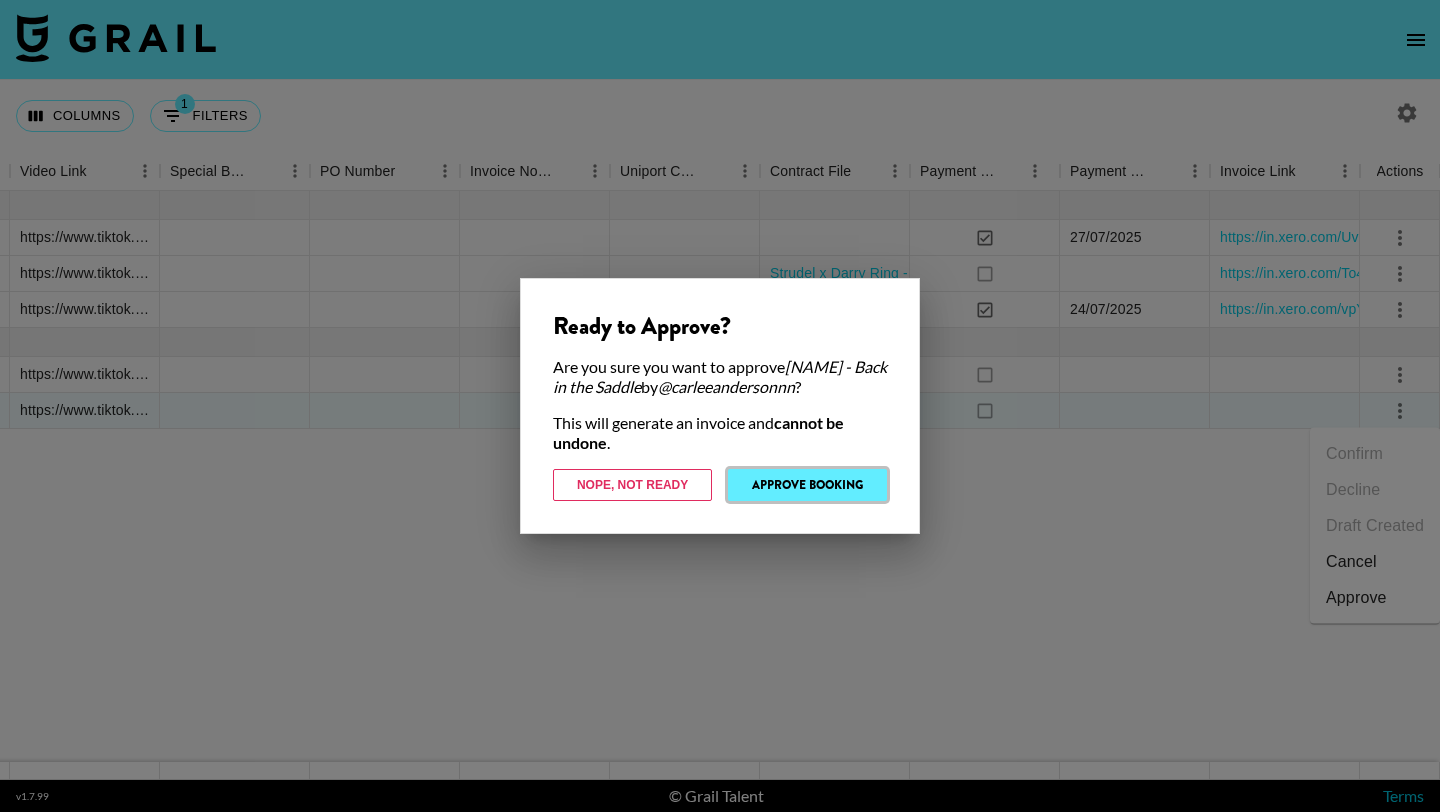 click on "Approve Booking" at bounding box center (807, 485) 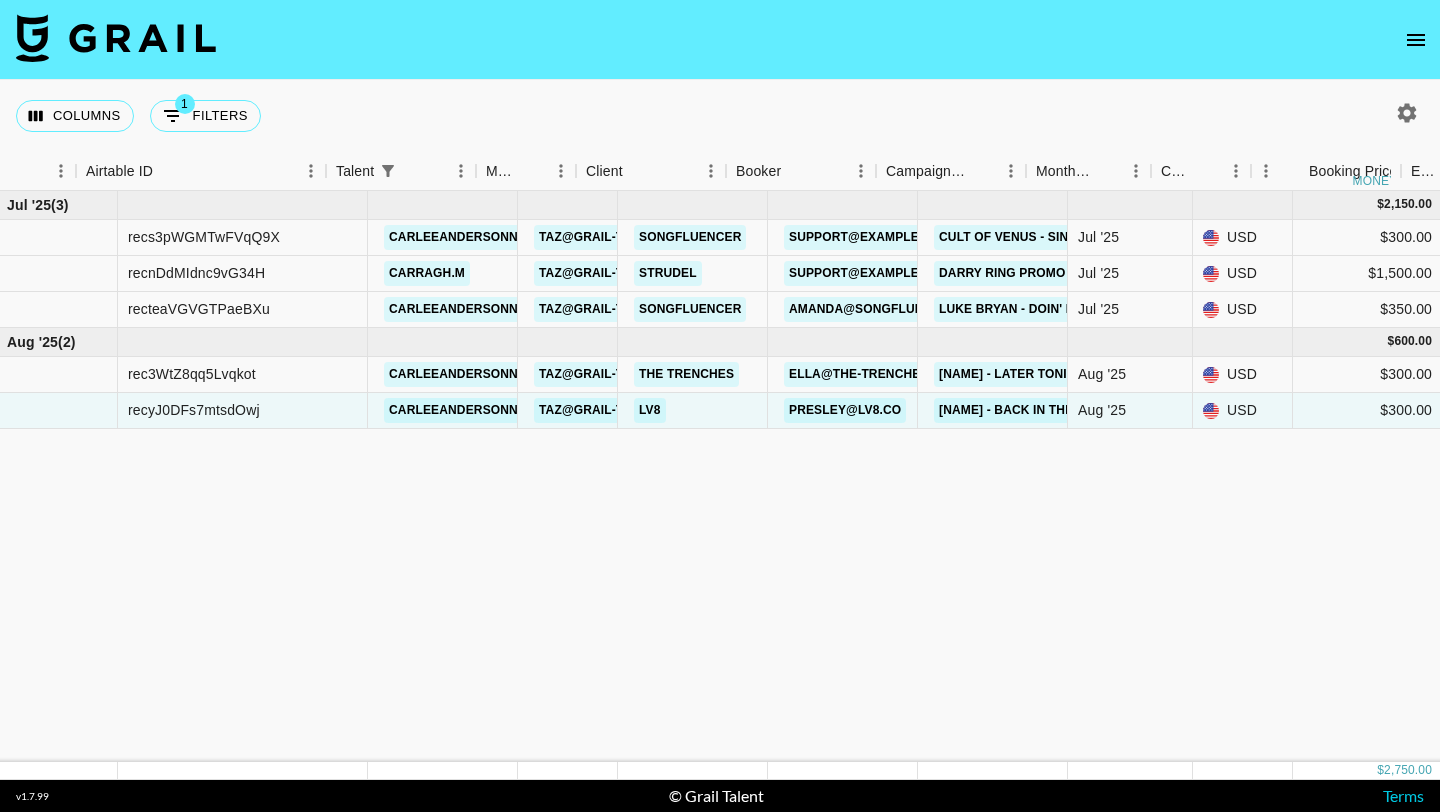 scroll, scrollTop: 0, scrollLeft: 478, axis: horizontal 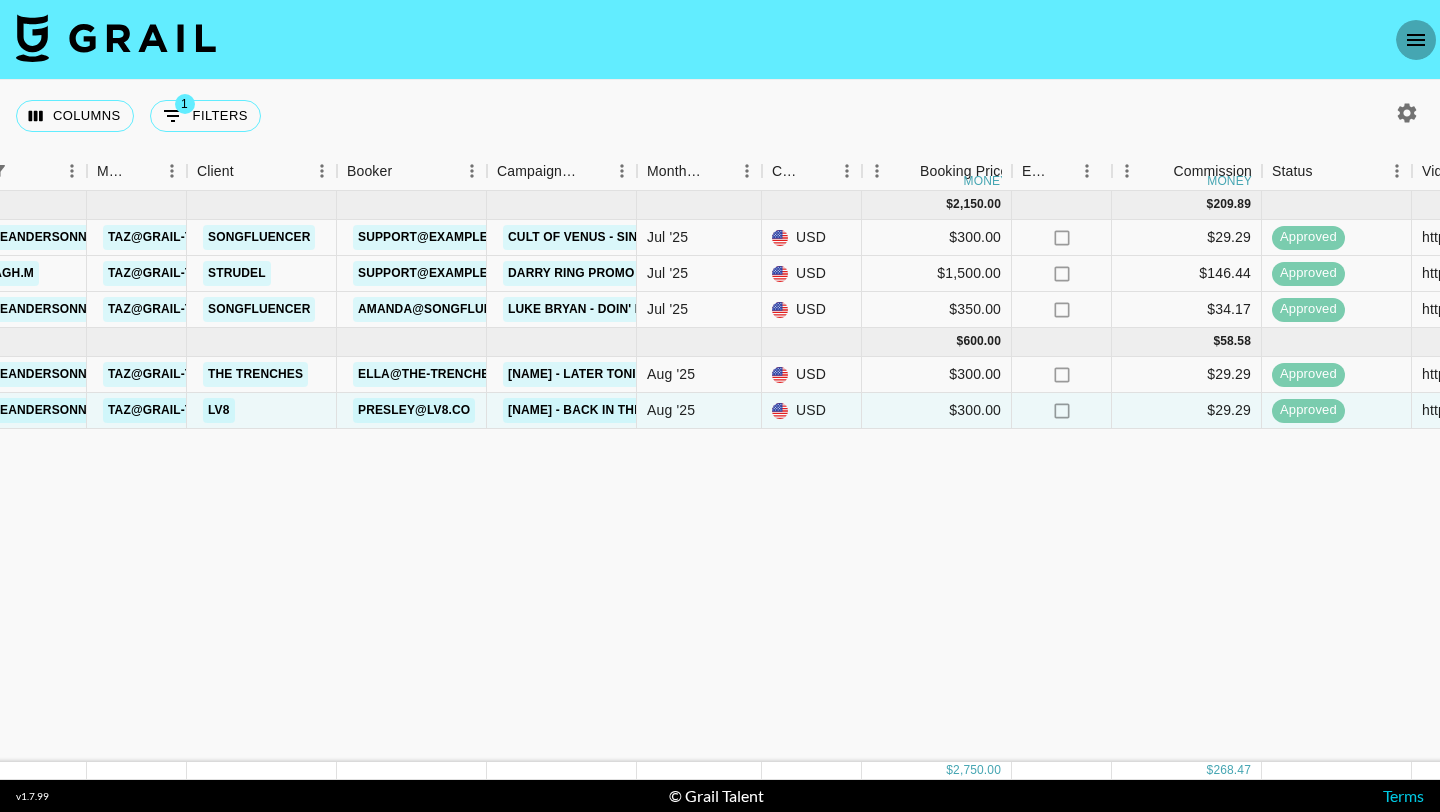 click 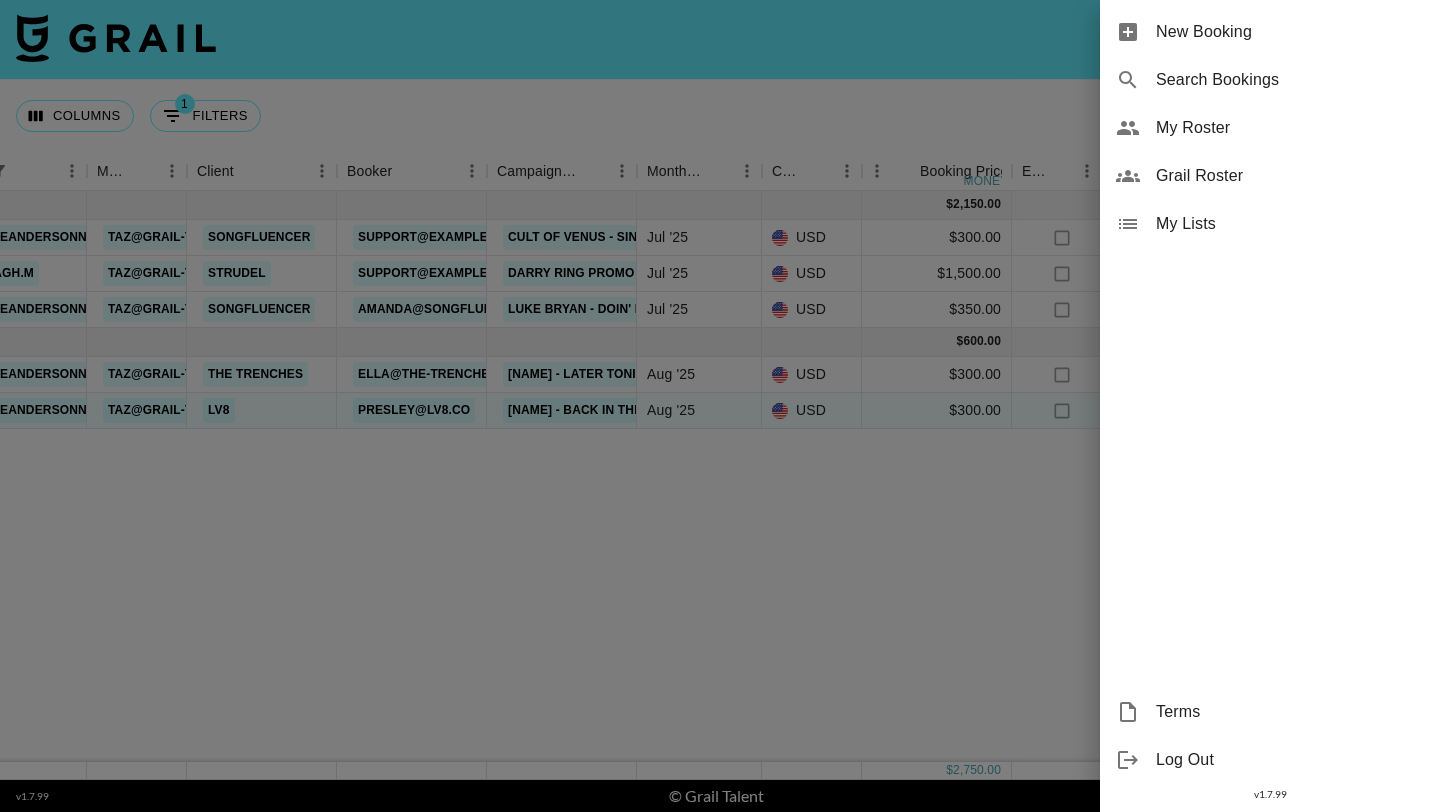 click on "New Booking" at bounding box center (1290, 32) 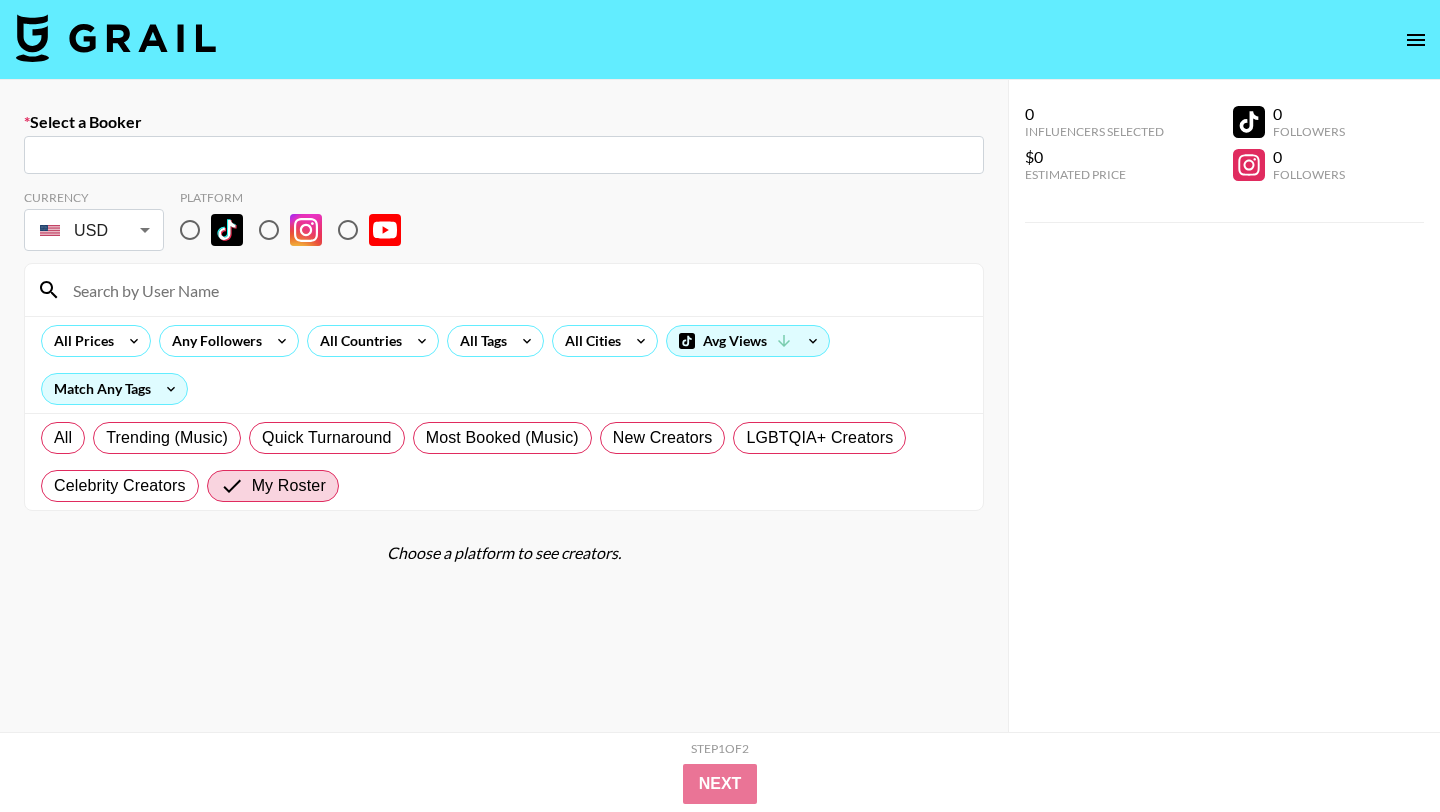 click at bounding box center [504, 155] 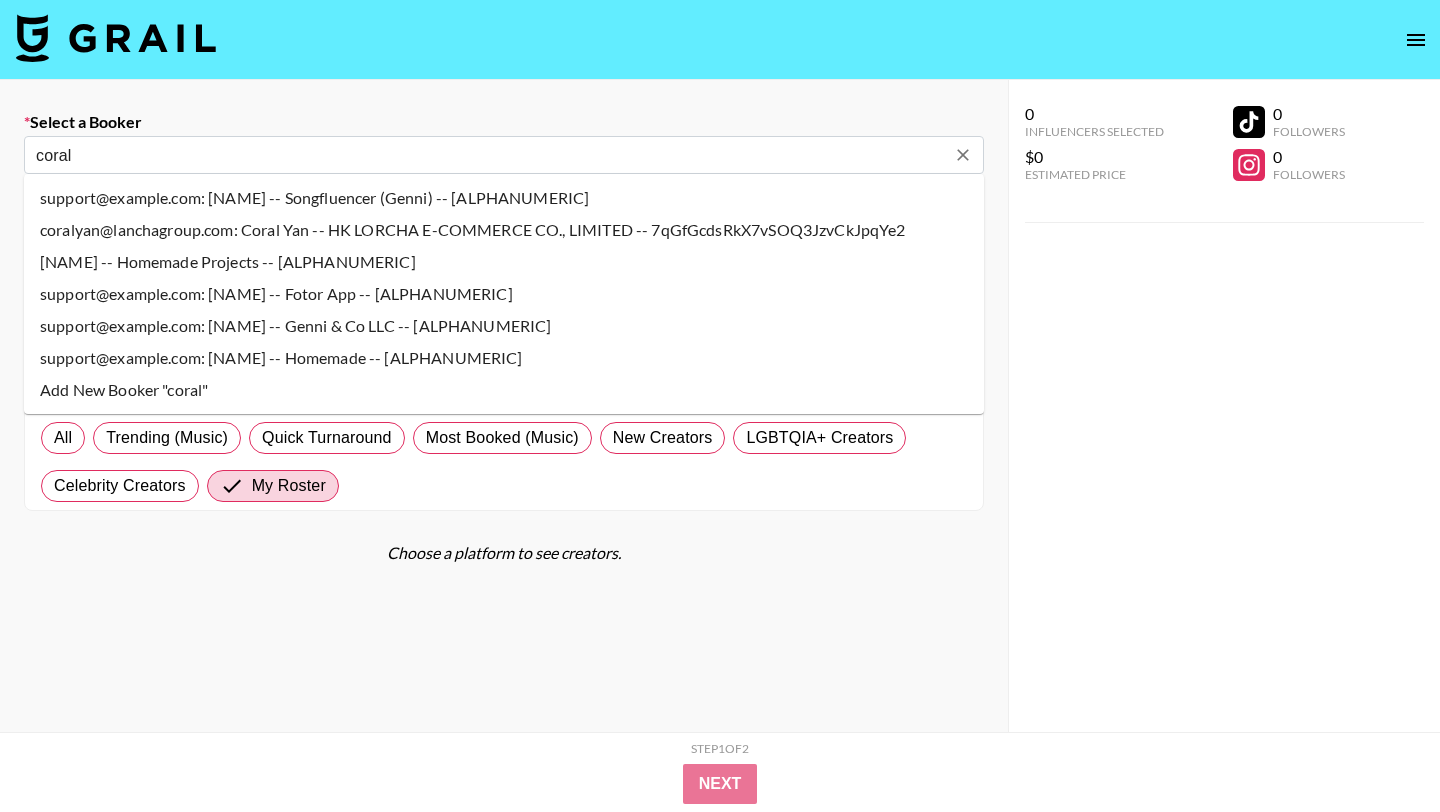 click on "support@example.com: [NAME] -- Songfluencer (Genni) -- [ALPHANUMERIC]" at bounding box center (504, 198) 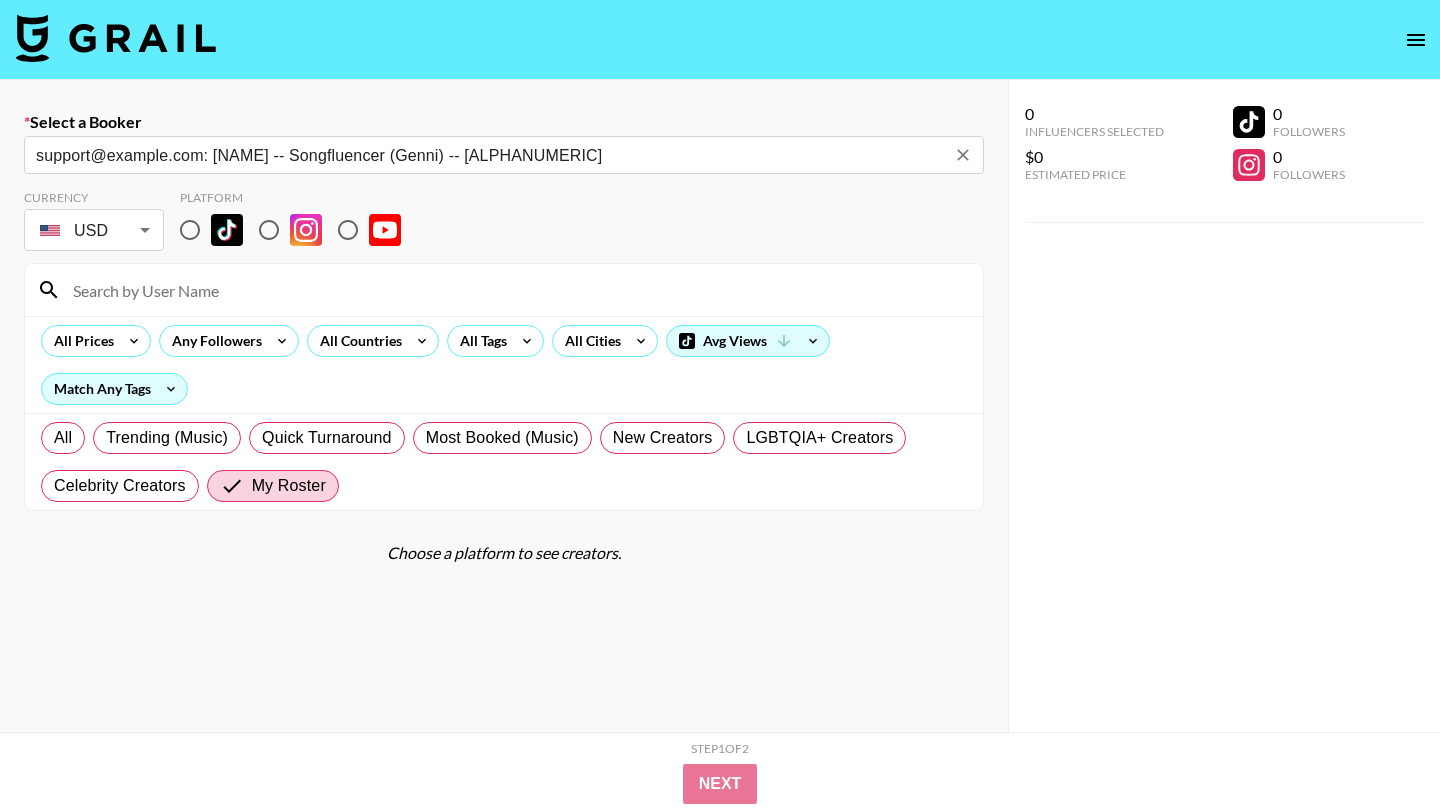 type on "support@example.com: [NAME] -- Songfluencer (Genni) -- [ALPHANUMERIC]" 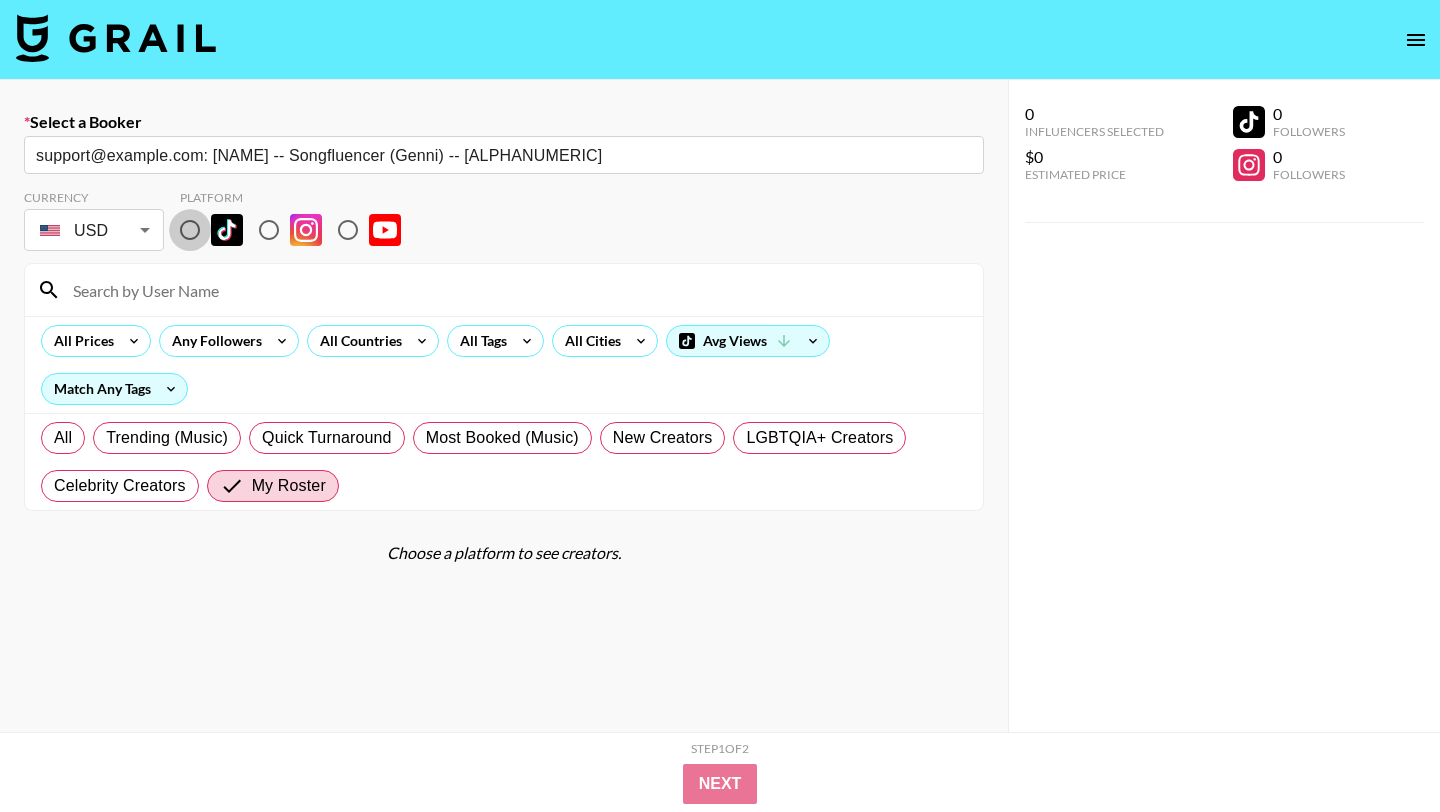 click at bounding box center [190, 230] 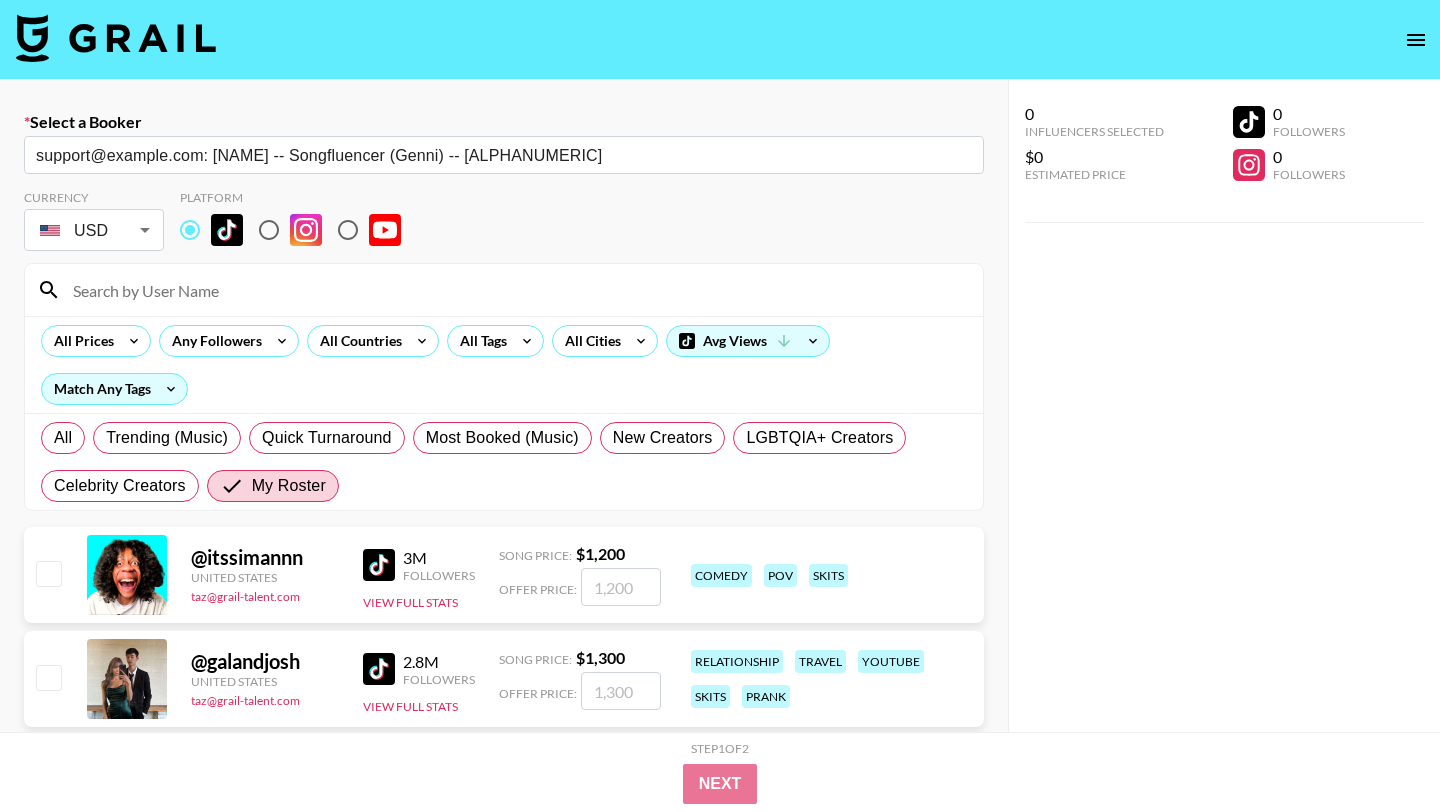 click at bounding box center [516, 290] 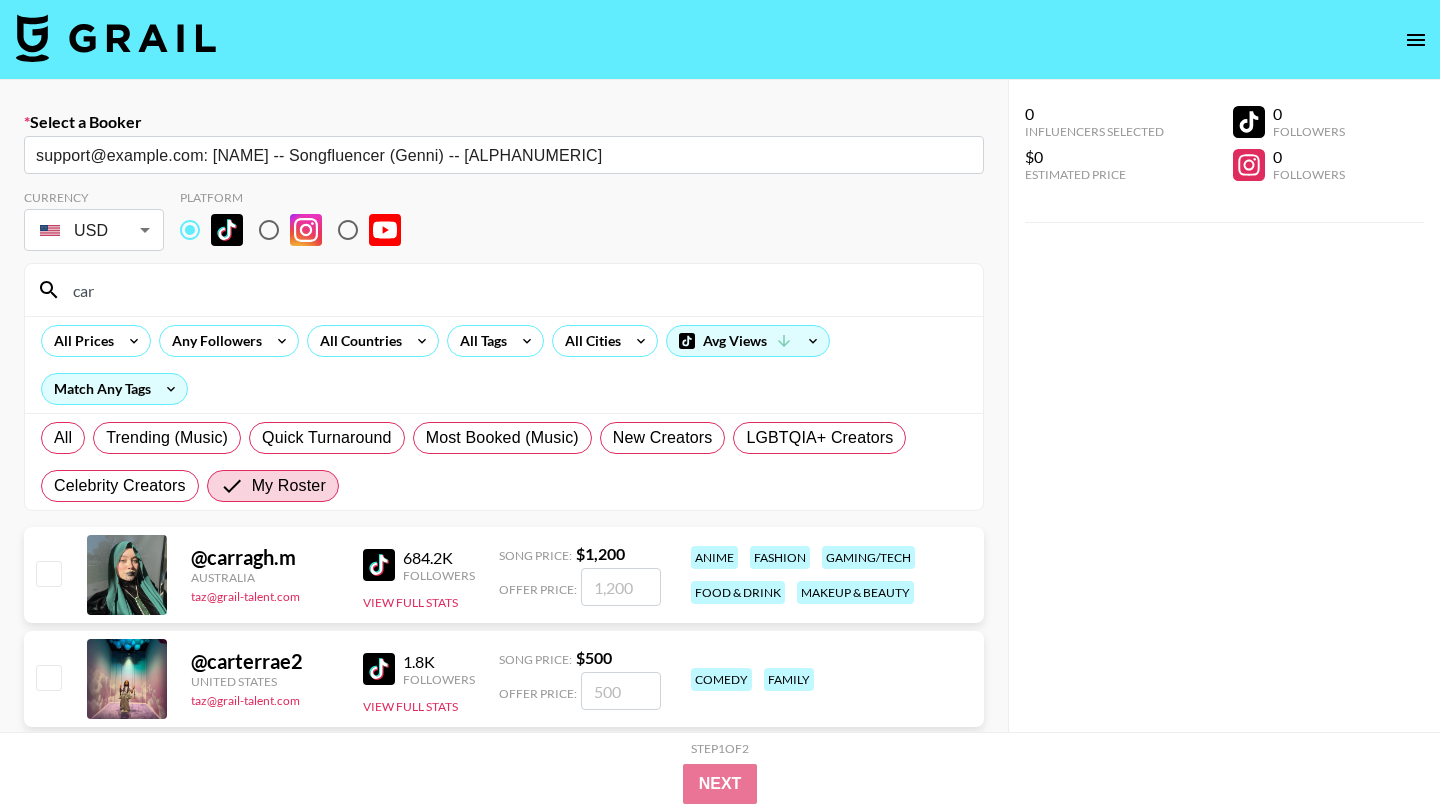 scroll, scrollTop: 142, scrollLeft: 0, axis: vertical 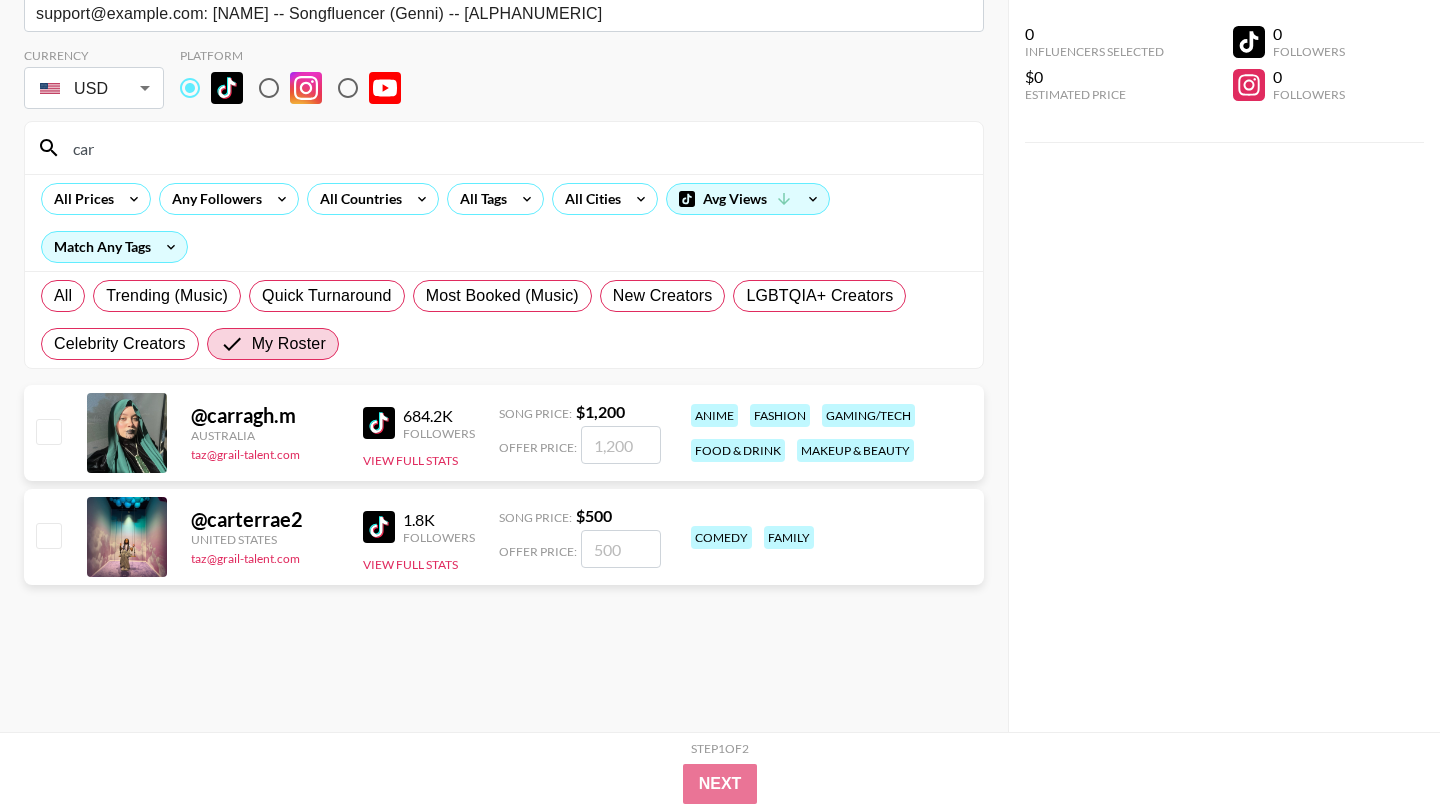 type on "car" 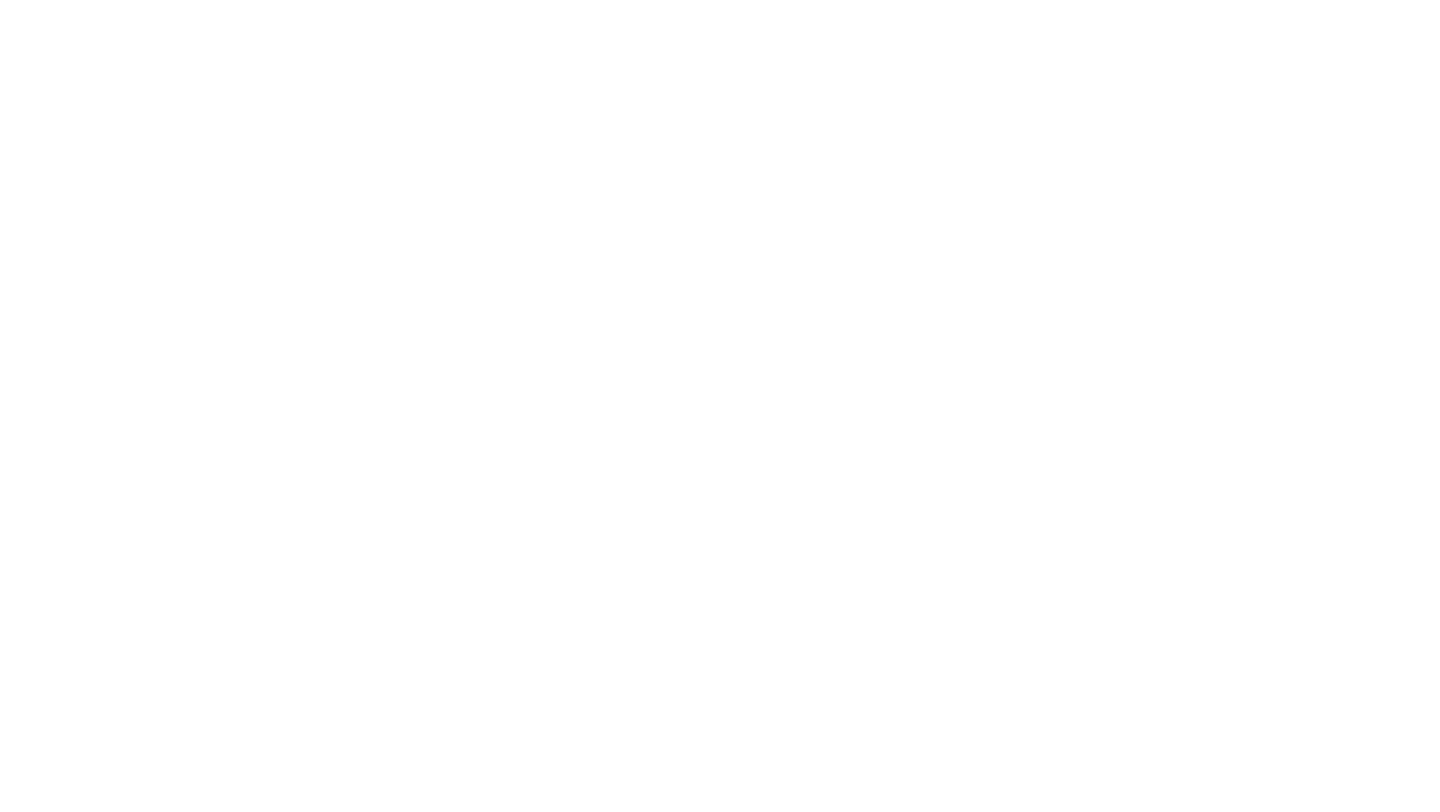 scroll, scrollTop: 0, scrollLeft: 0, axis: both 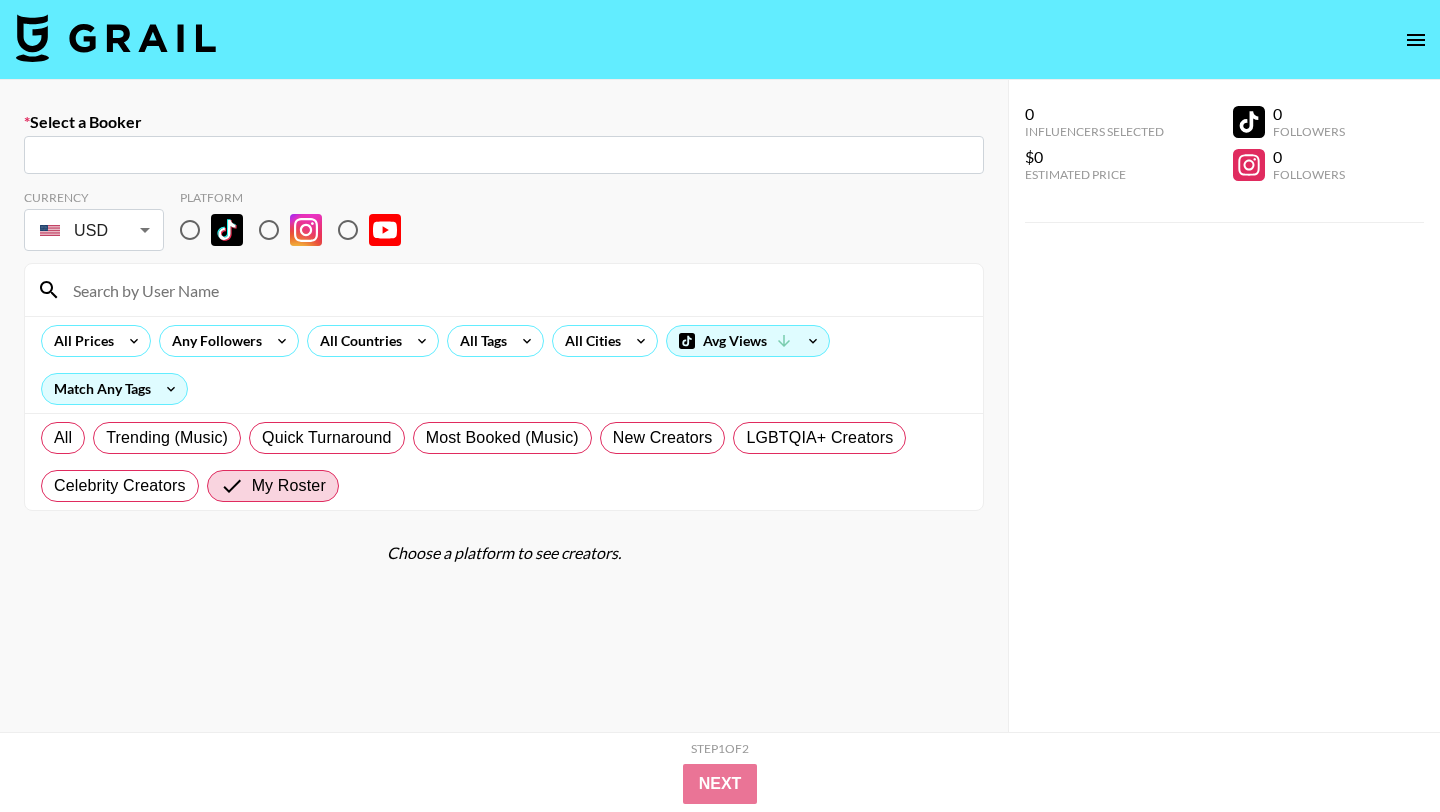 click at bounding box center (504, 155) 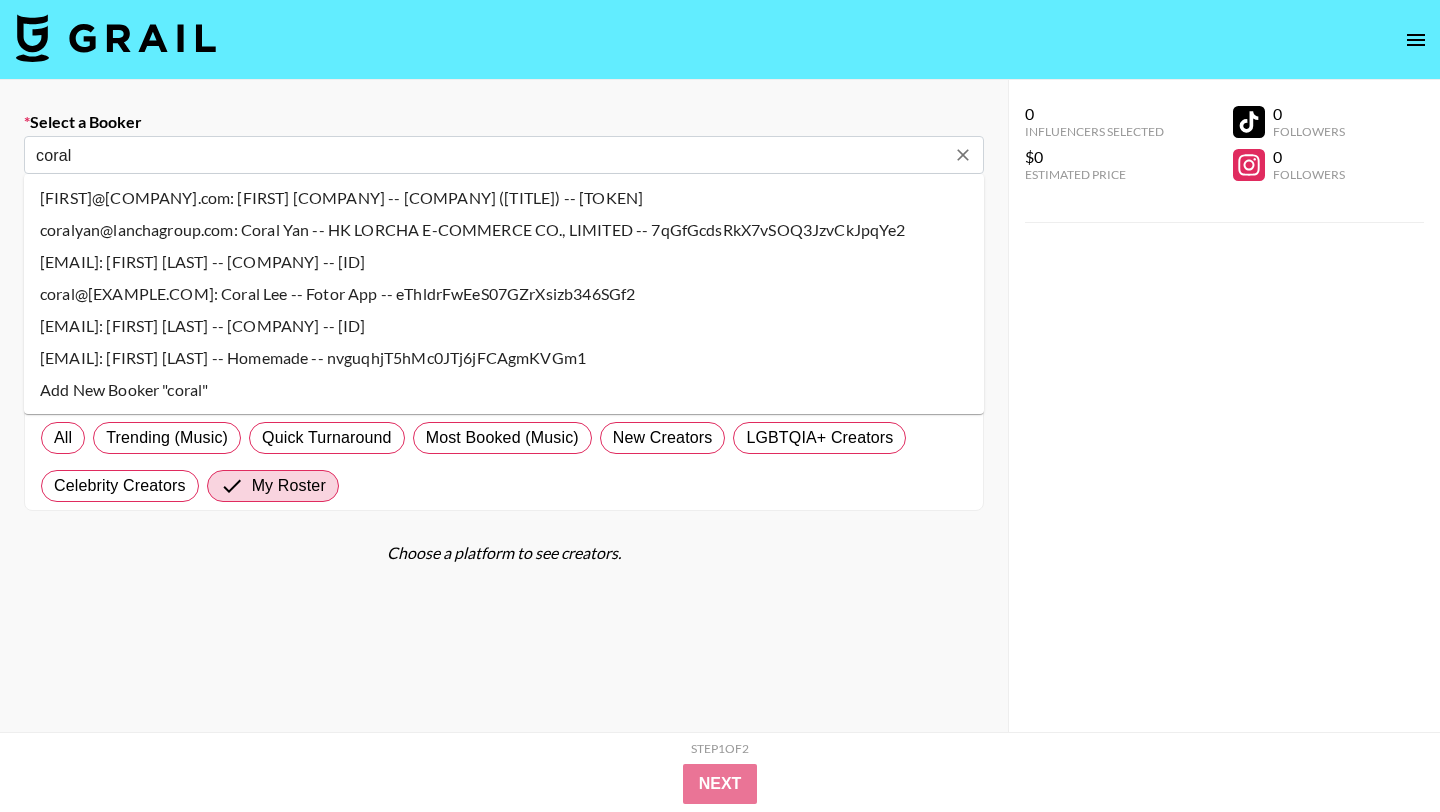 click on "[FIRST]@[COMPANY].com: [FIRST] [COMPANY] -- [COMPANY] ([TITLE]) -- [TOKEN]" at bounding box center [504, 198] 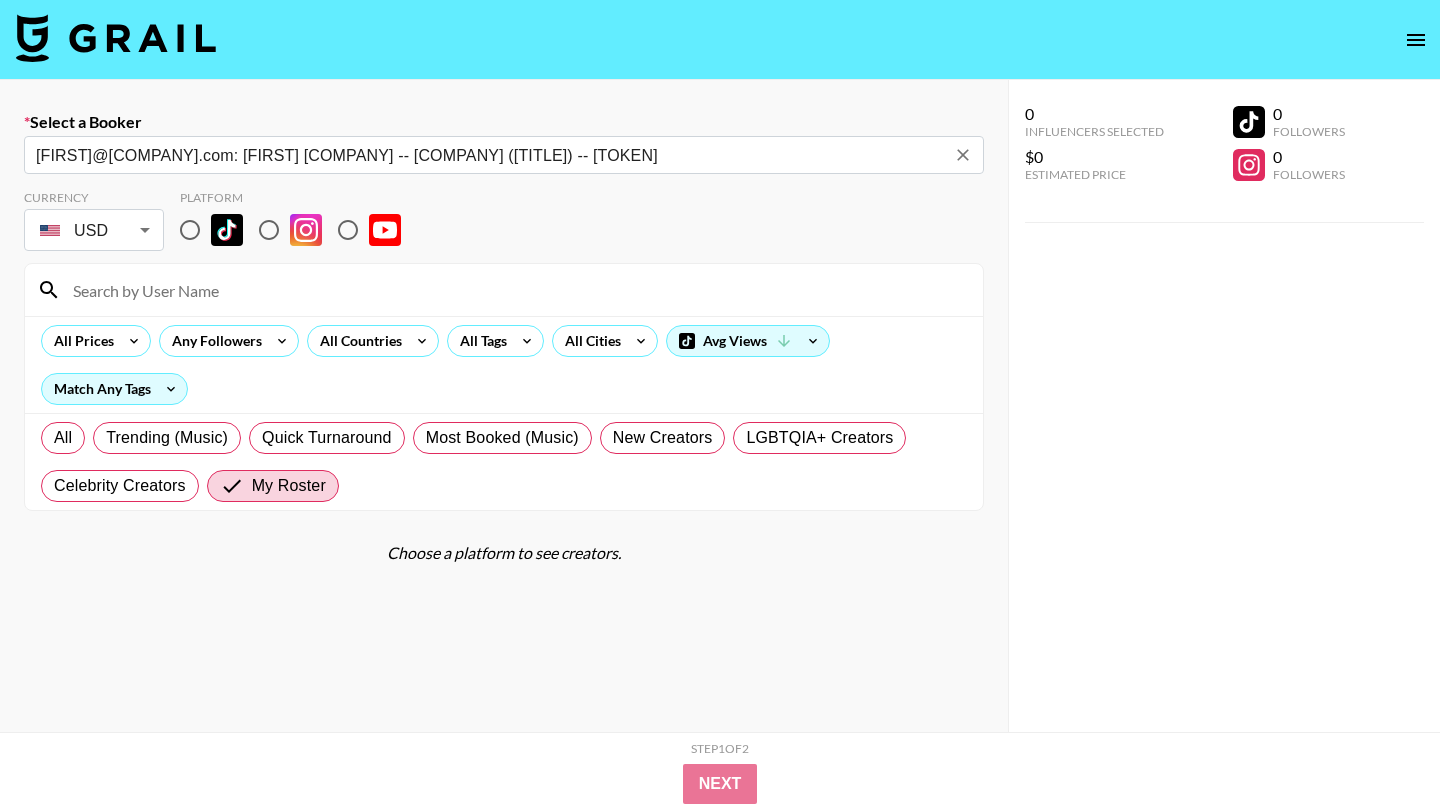 type on "[FIRST]@[COMPANY].com: [FIRST] [COMPANY] -- [COMPANY] ([TITLE]) -- [TOKEN]" 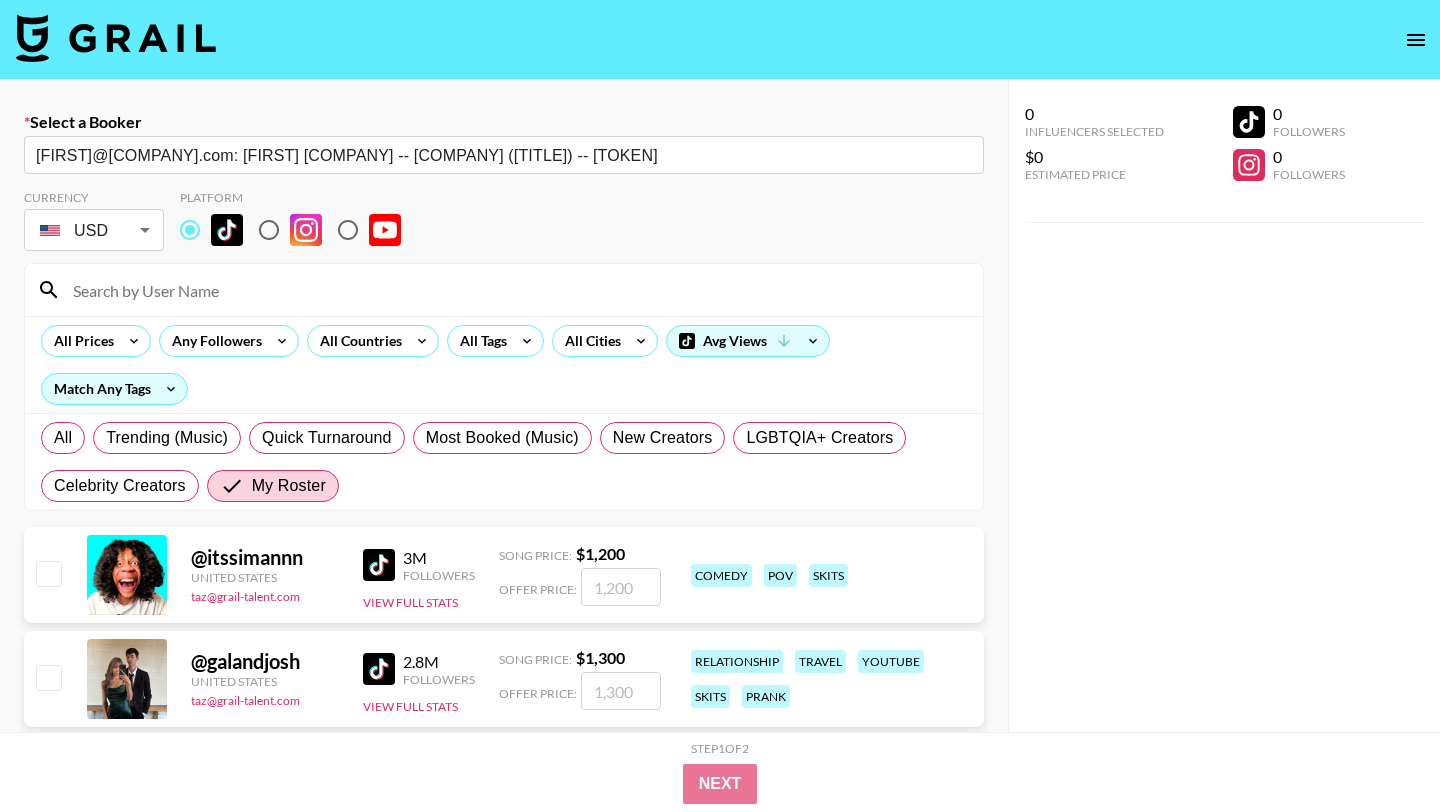 click at bounding box center [504, 290] 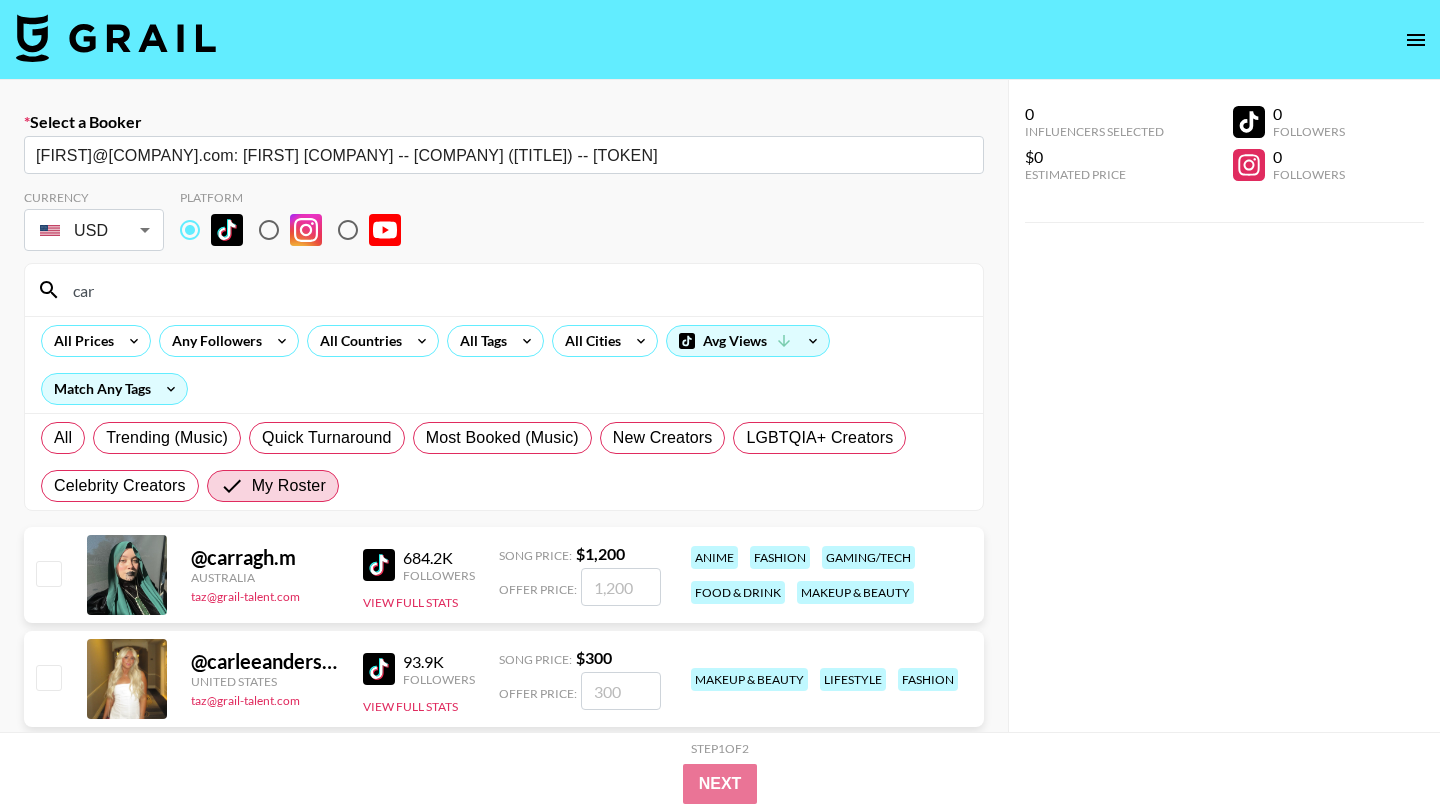 type on "car" 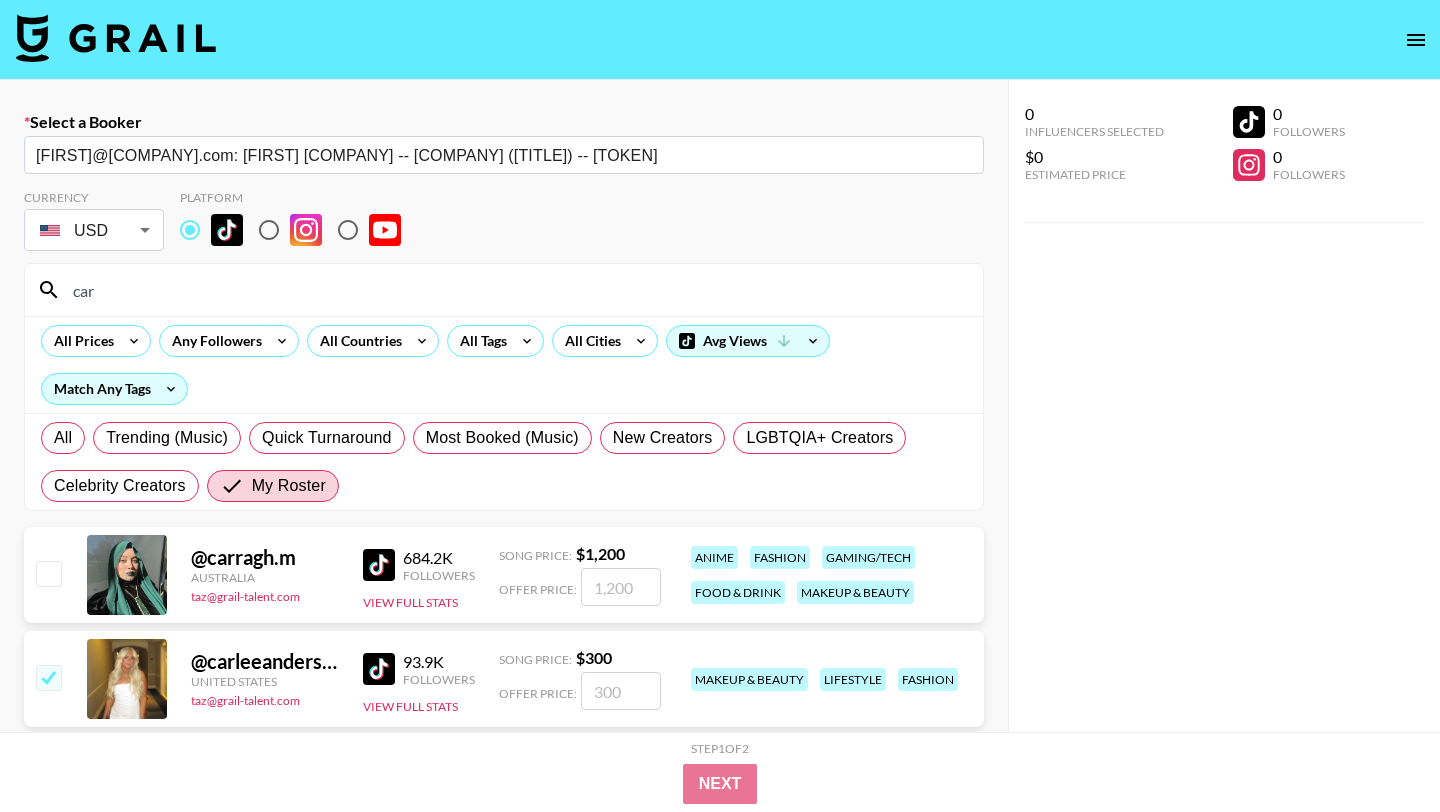 type on "2" 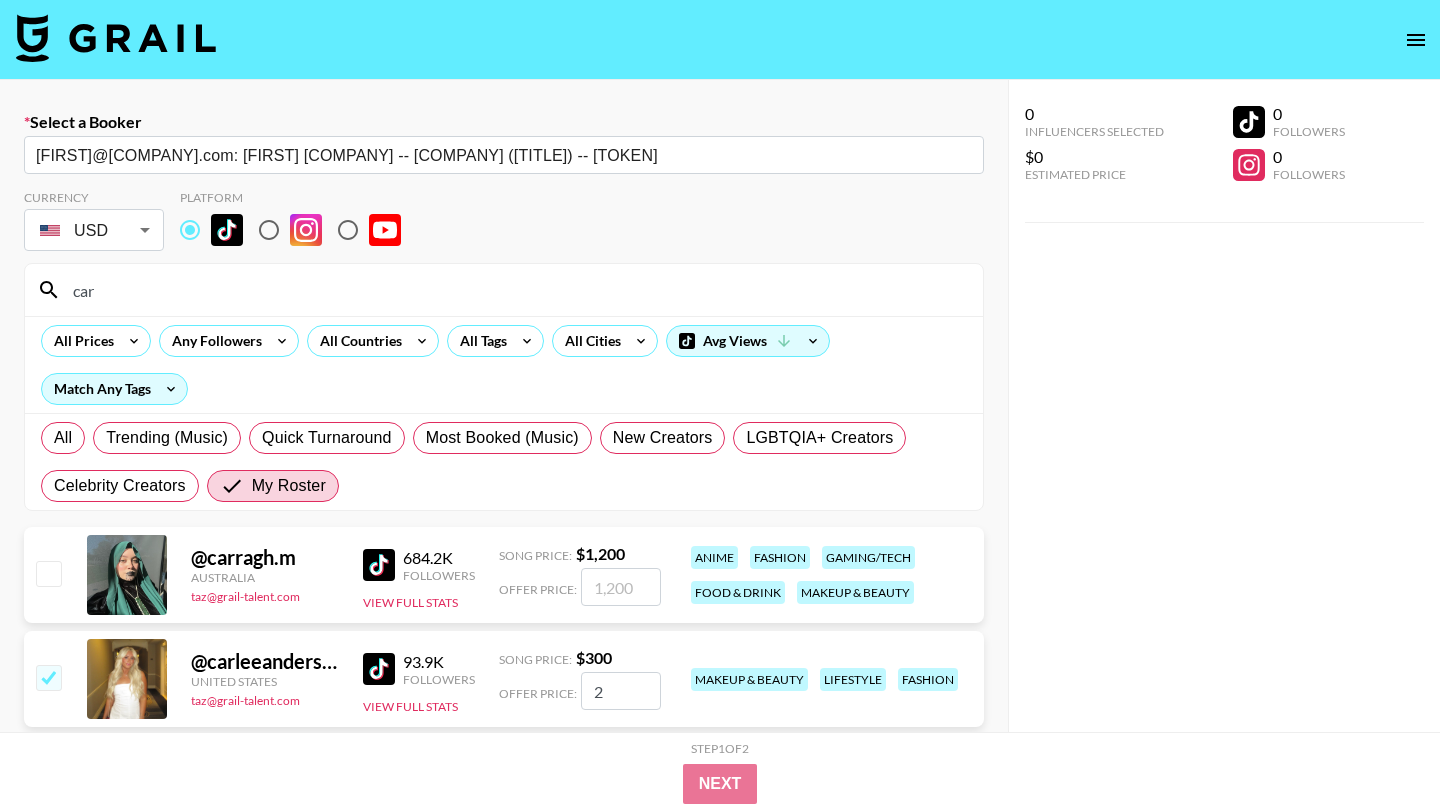 checkbox on "true" 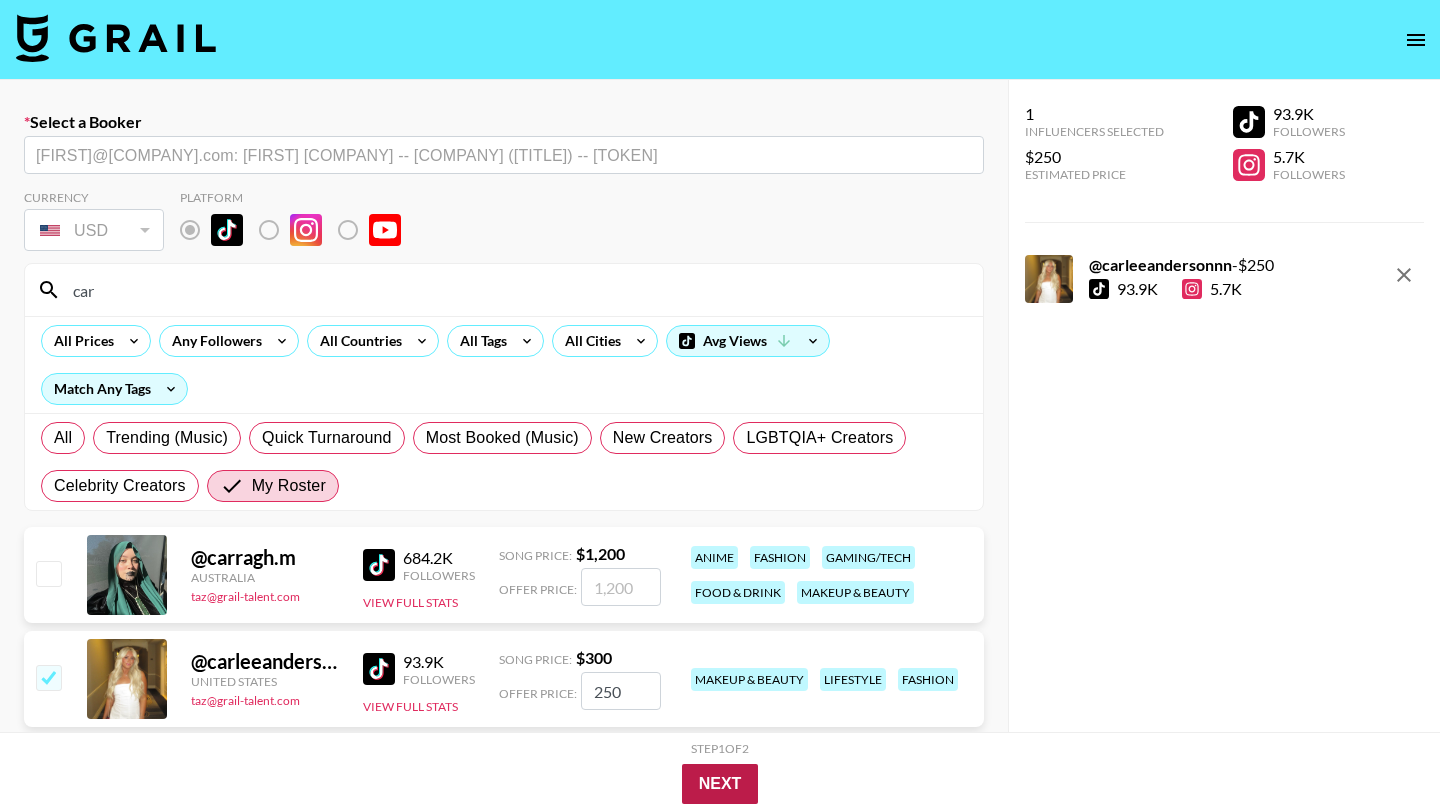 type on "250" 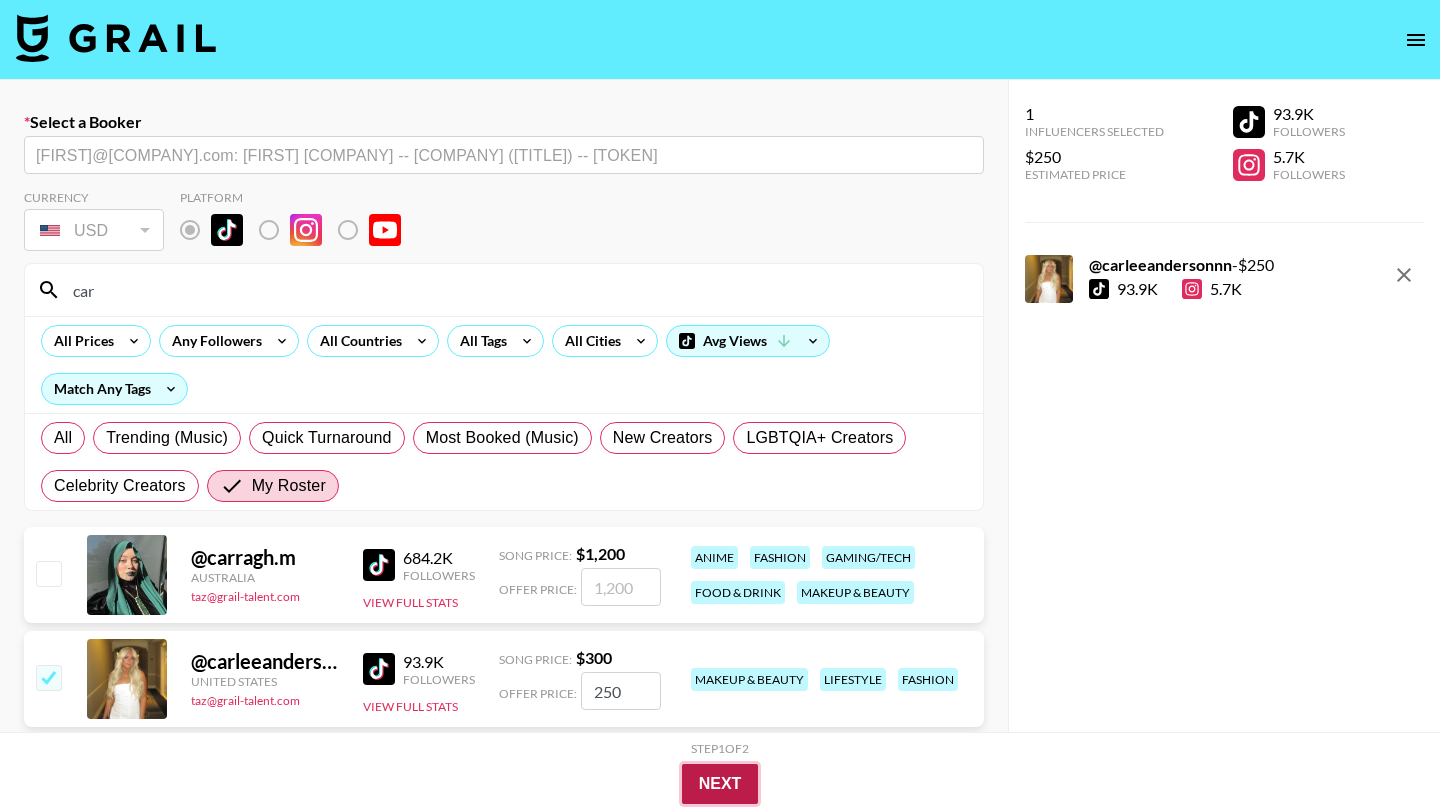 click on "Next" at bounding box center (720, 784) 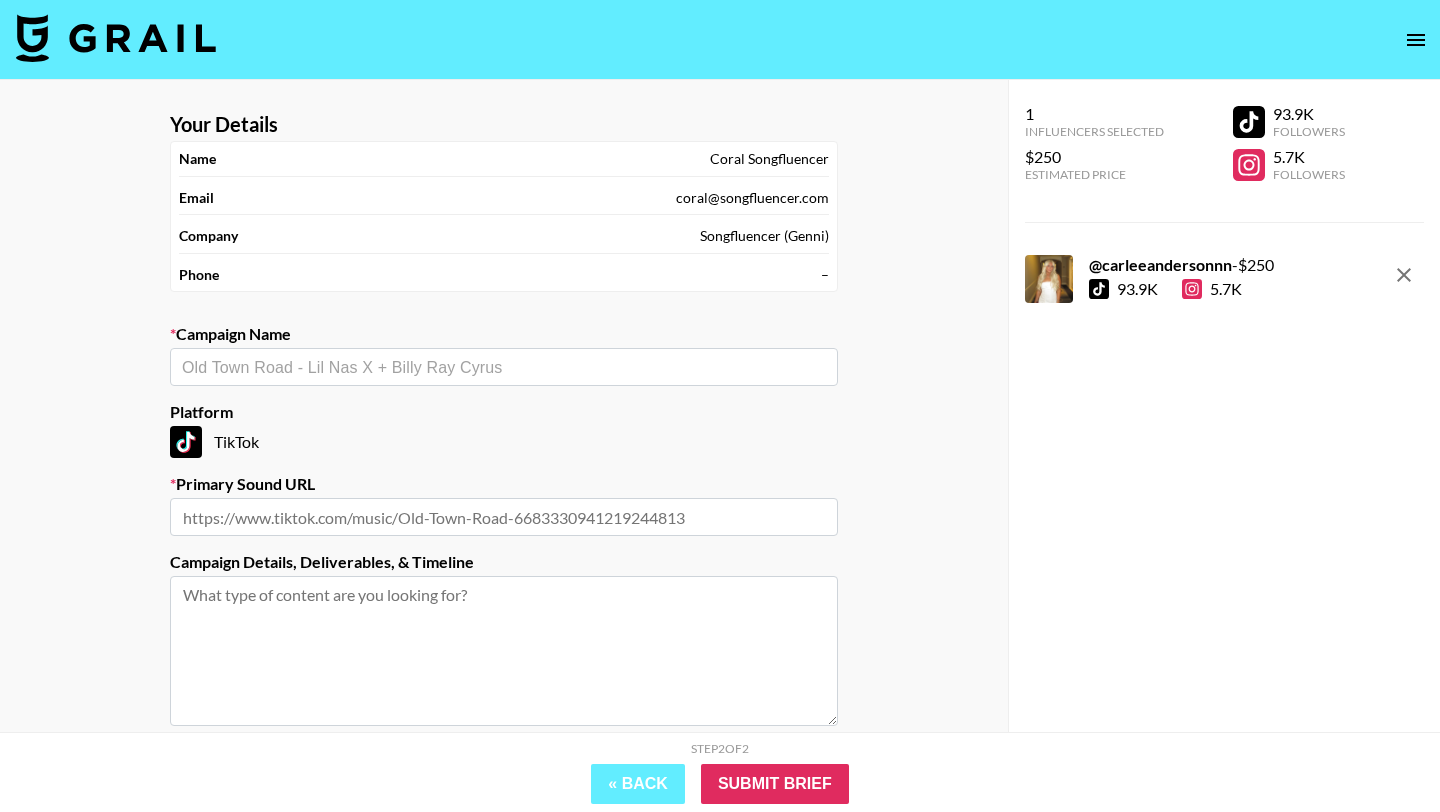 click at bounding box center [504, 367] 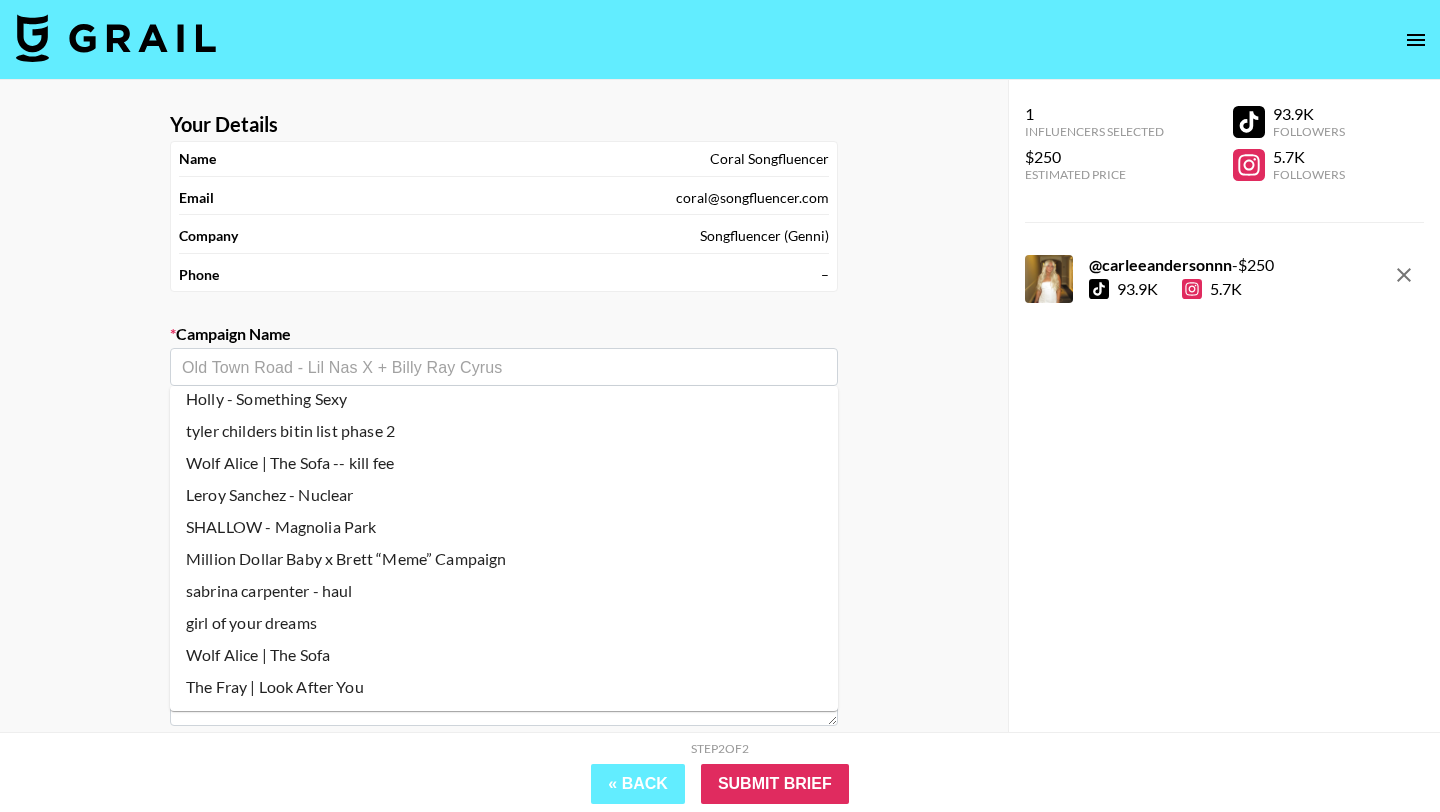 scroll, scrollTop: 395, scrollLeft: 0, axis: vertical 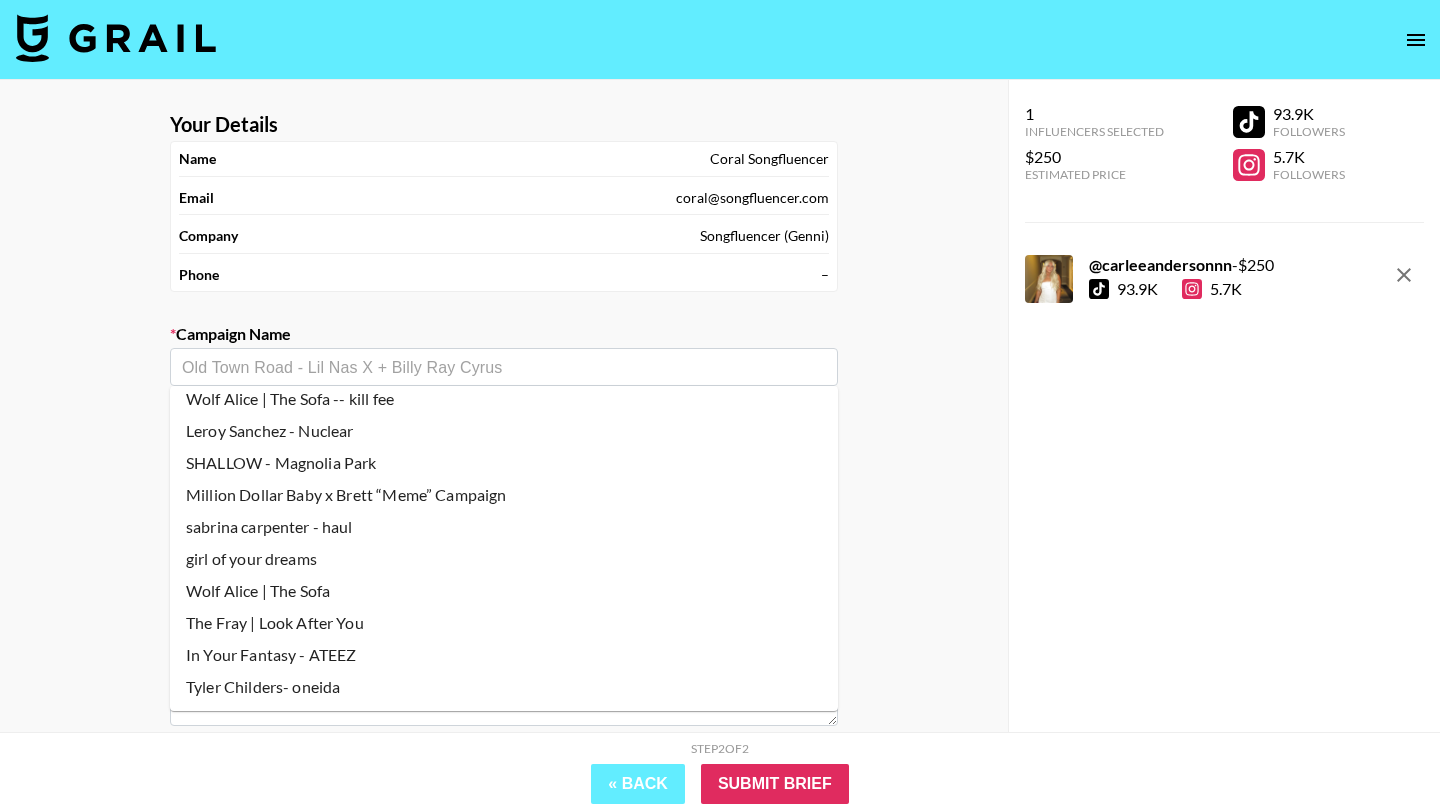 click on "Tyler Childers- oneida" at bounding box center (504, 687) 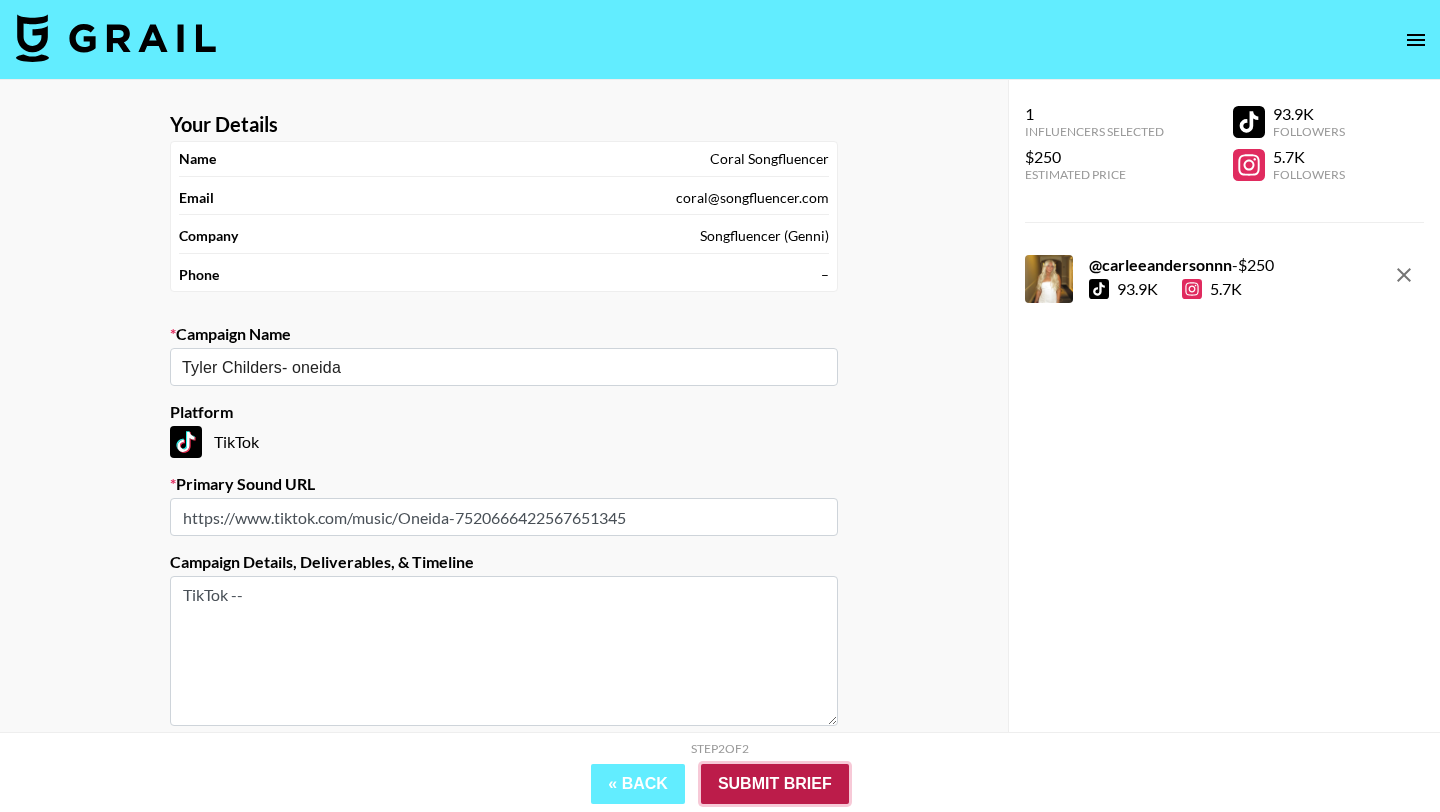 click on "Submit Brief" at bounding box center (775, 784) 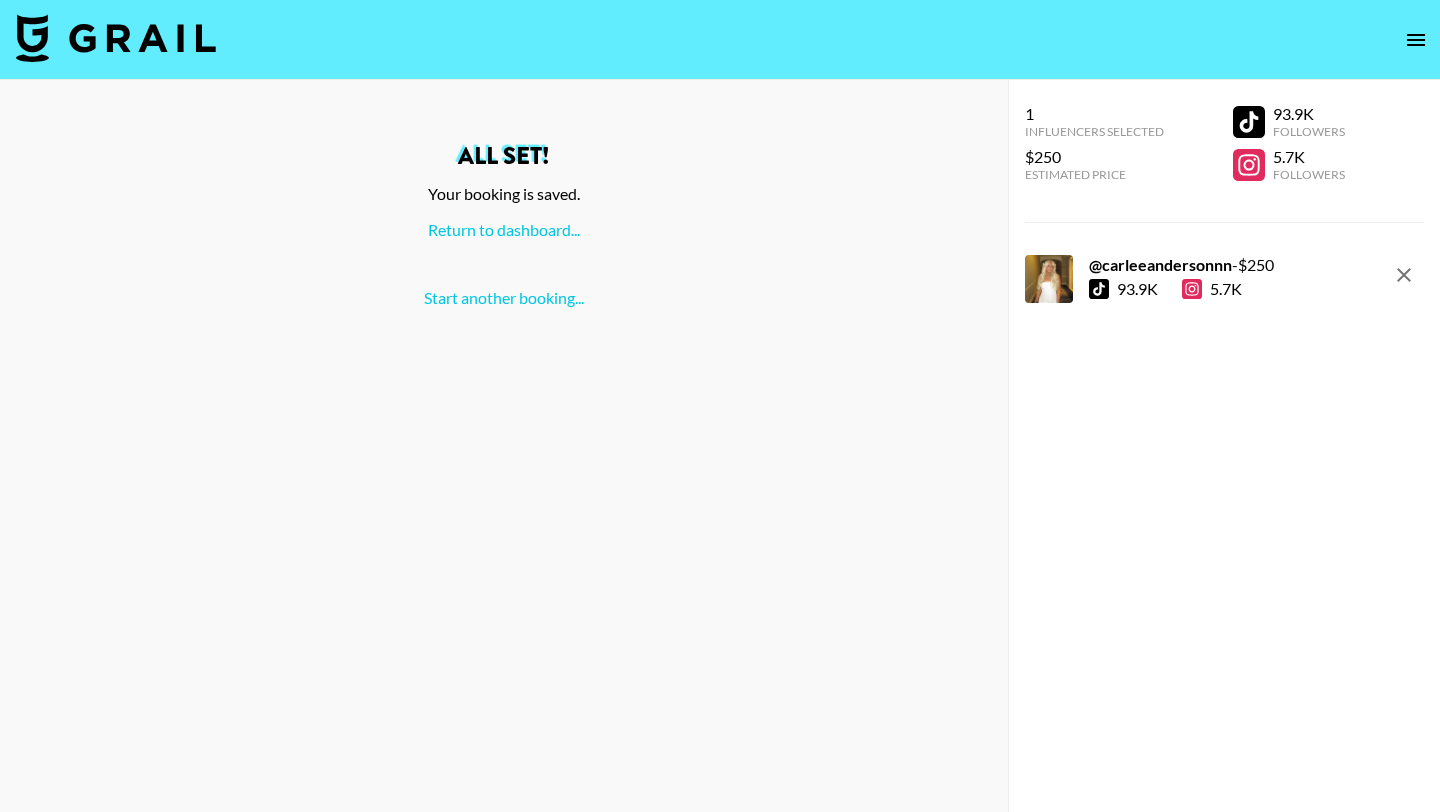 click on "All set! Your booking is saved. Return to dashboard... Start another booking..." at bounding box center [504, 226] 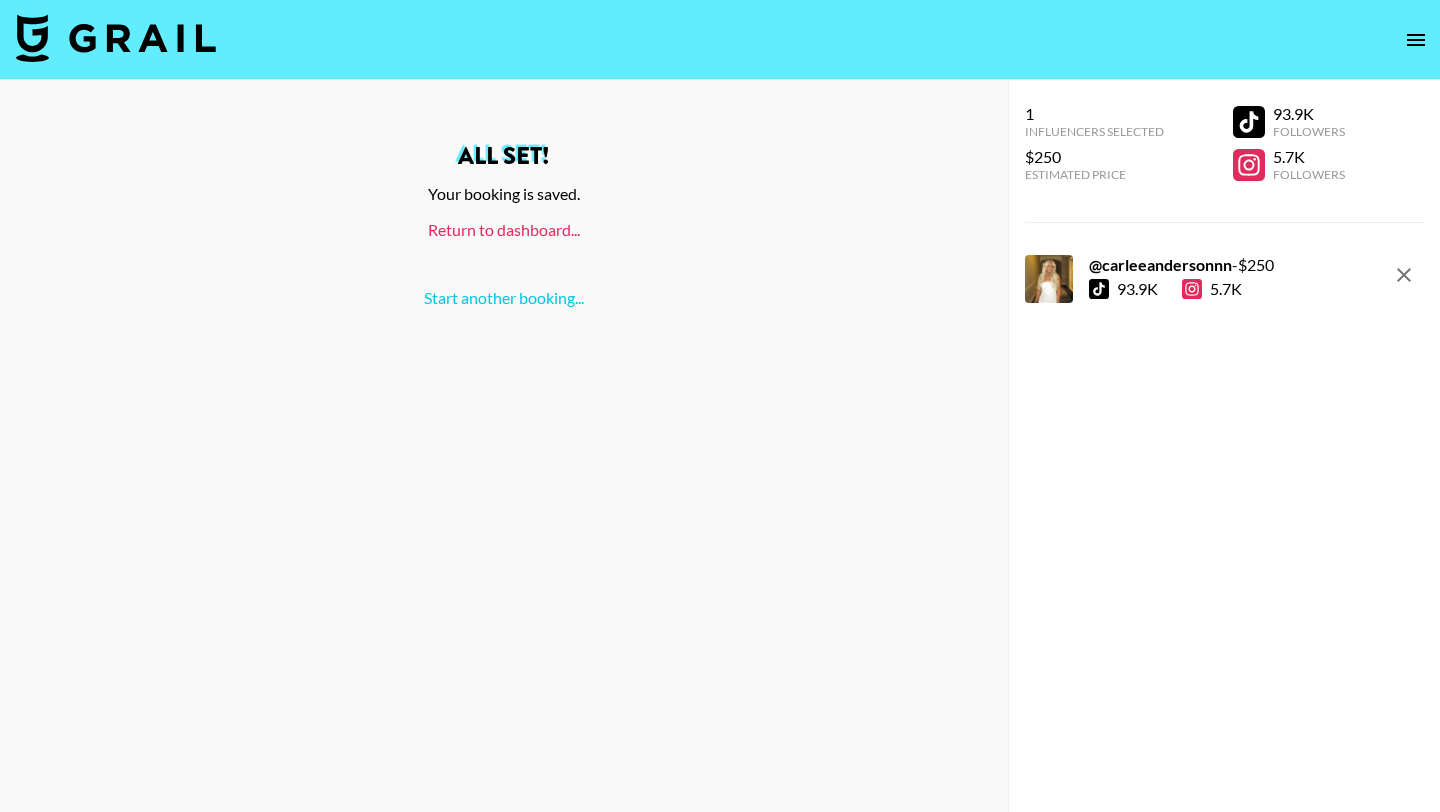 click on "Return to dashboard..." at bounding box center (504, 229) 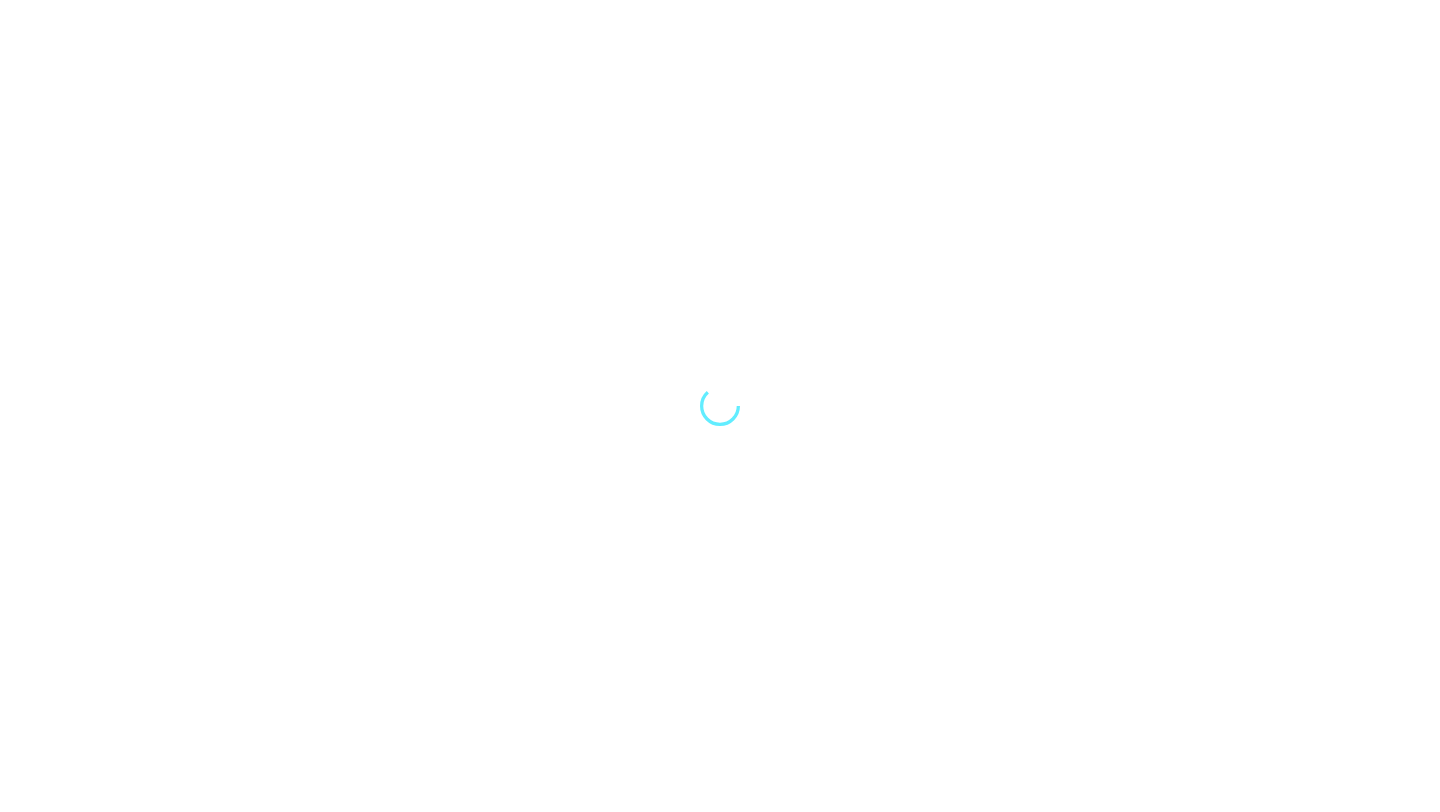scroll, scrollTop: 0, scrollLeft: 0, axis: both 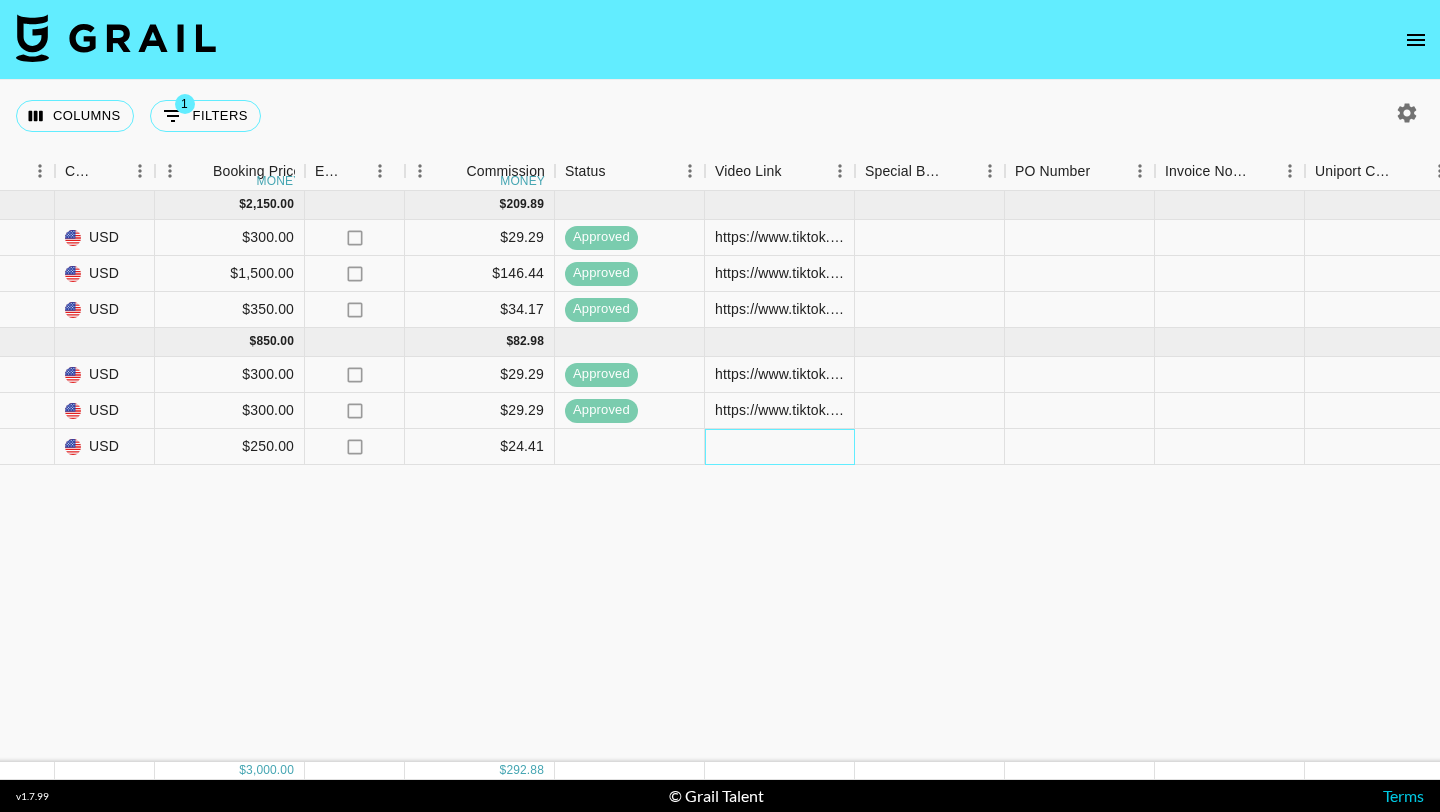 click at bounding box center [780, 447] 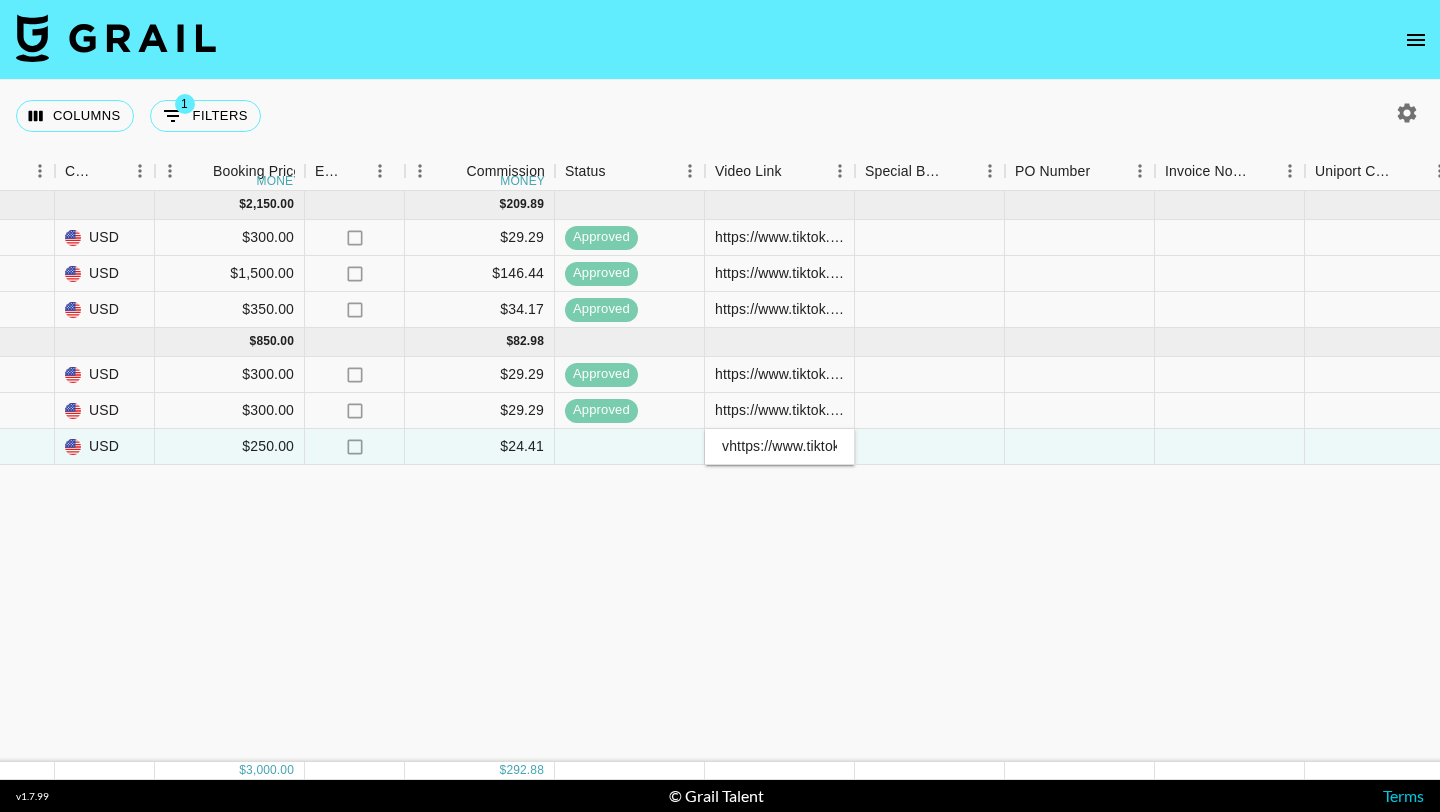 scroll, scrollTop: 0, scrollLeft: 540, axis: horizontal 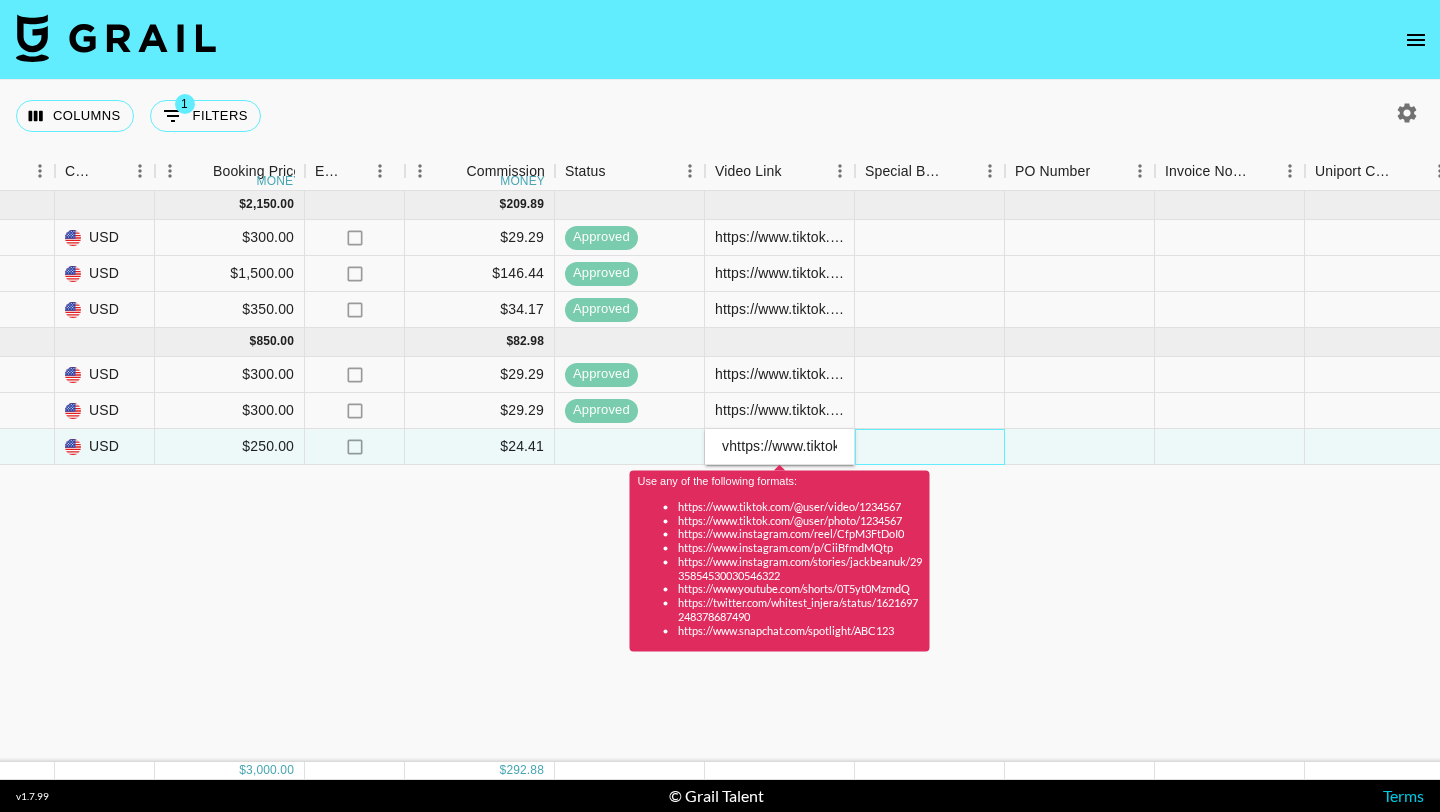 click at bounding box center [930, 447] 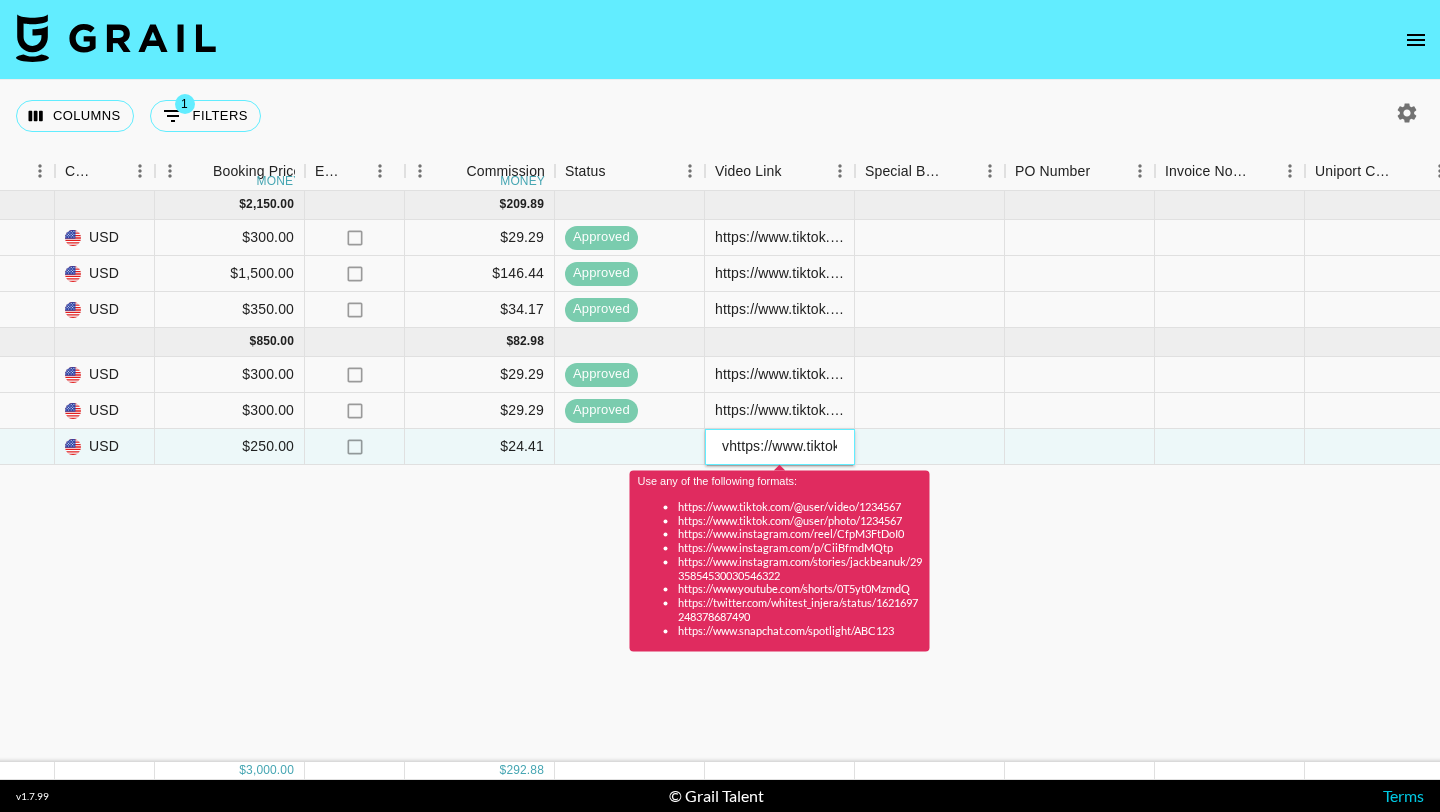 click on "vhttps://www.tiktok.com/@carleeandersonnn/video/7535833823766957325?_r=1&_t=ZT-8ygCLu4HE3a" at bounding box center [779, 446] 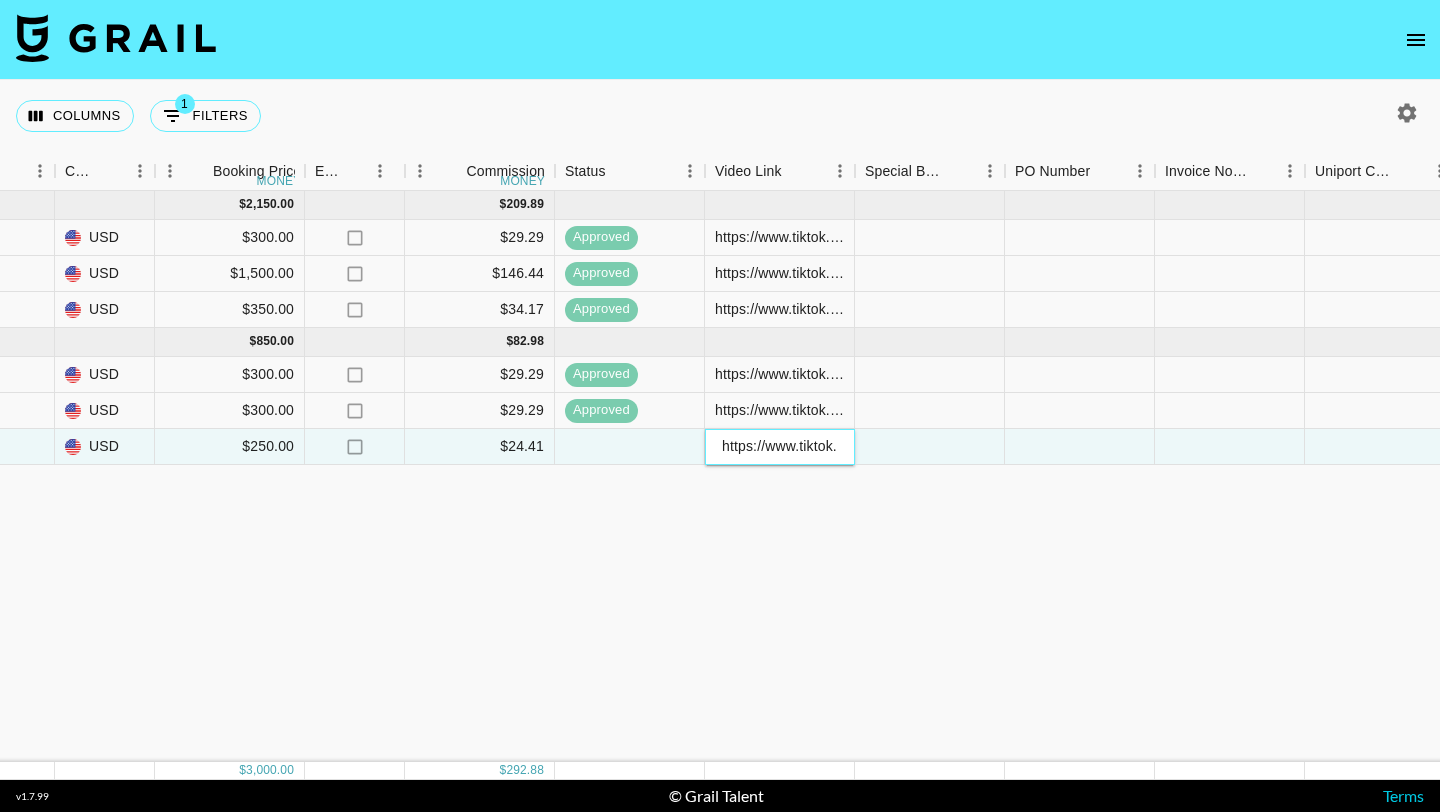 type on "https://www.tiktok.com/@carleeandersonnn/video/7535833823766957325?_r=1&_t=ZT-8ygCLu4HE3a" 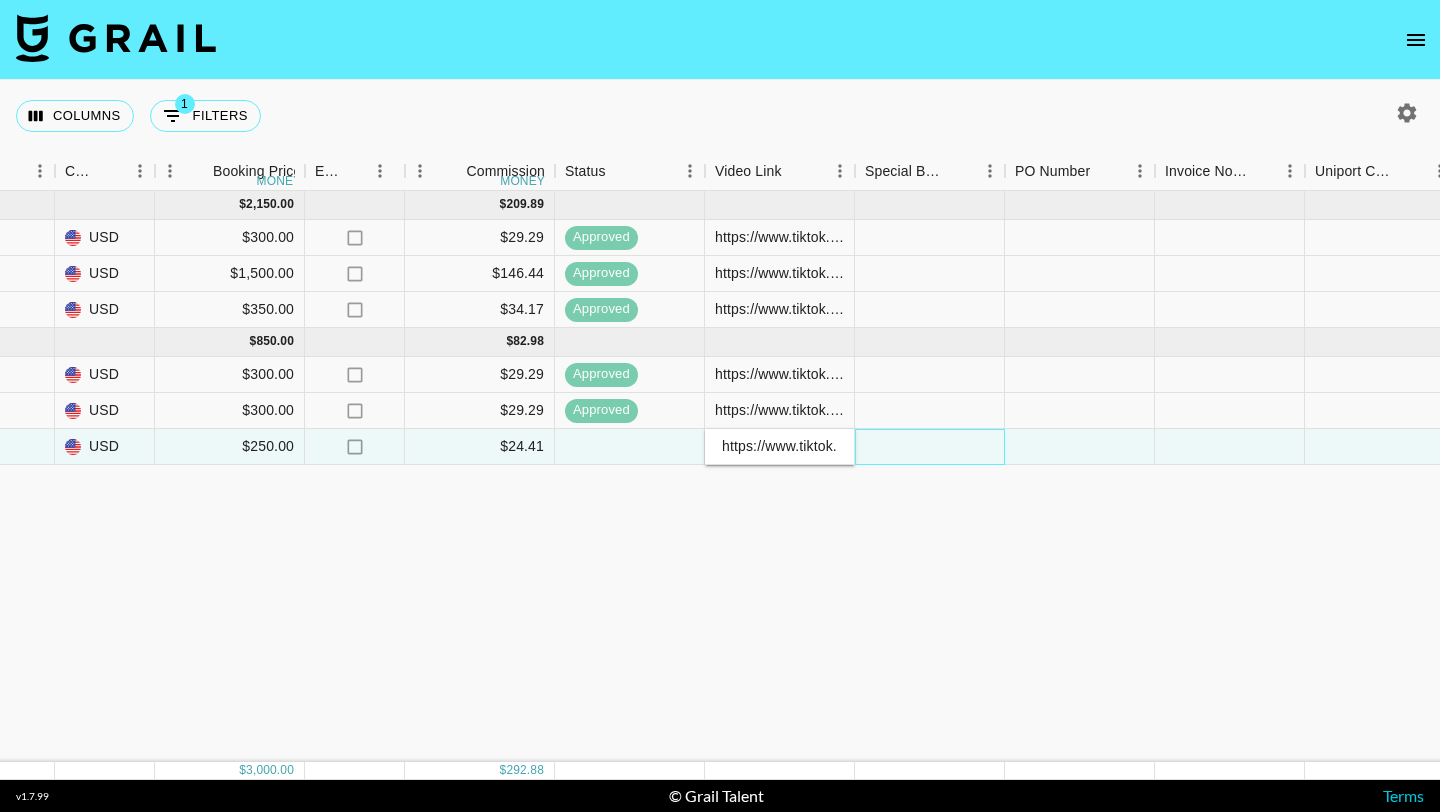 click at bounding box center [930, 447] 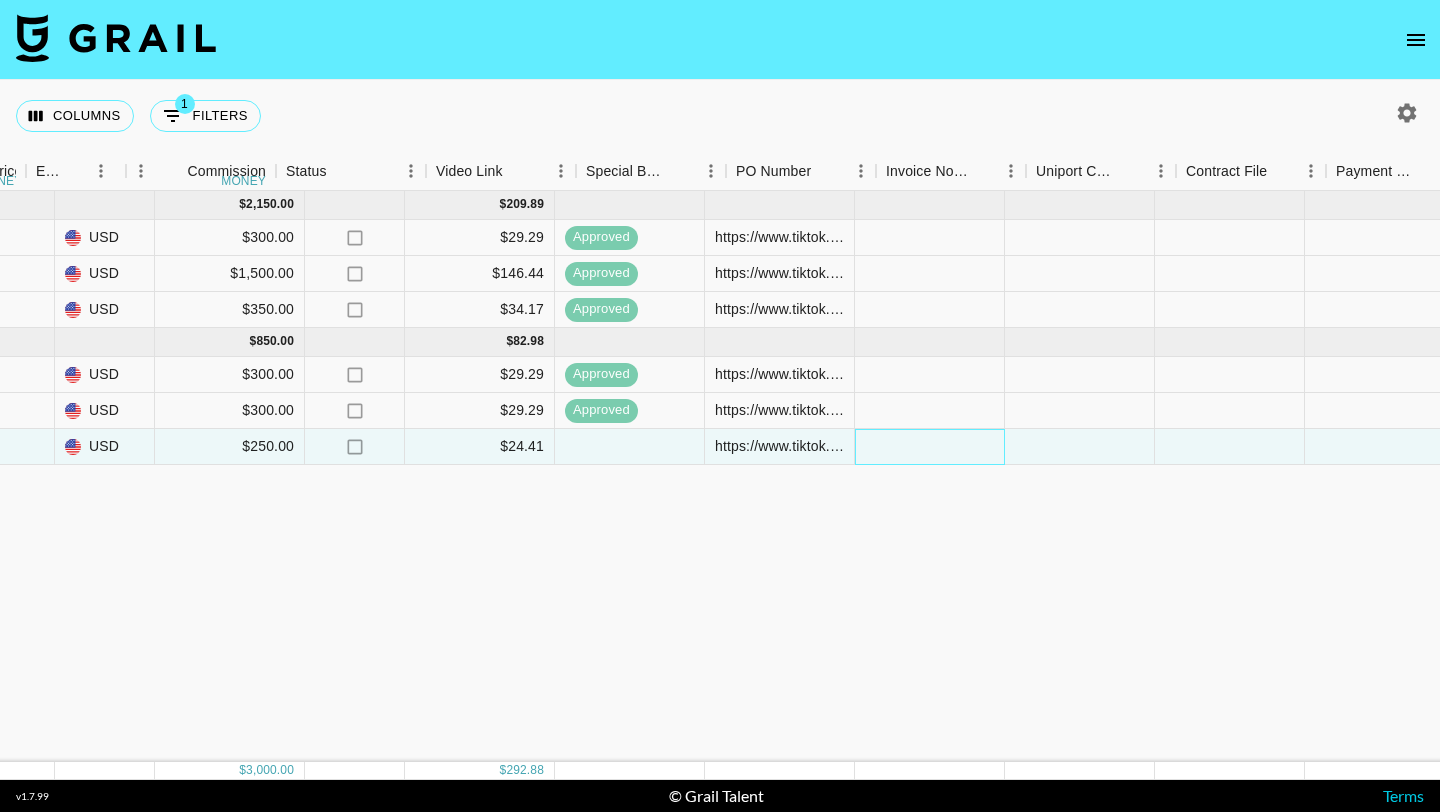 scroll, scrollTop: 0, scrollLeft: 1880, axis: horizontal 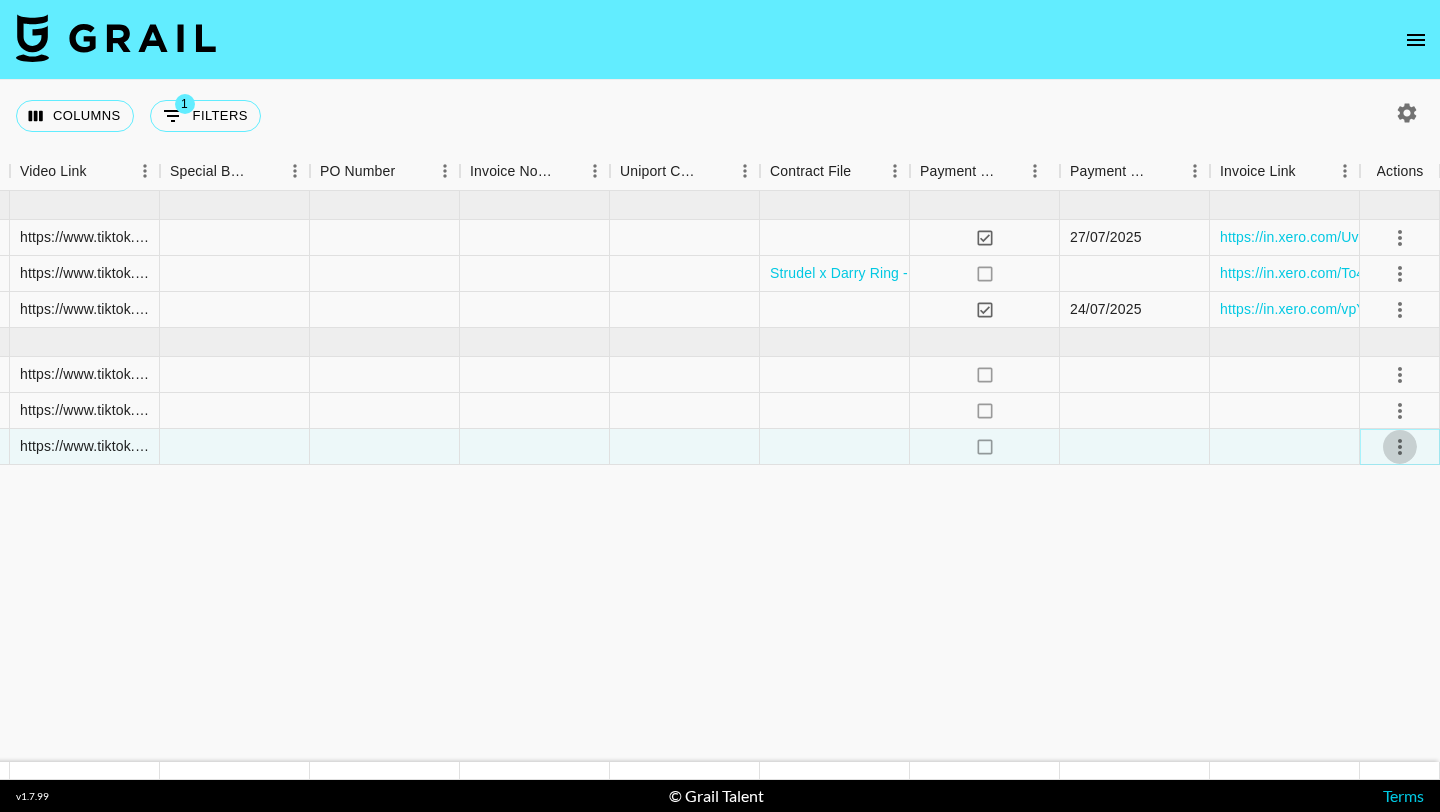 click 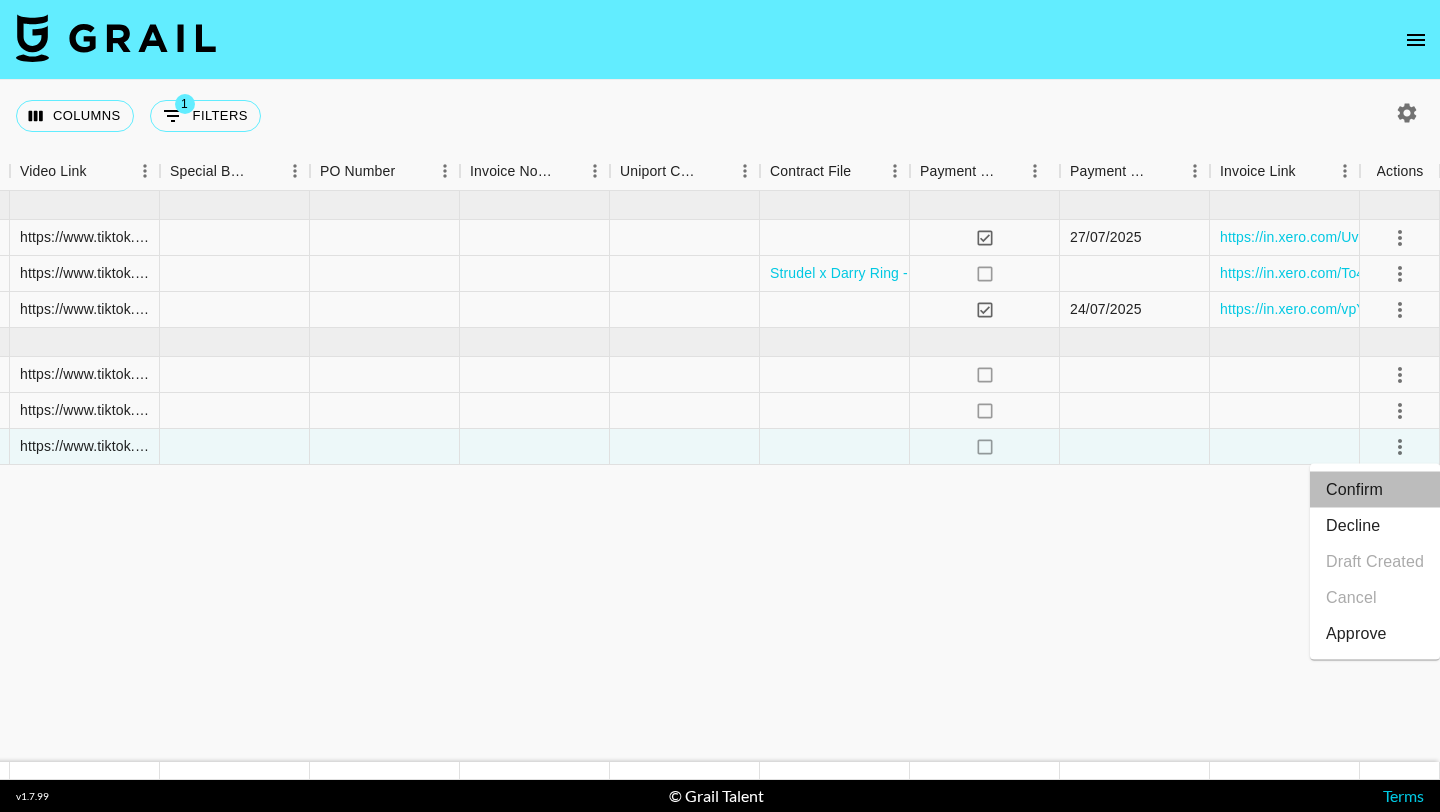 click on "Confirm" at bounding box center (1375, 490) 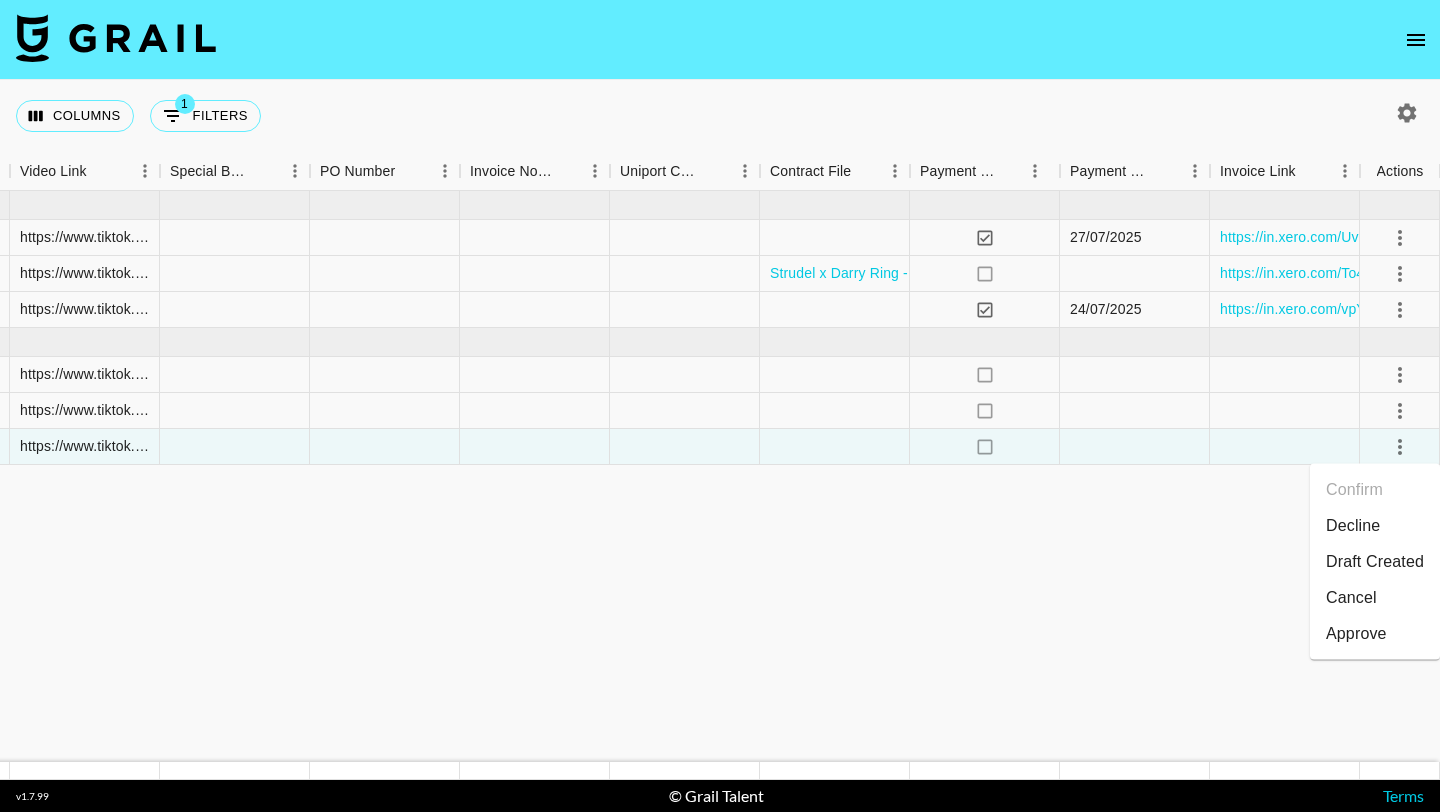 click on "Draft Created" at bounding box center [1375, 562] 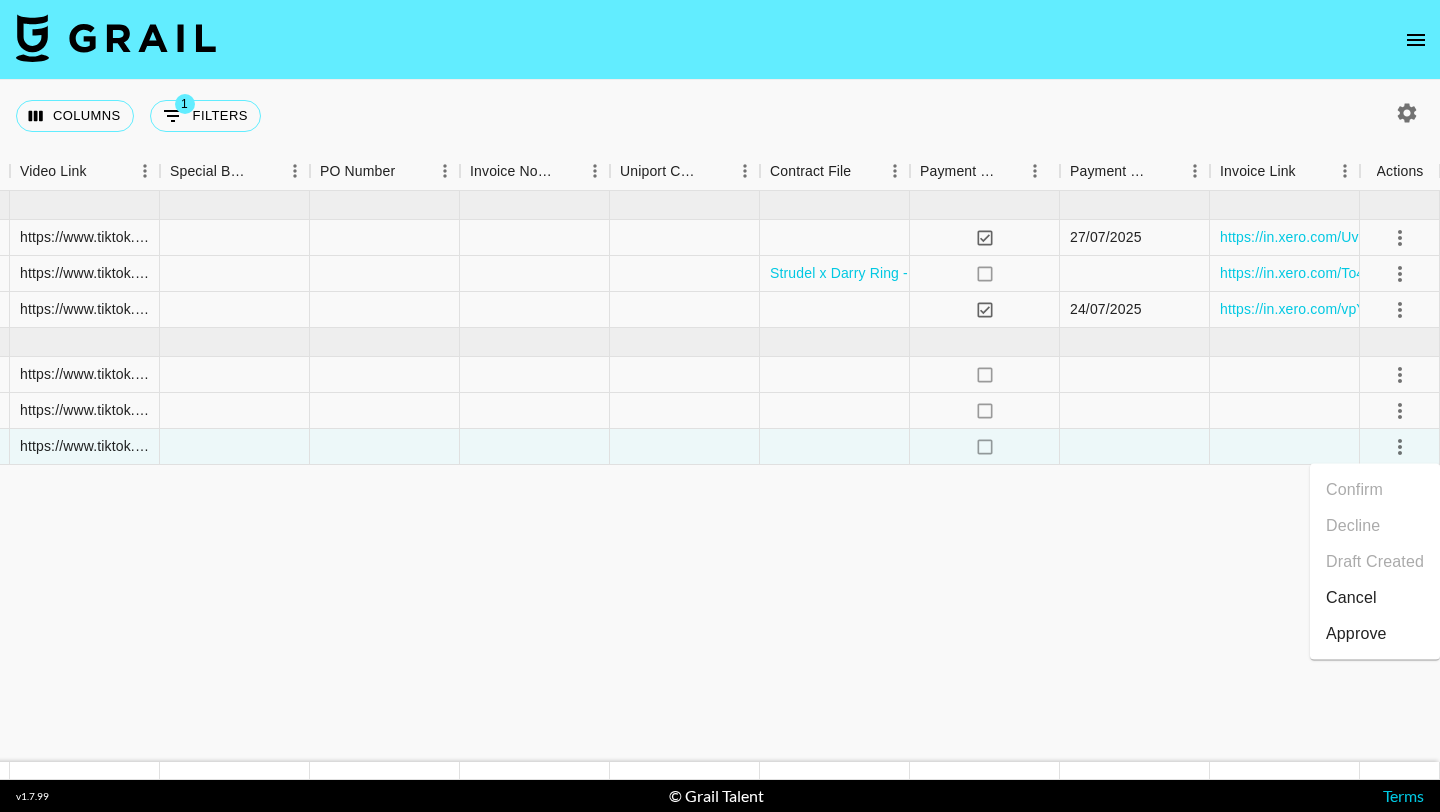 click on "Approve" at bounding box center (1356, 634) 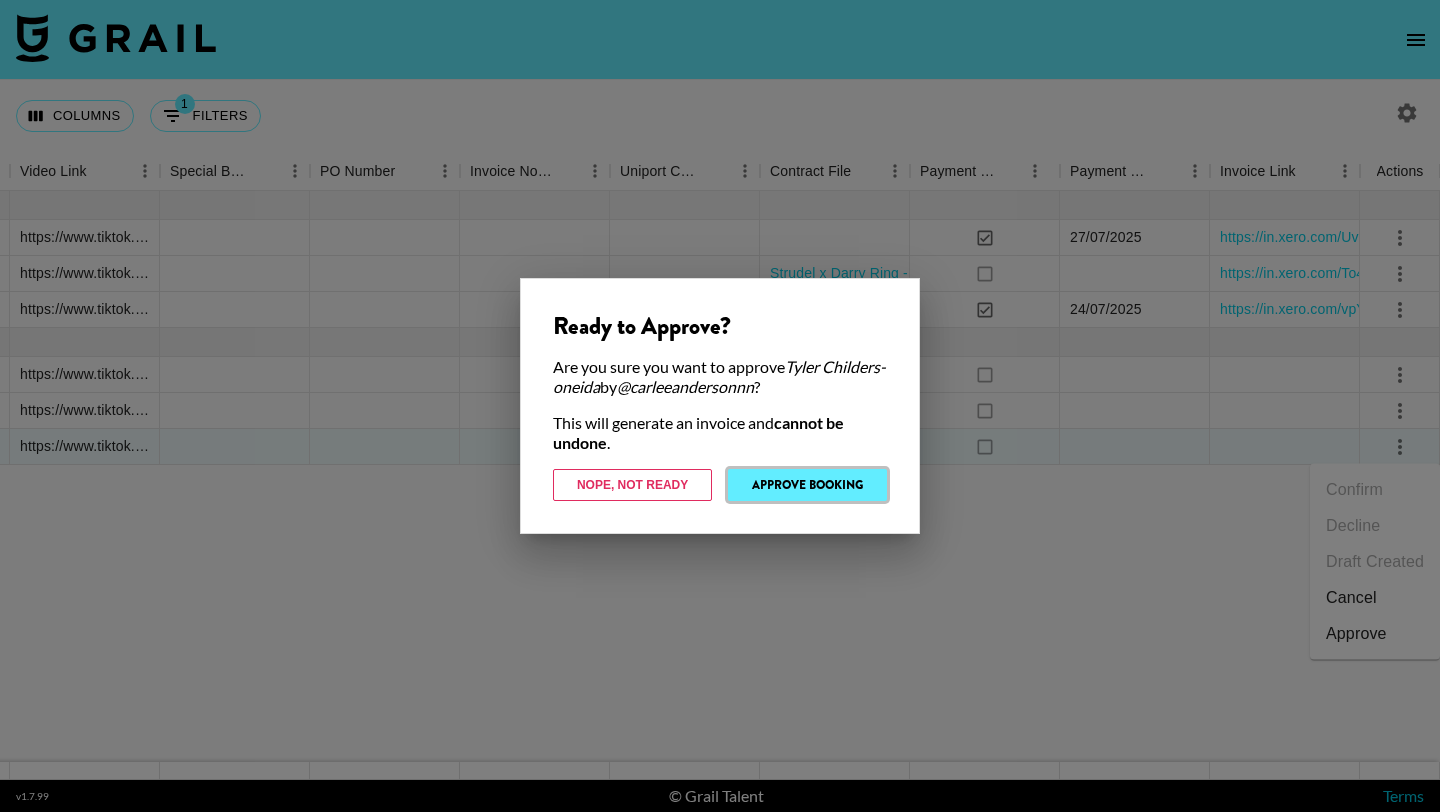 click on "Approve Booking" at bounding box center (807, 485) 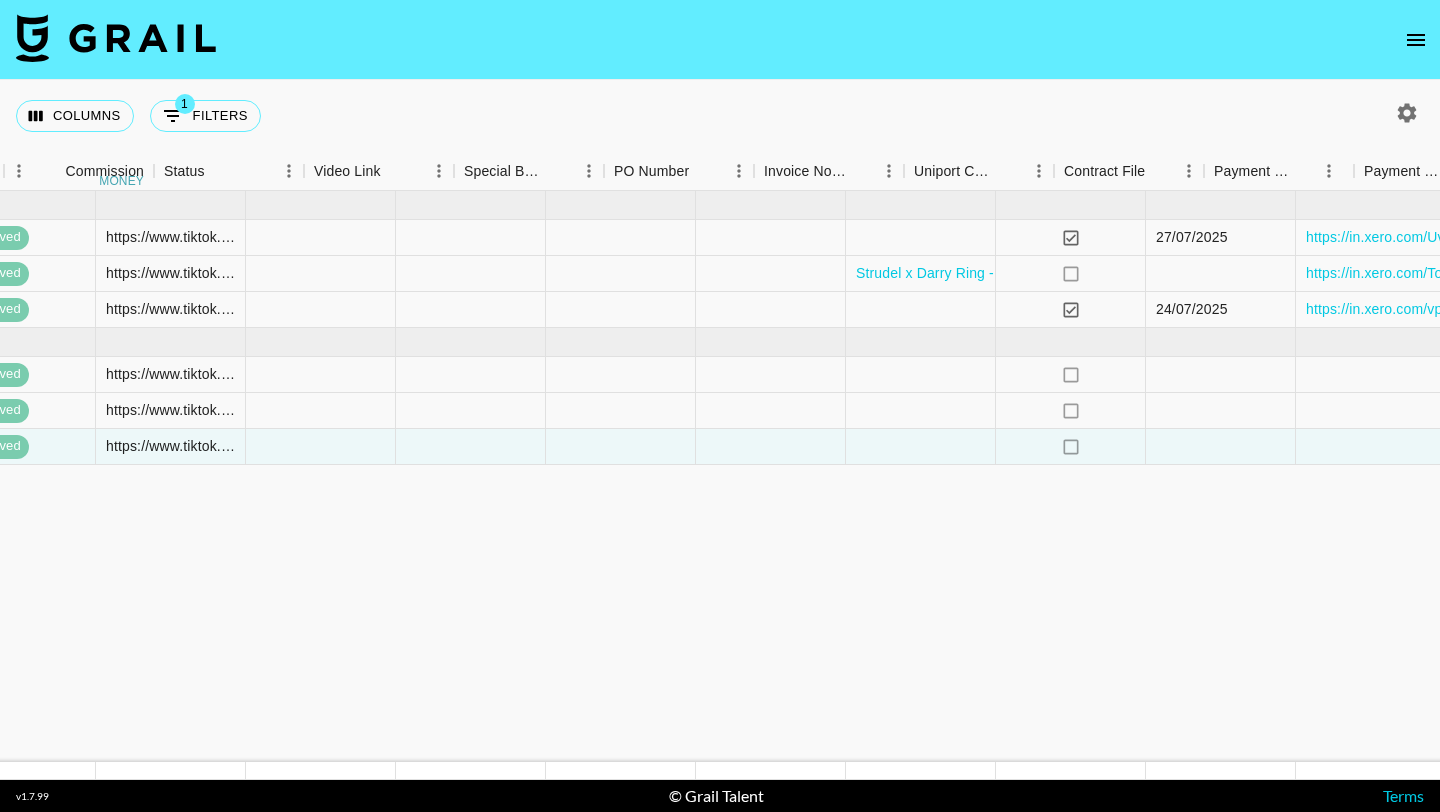 scroll, scrollTop: 0, scrollLeft: 1525, axis: horizontal 